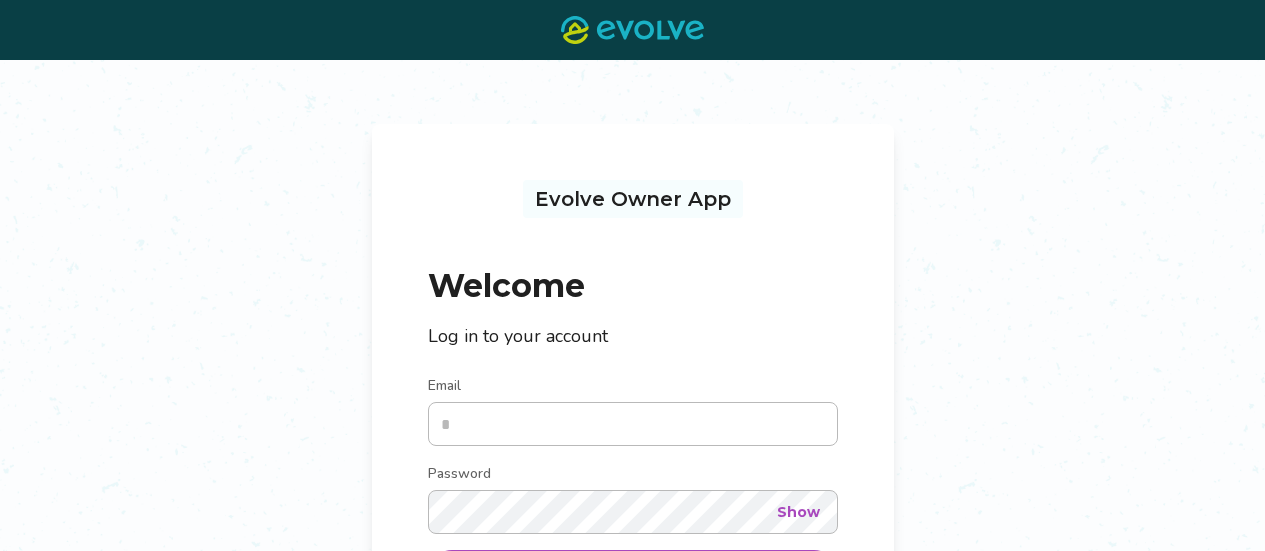 scroll, scrollTop: 0, scrollLeft: 0, axis: both 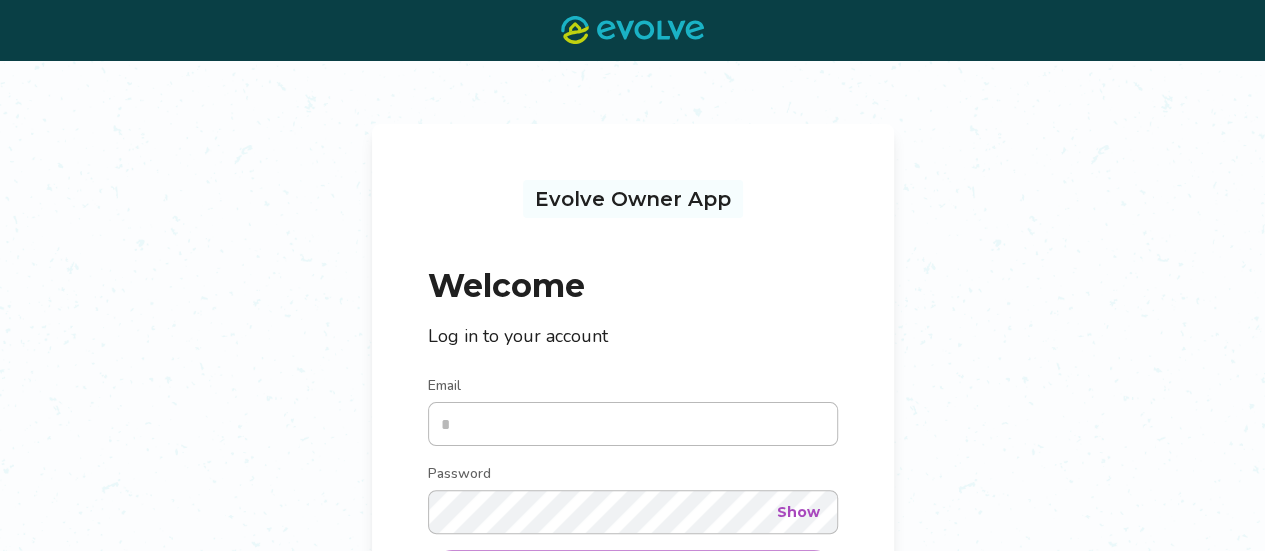 type on "**********" 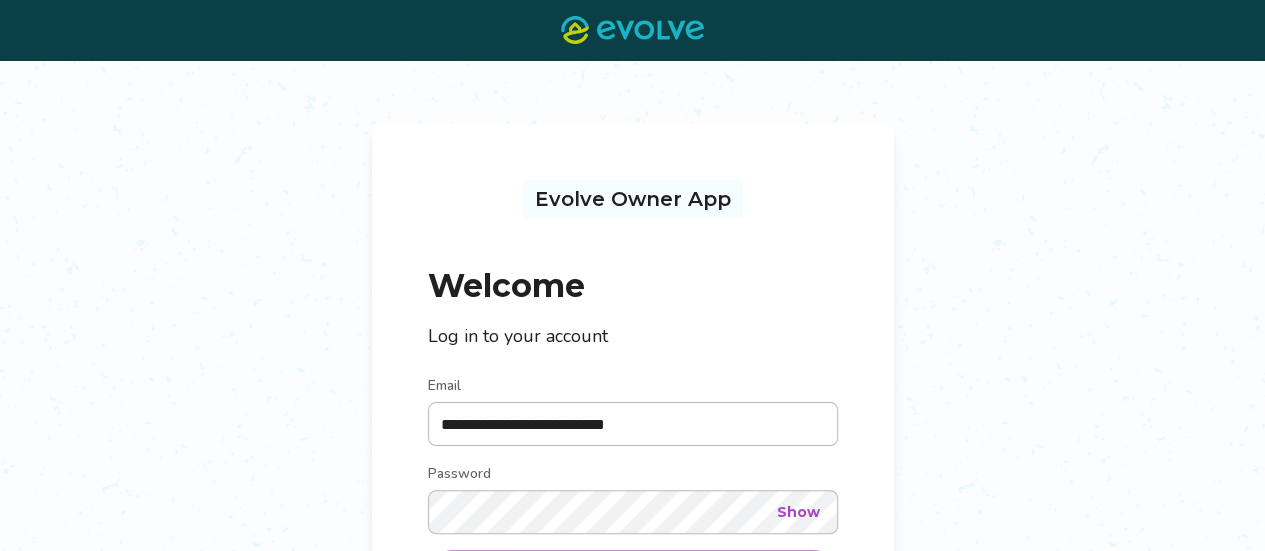 click on "Show" at bounding box center (798, 512) 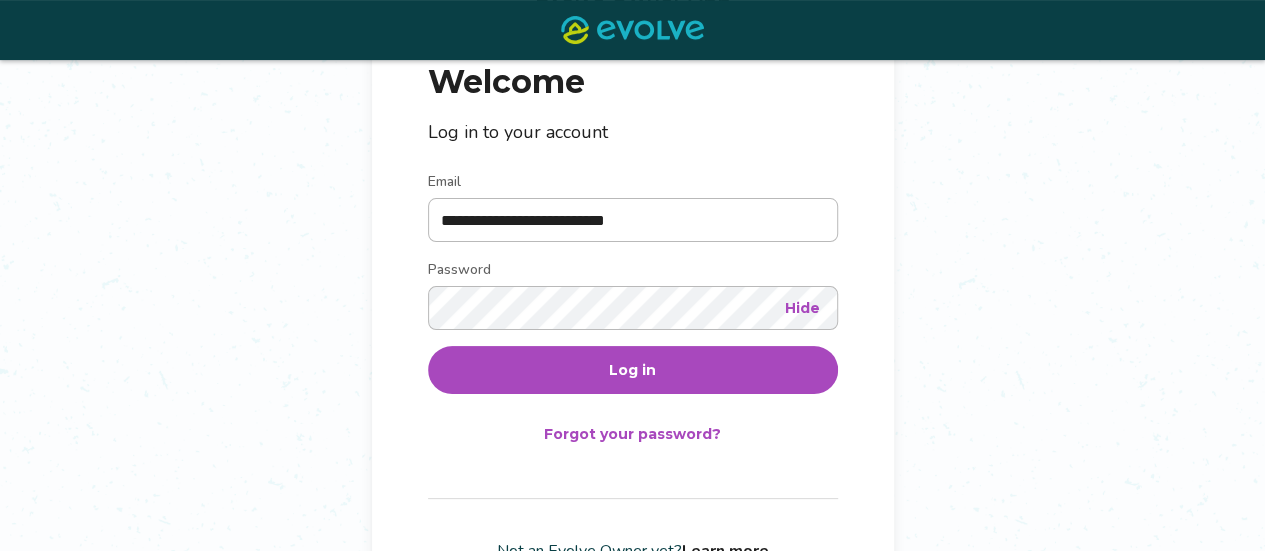 scroll, scrollTop: 231, scrollLeft: 0, axis: vertical 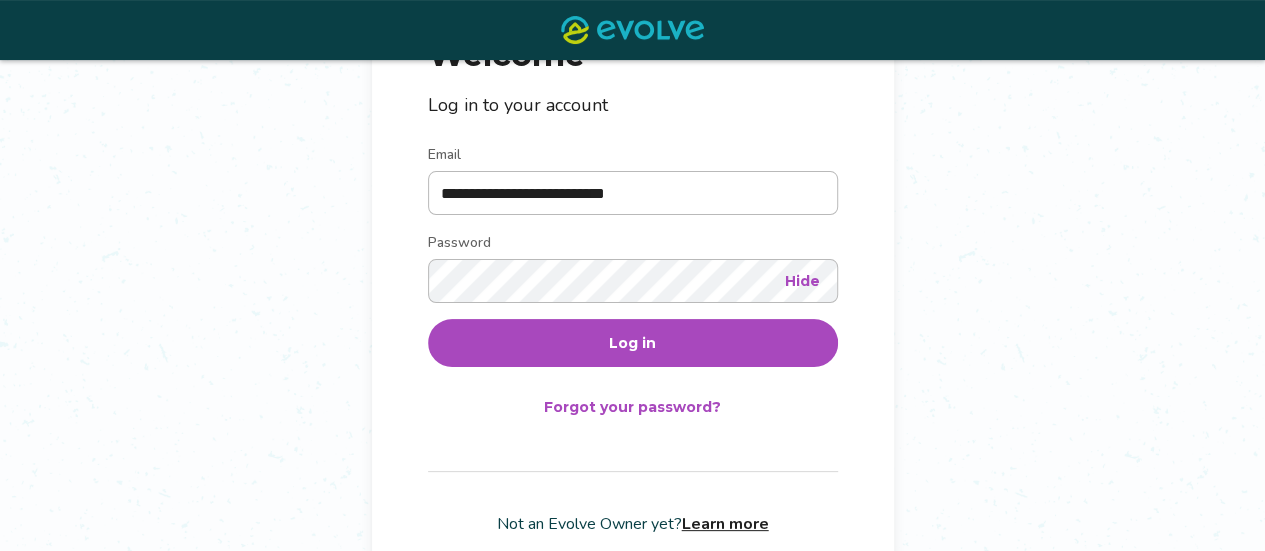 click on "Log in" at bounding box center [633, 343] 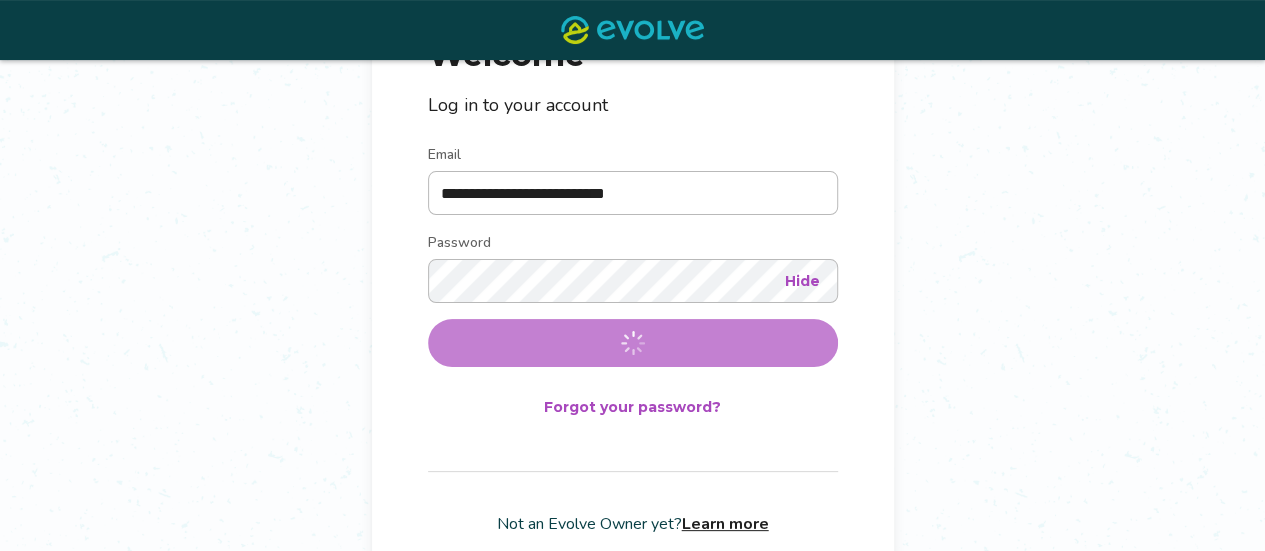 scroll, scrollTop: 0, scrollLeft: 0, axis: both 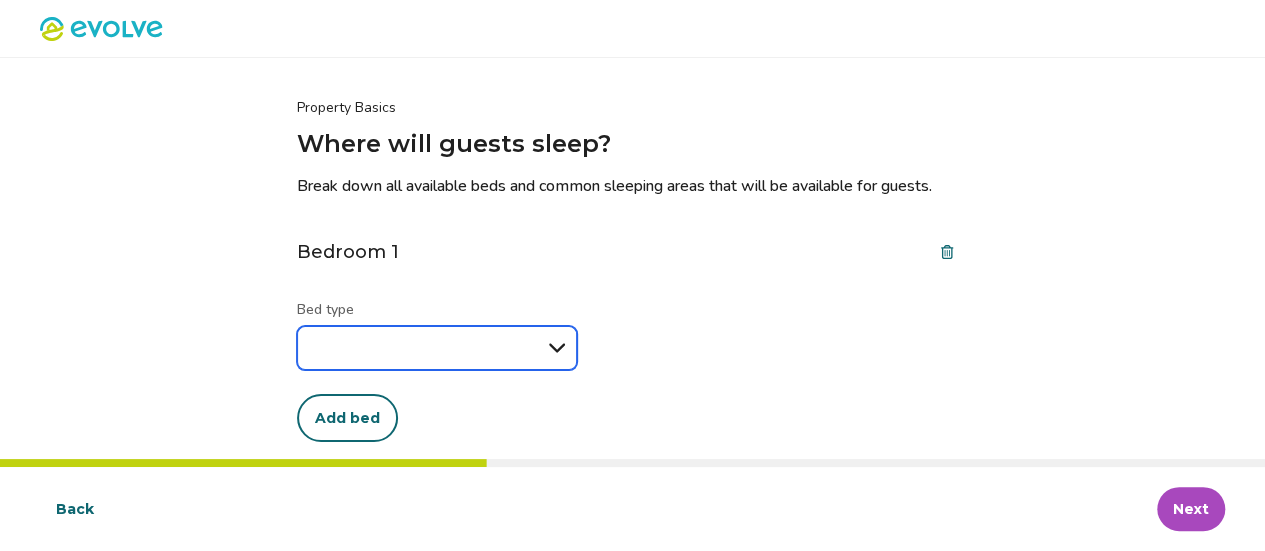 click on "**********" at bounding box center [437, 348] 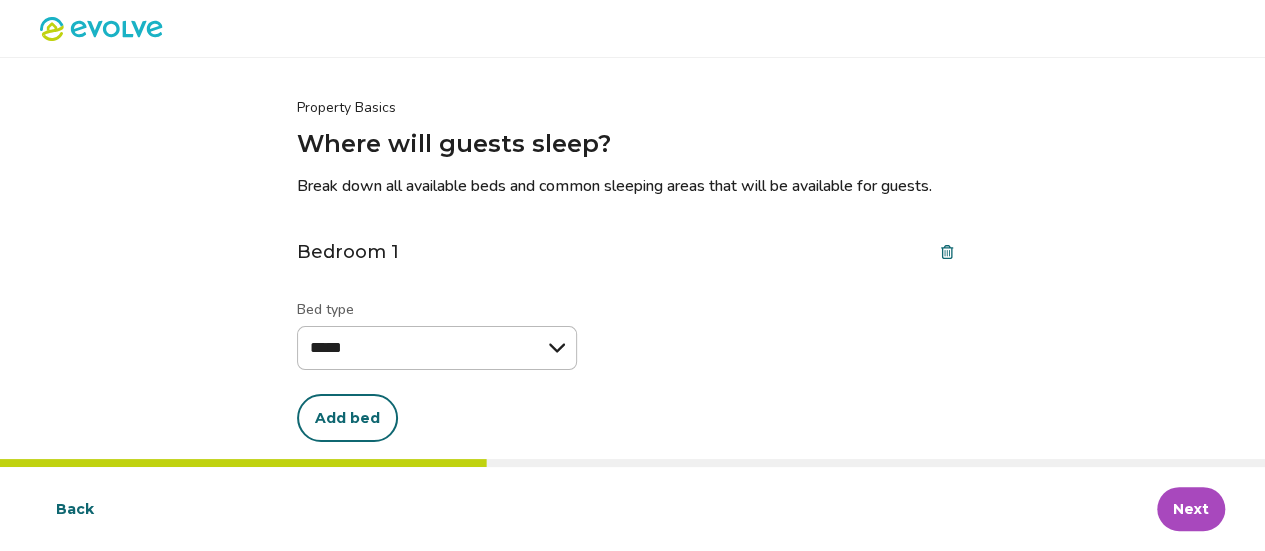 select on "*****" 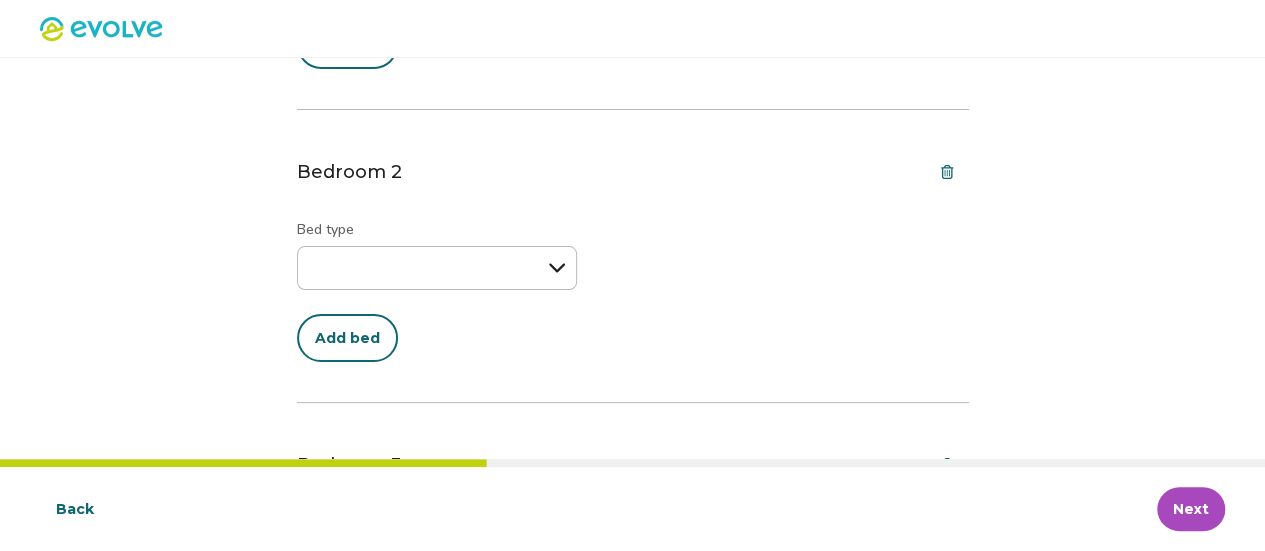 scroll, scrollTop: 391, scrollLeft: 0, axis: vertical 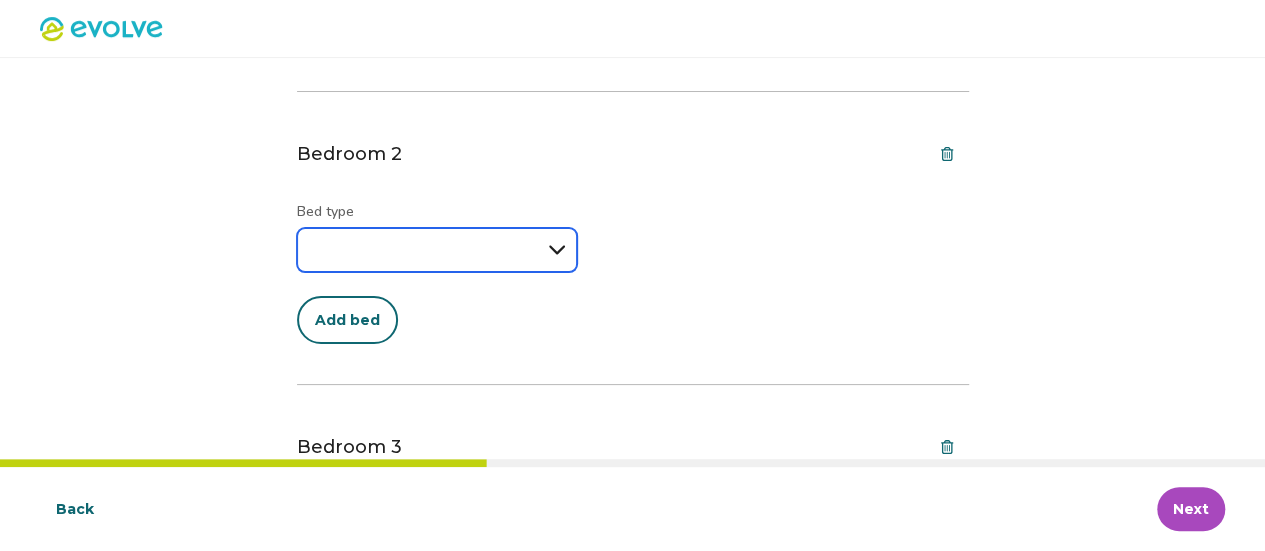 click on "**********" at bounding box center (437, 250) 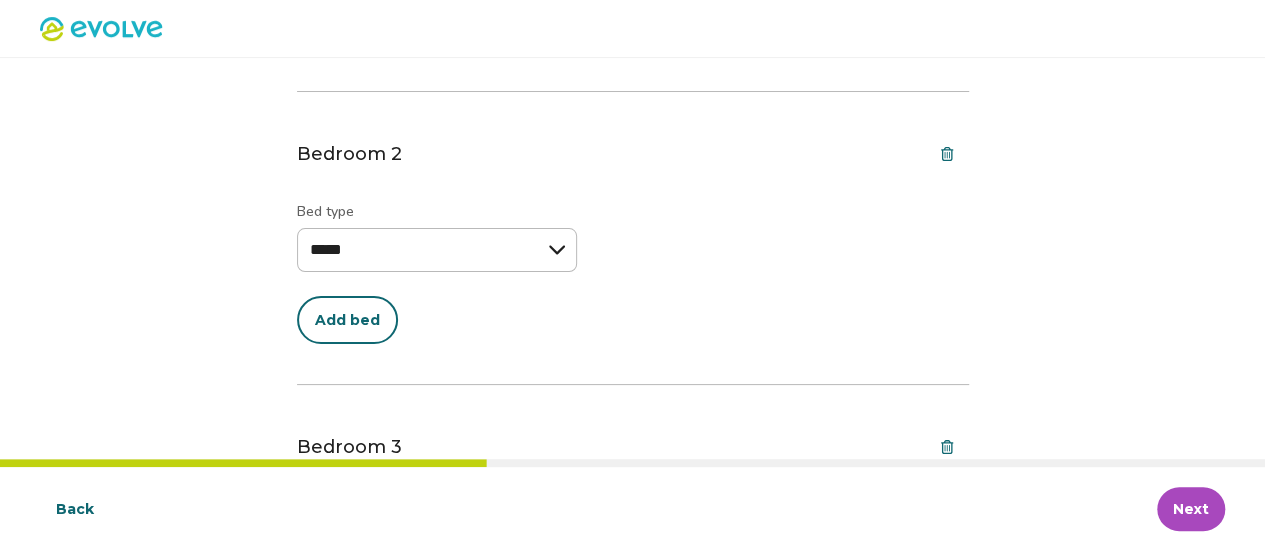 select on "*****" 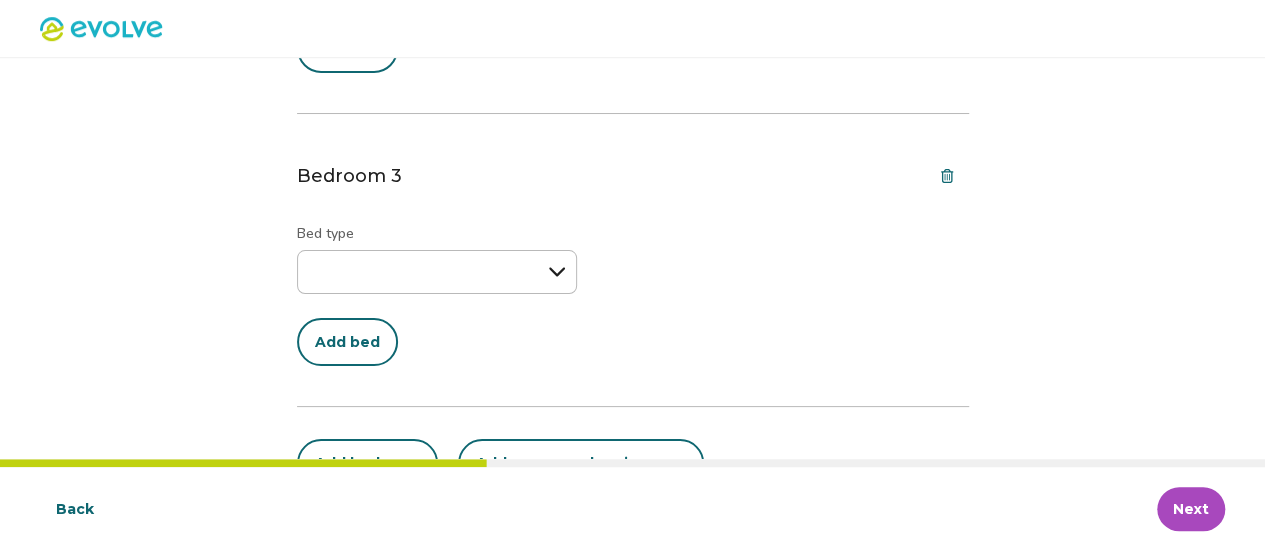 scroll, scrollTop: 682, scrollLeft: 0, axis: vertical 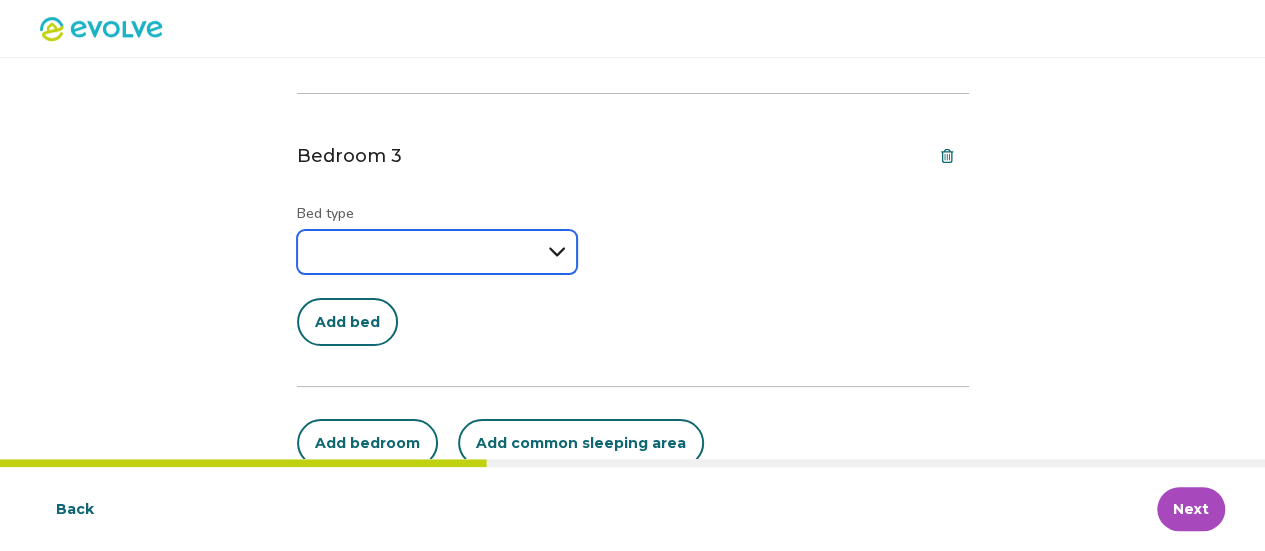 click on "**********" at bounding box center [437, 252] 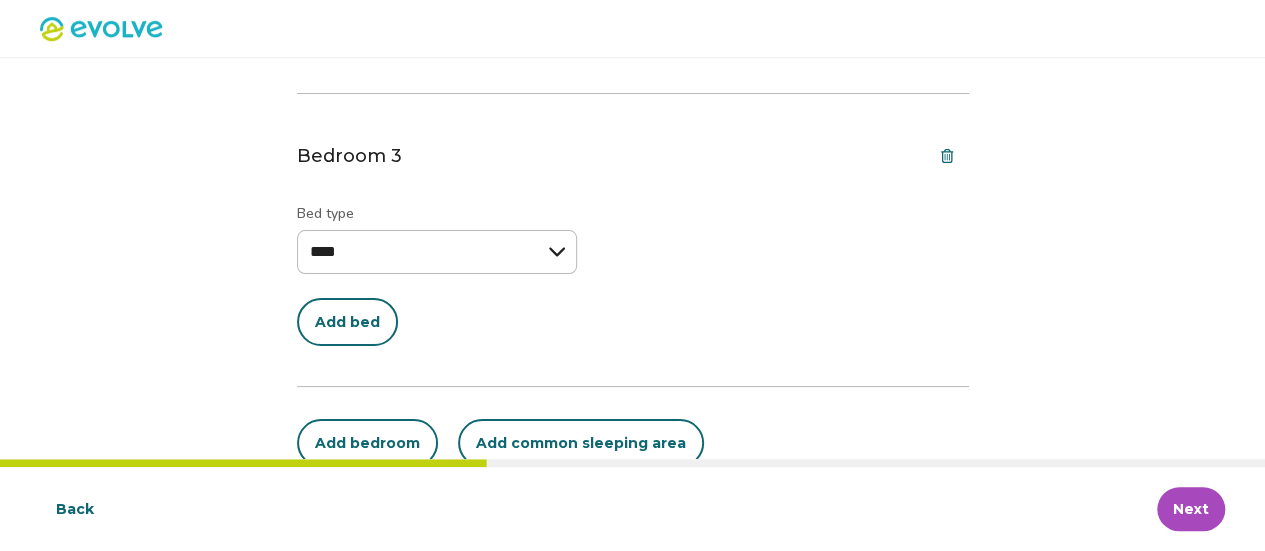 select on "****" 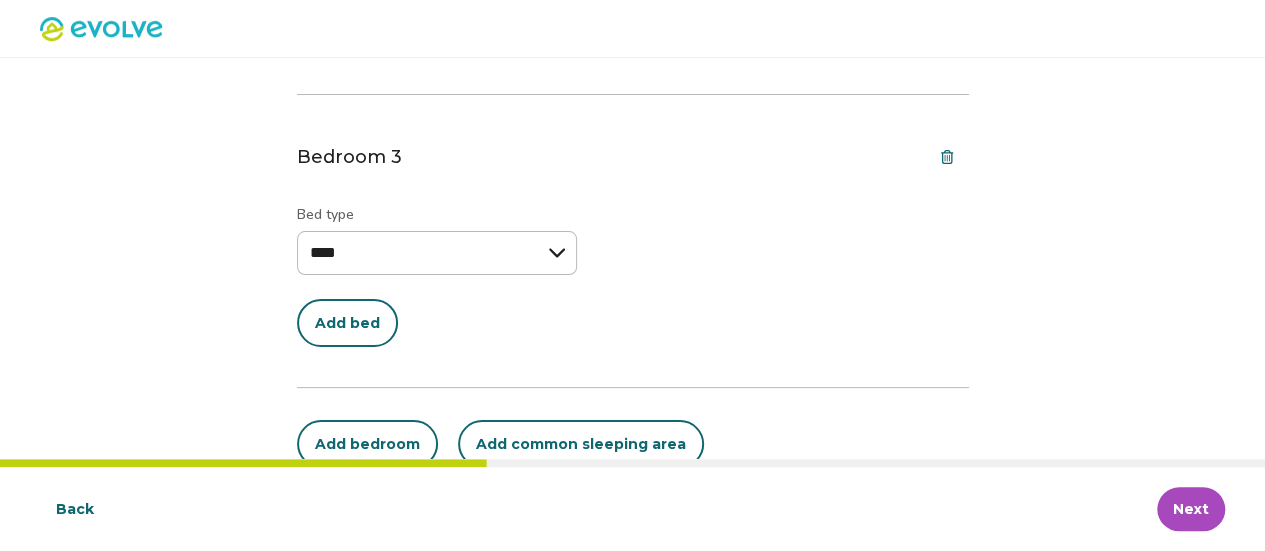 scroll, scrollTop: 728, scrollLeft: 0, axis: vertical 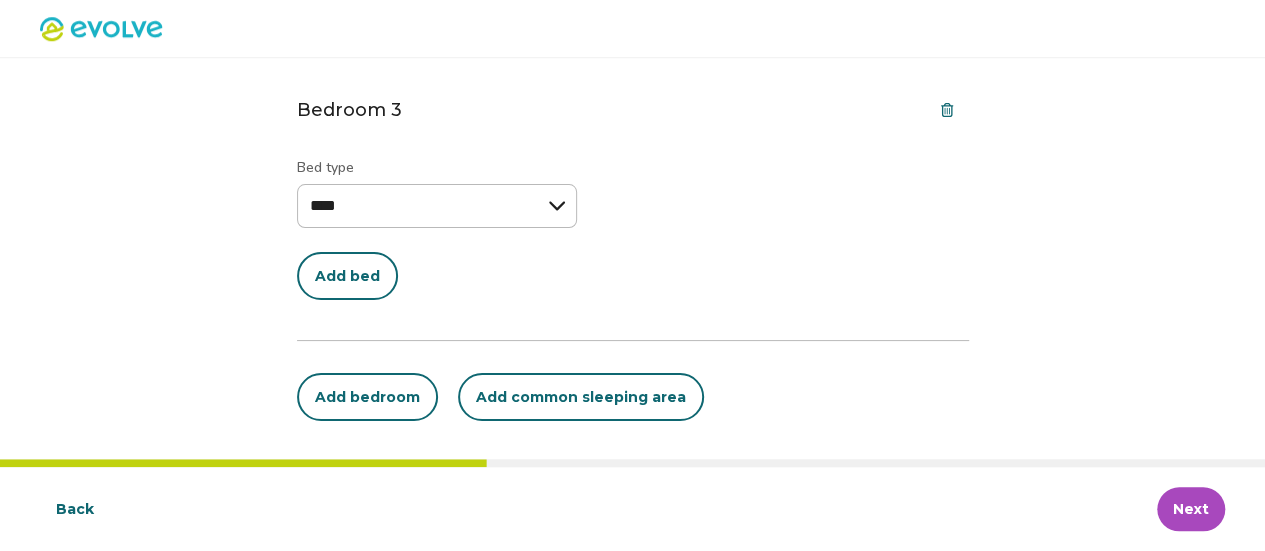 click on "Add common sleeping area" at bounding box center (581, 397) 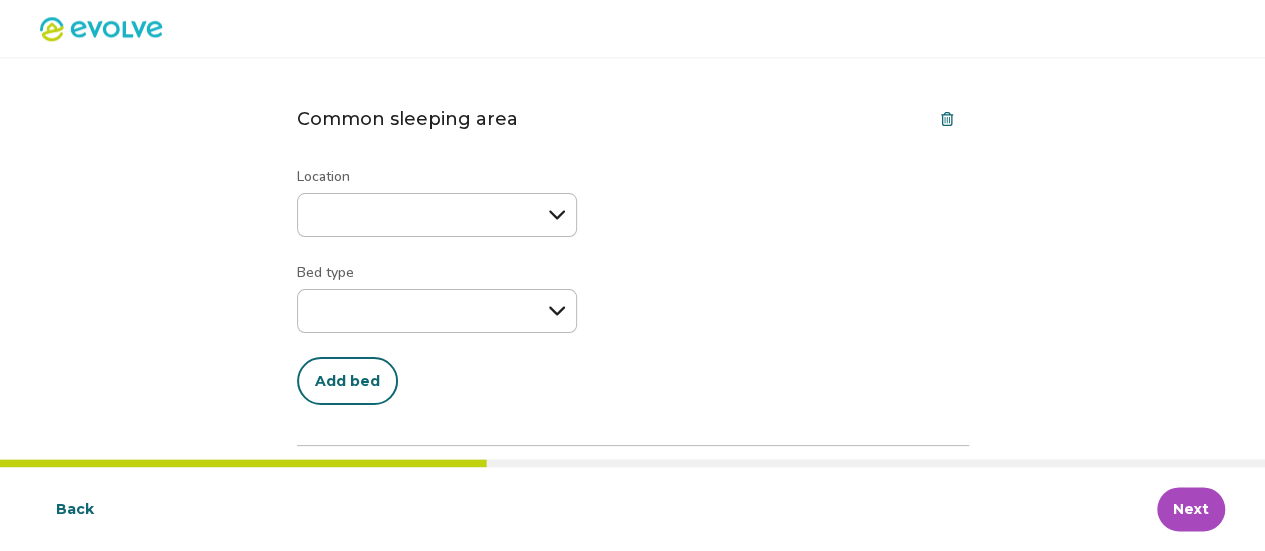 scroll, scrollTop: 1018, scrollLeft: 0, axis: vertical 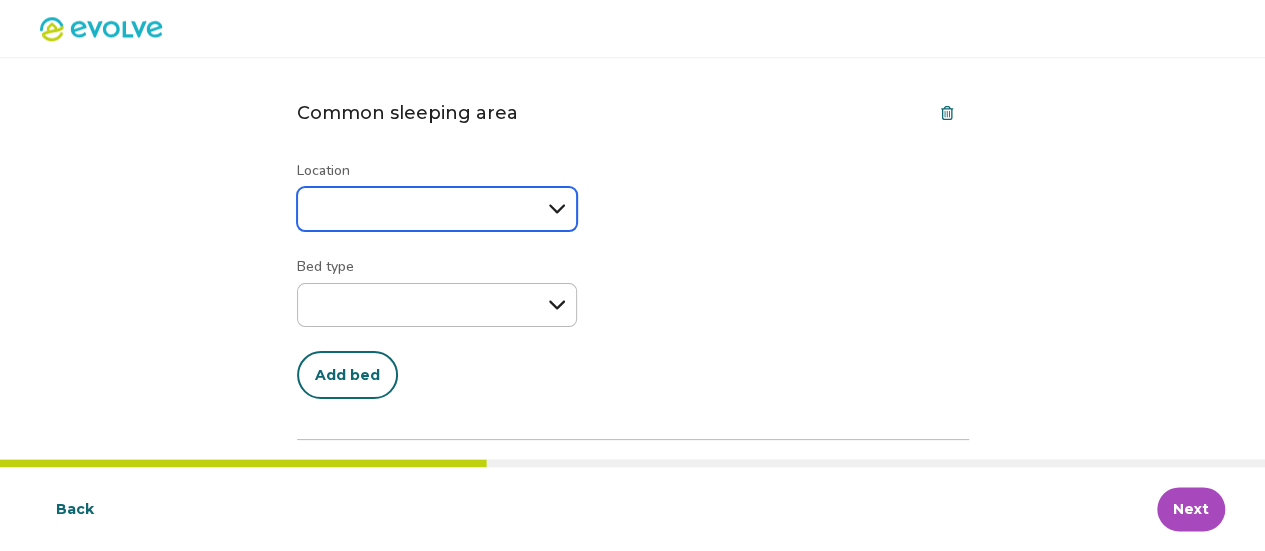 click on "**********" at bounding box center [437, 209] 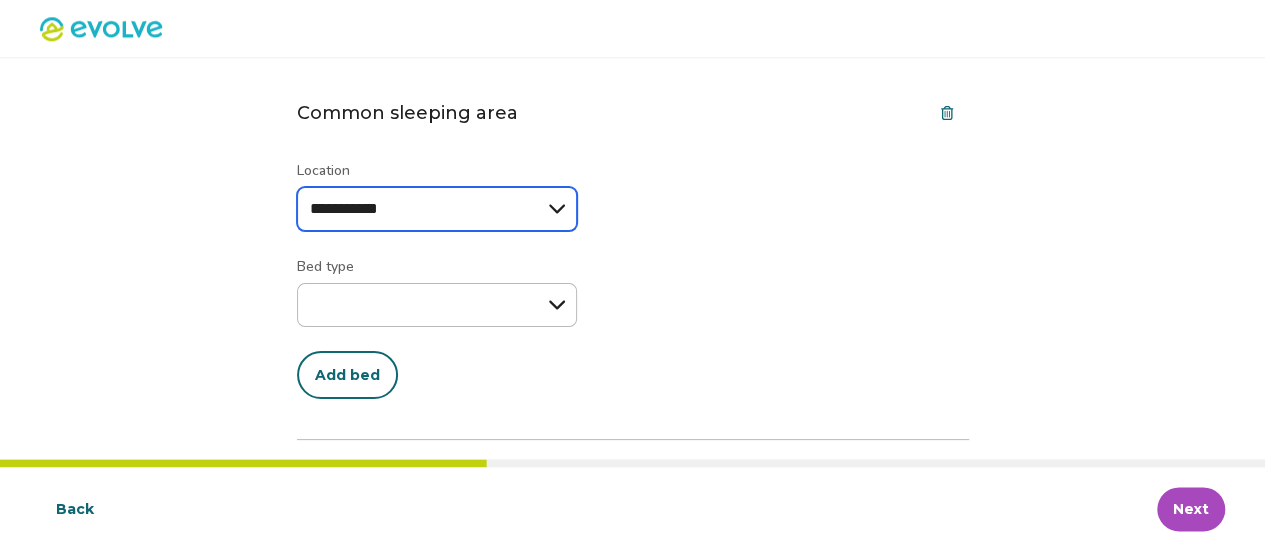 click on "**********" at bounding box center [437, 209] 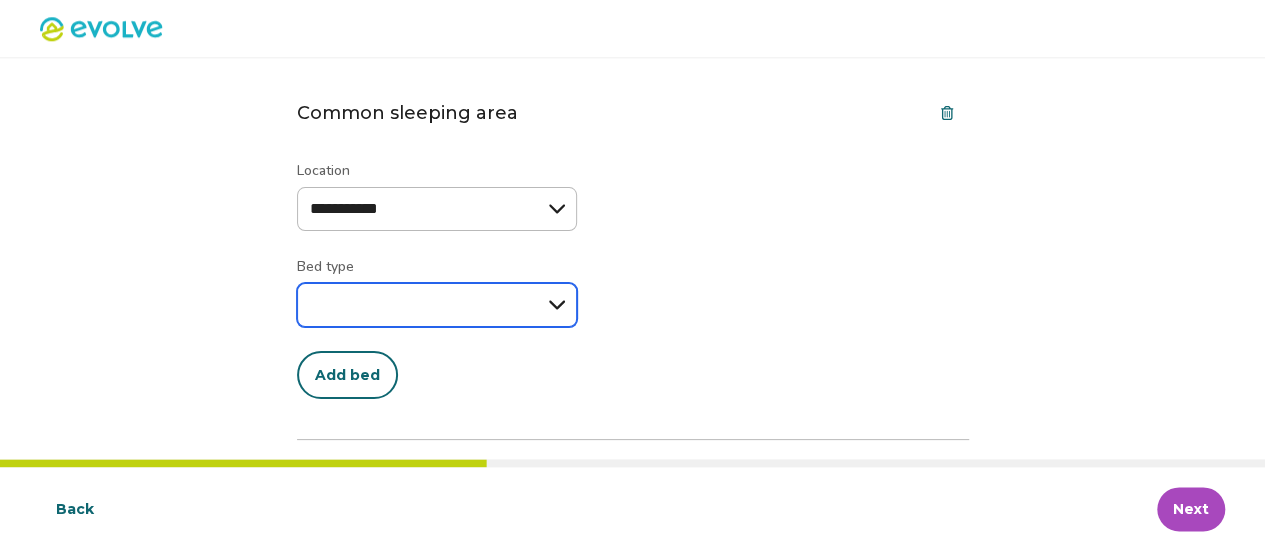 click on "**********" at bounding box center [437, 305] 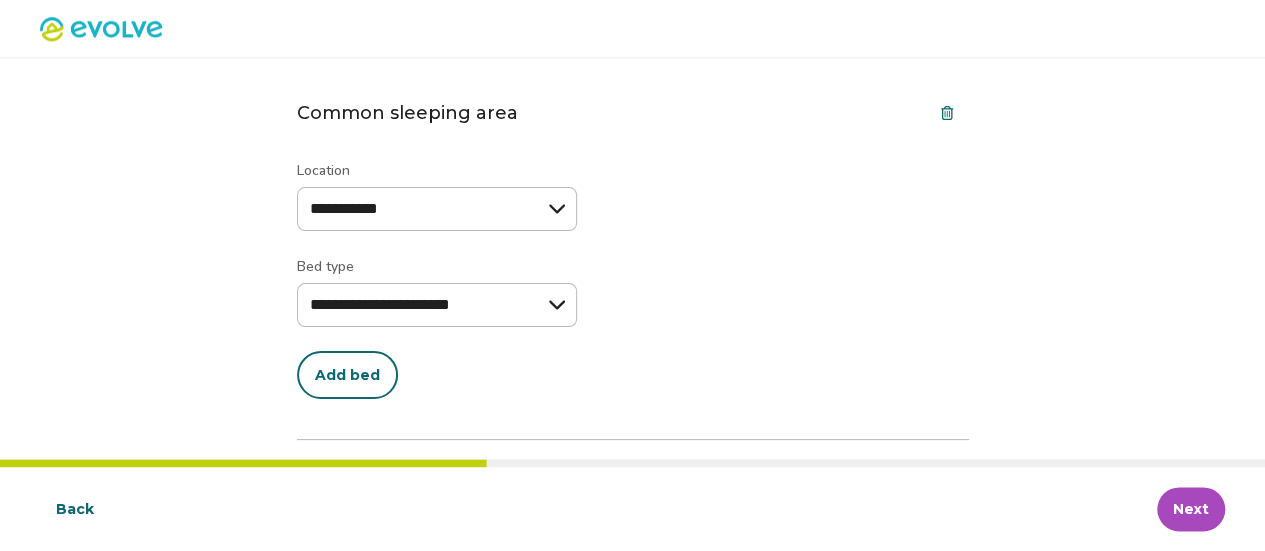 select on "********" 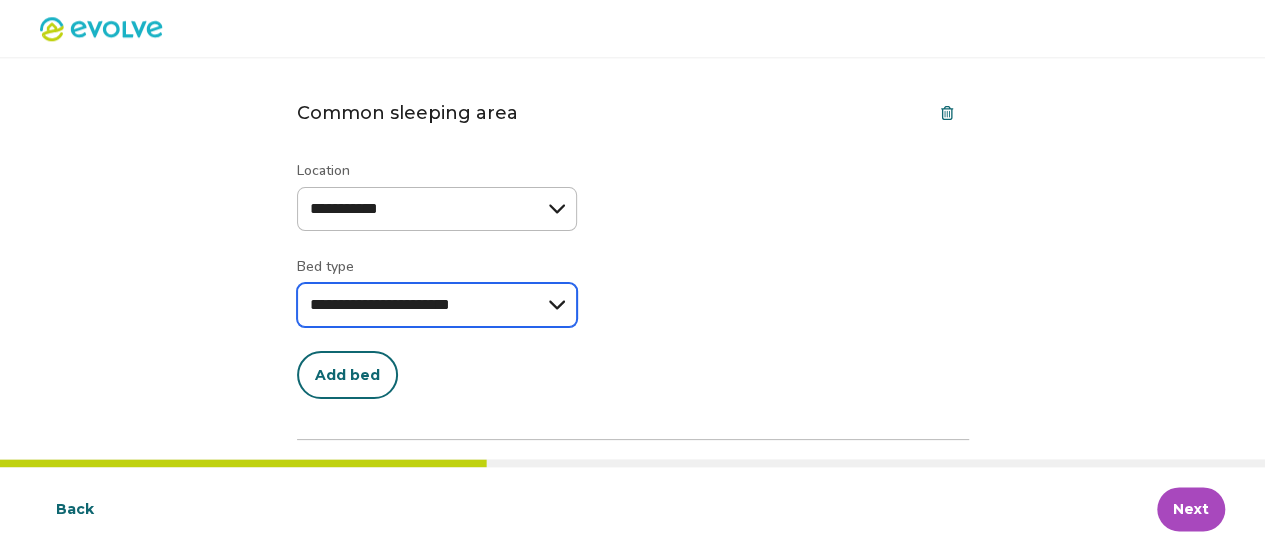 click on "**********" at bounding box center (437, 305) 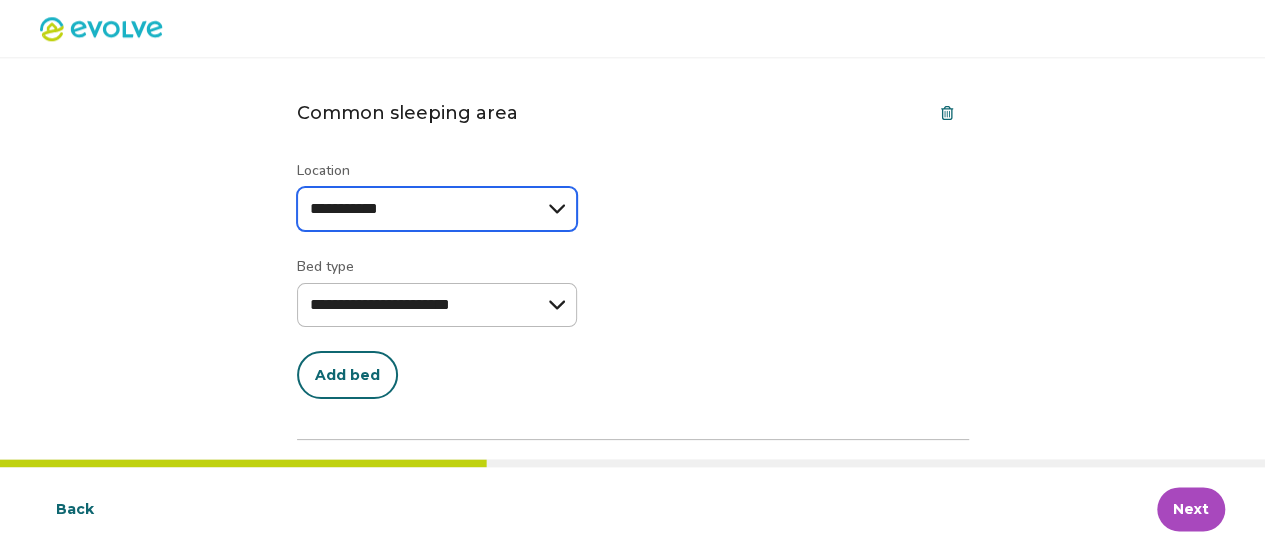 click on "**********" at bounding box center (437, 209) 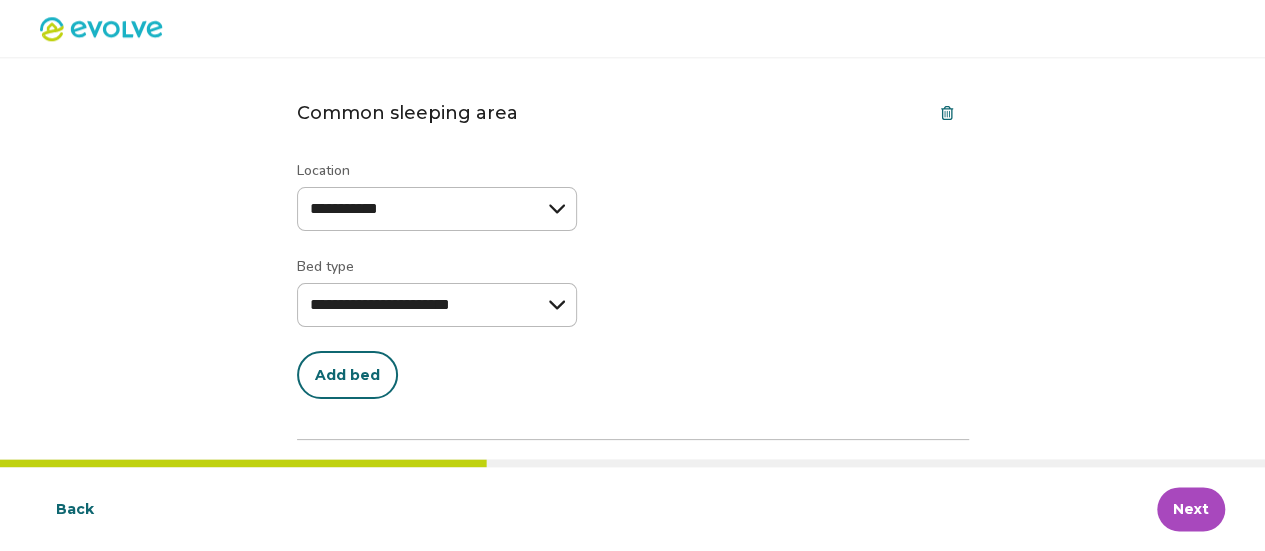 click 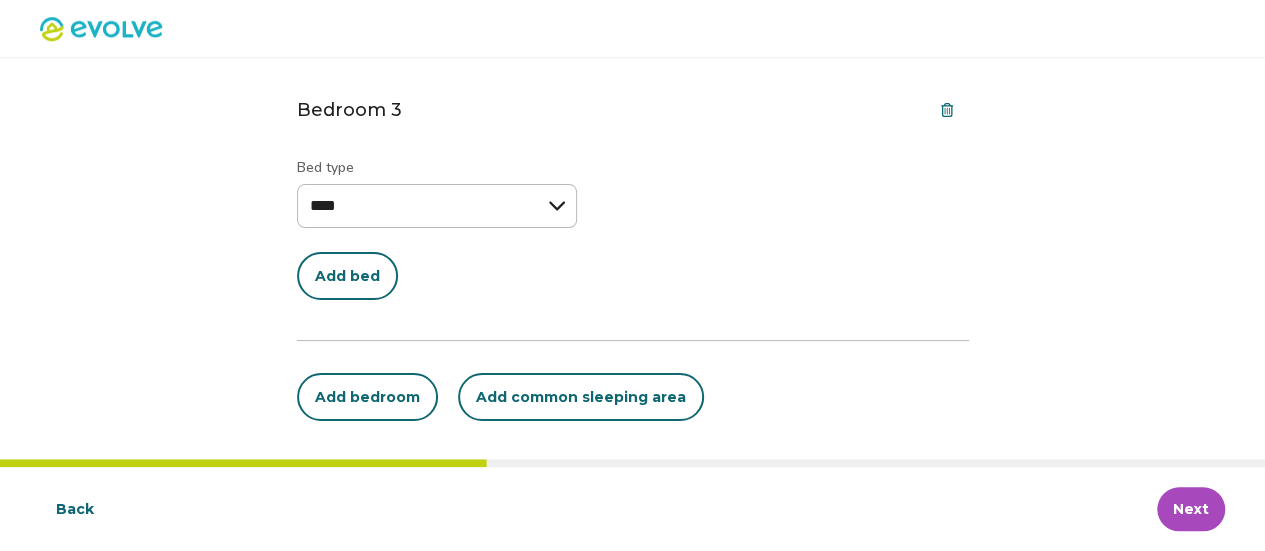 click on "Next" at bounding box center (1191, 509) 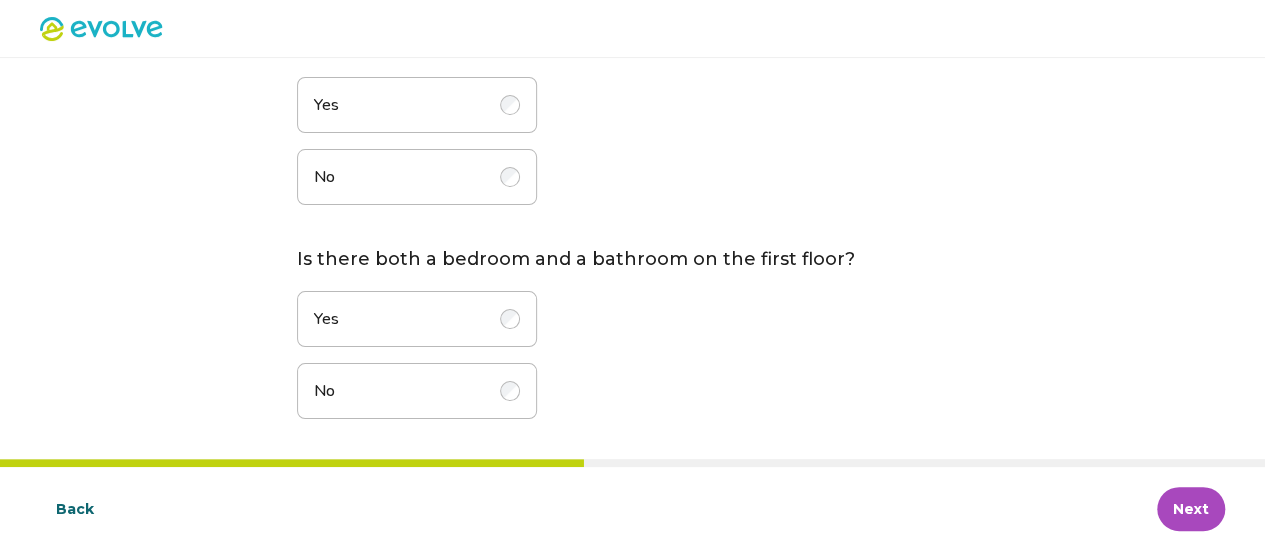 scroll, scrollTop: 0, scrollLeft: 0, axis: both 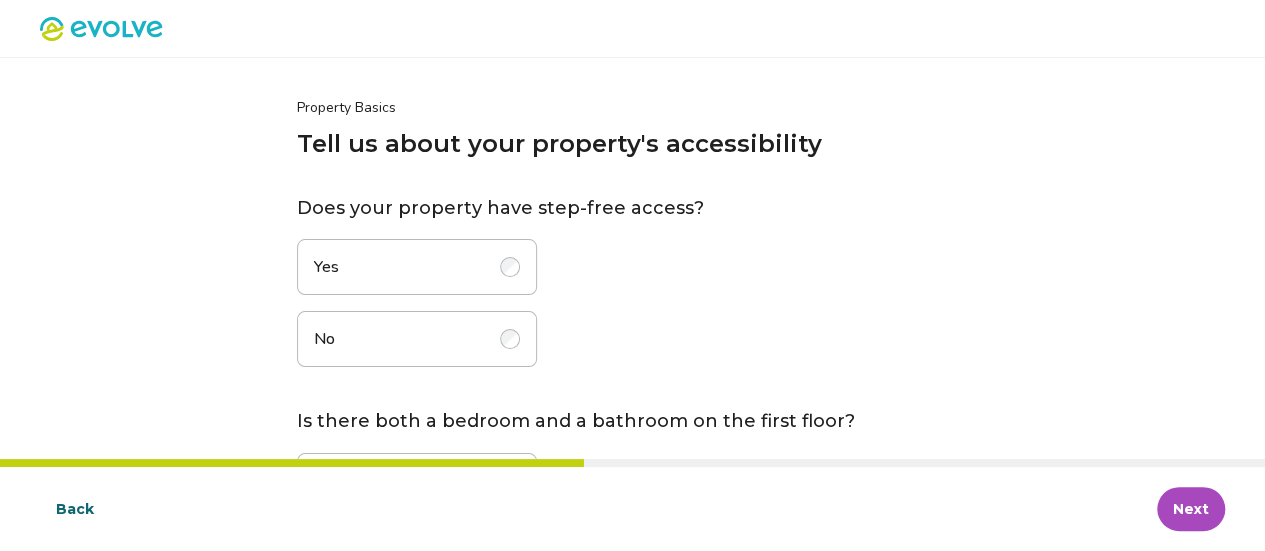 click on "No" at bounding box center (417, 339) 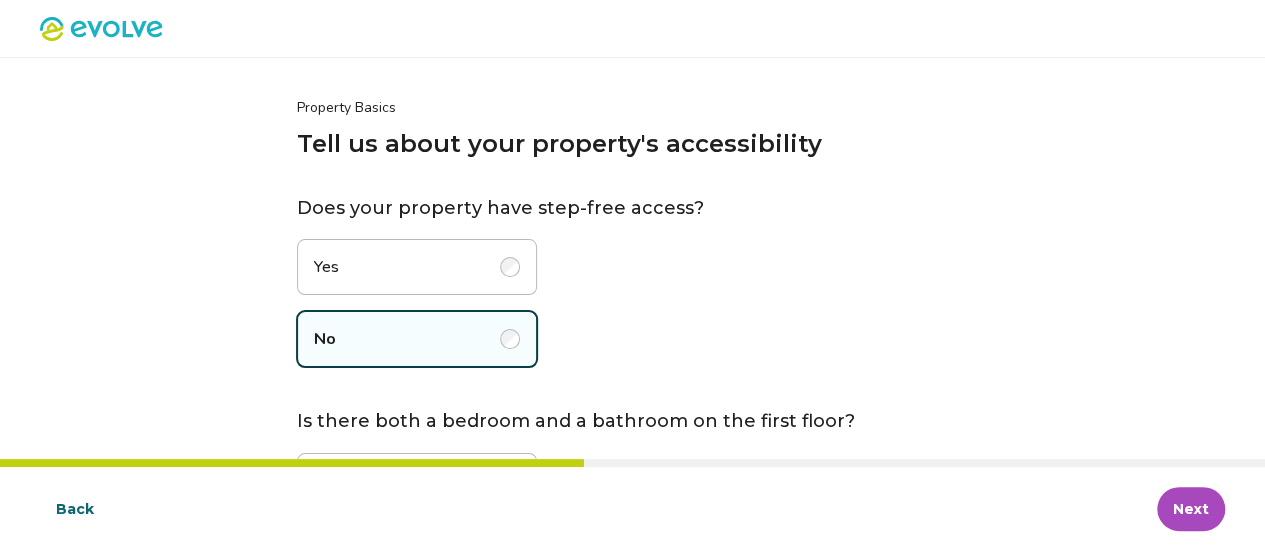 click on "No" at bounding box center (417, 339) 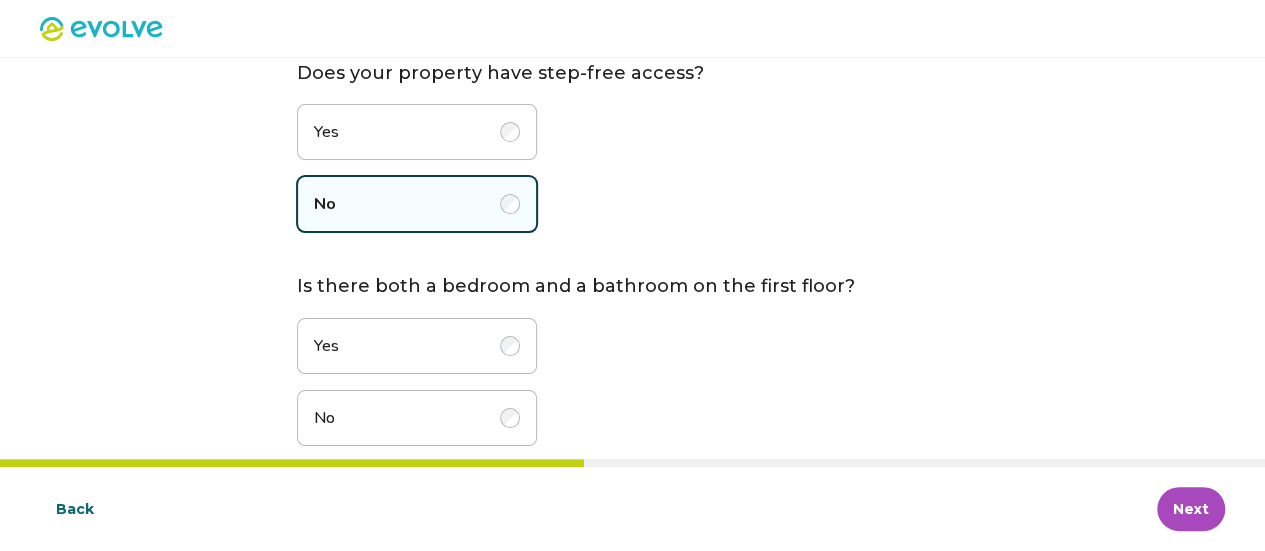 scroll, scrollTop: 161, scrollLeft: 0, axis: vertical 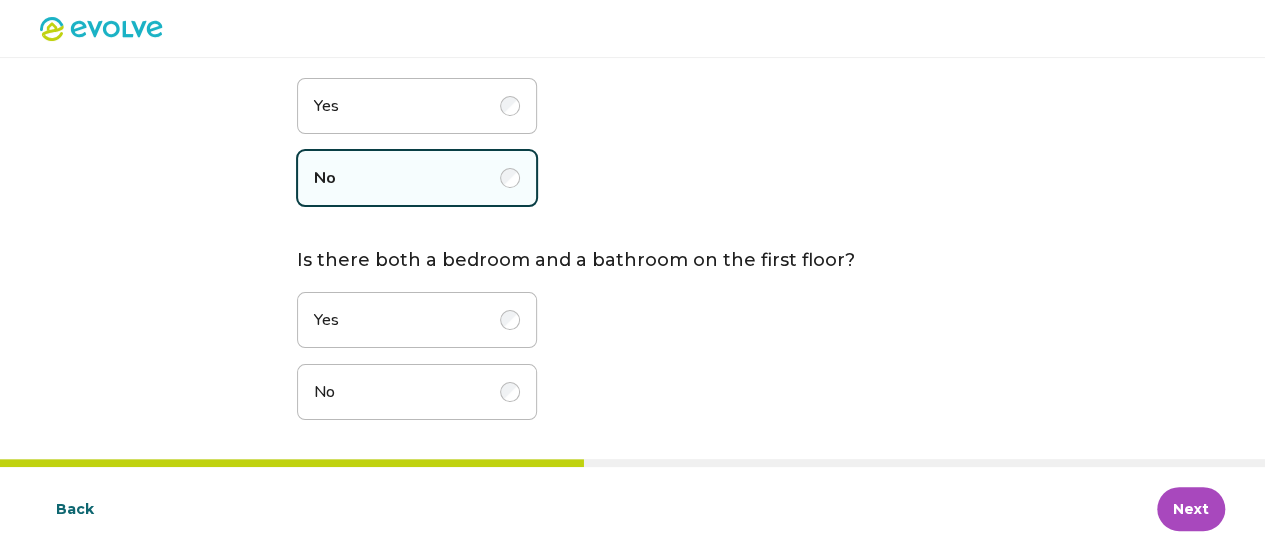 click at bounding box center (510, 320) 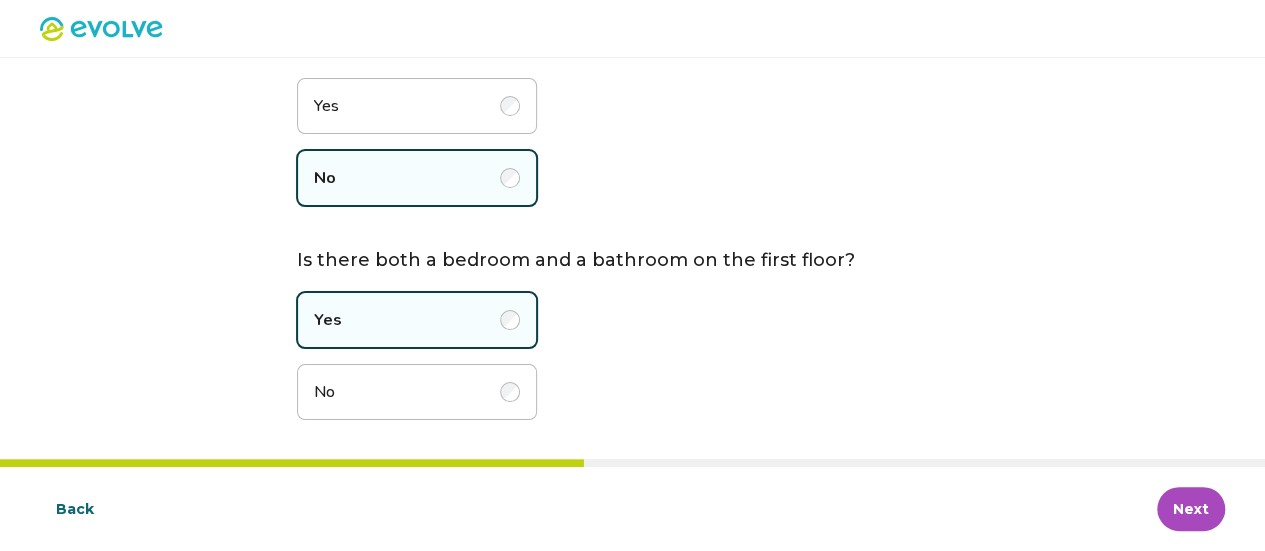 click on "Next" at bounding box center (1191, 509) 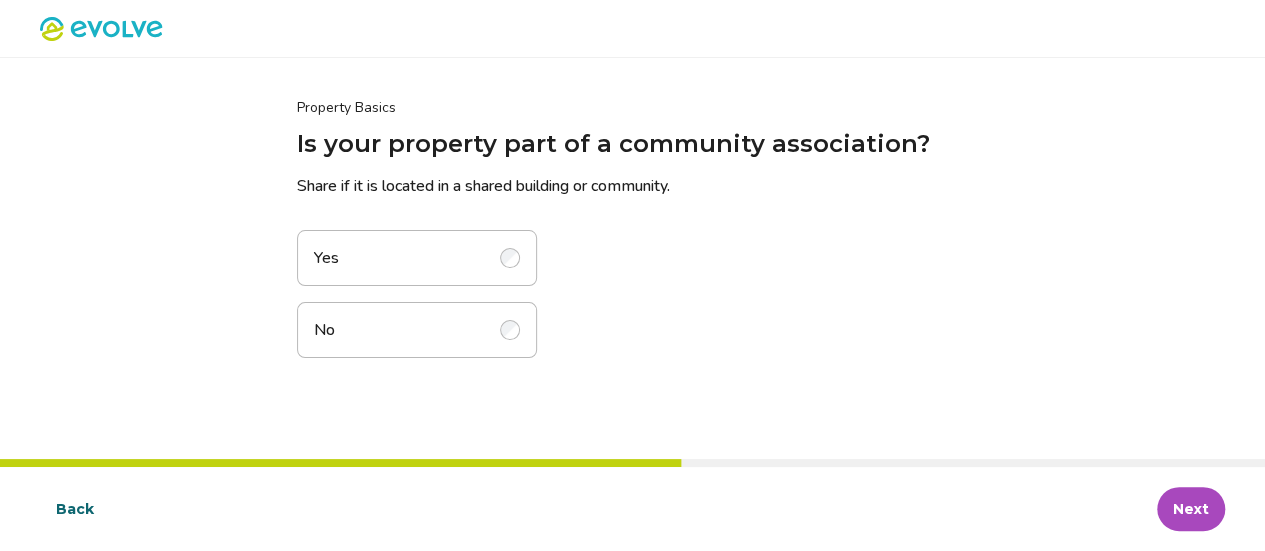 scroll, scrollTop: 0, scrollLeft: 0, axis: both 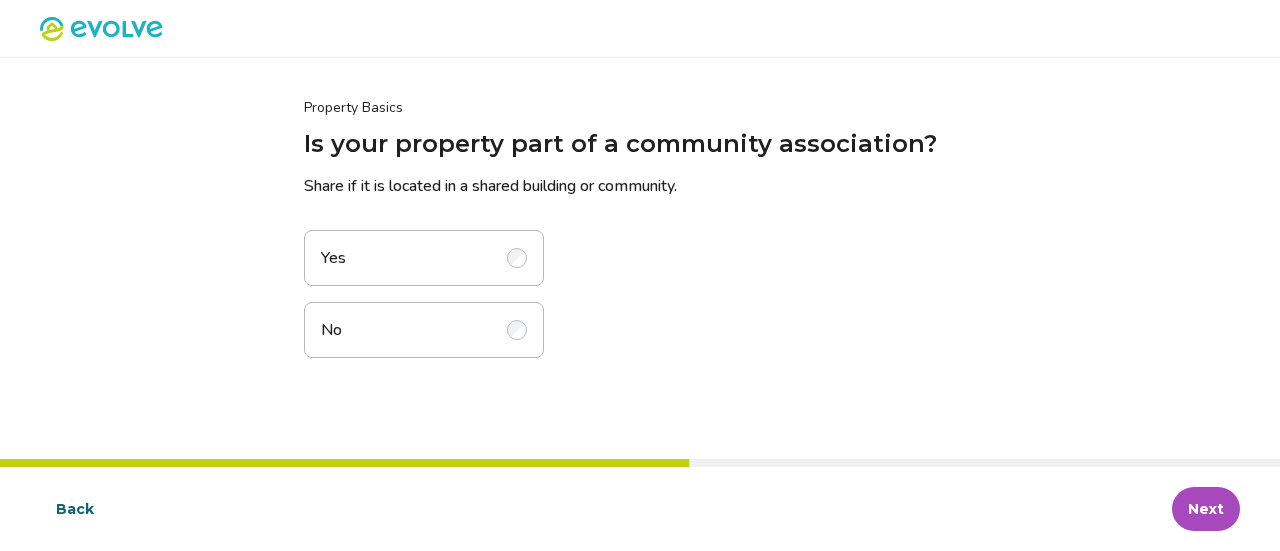 click on "No" at bounding box center [424, 330] 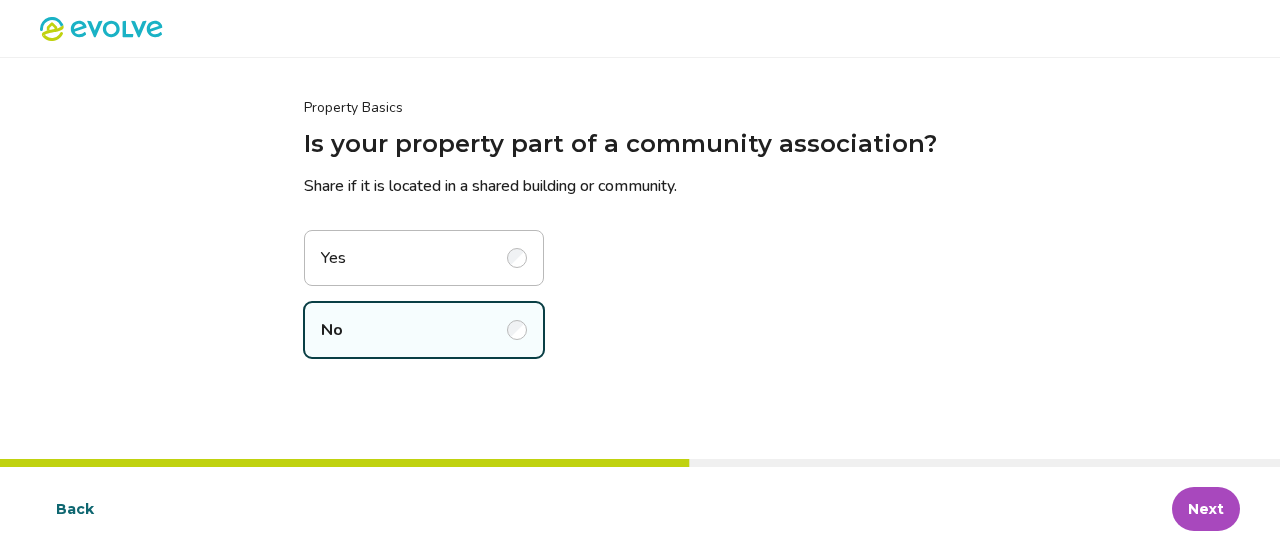 click on "Next" at bounding box center [1206, 509] 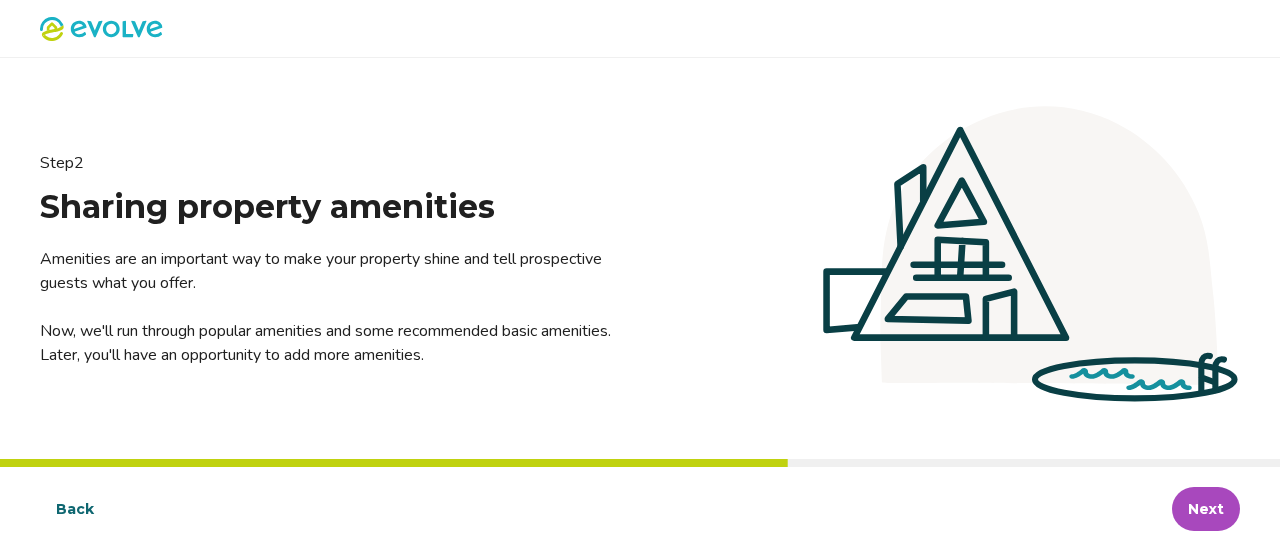 click on "Next" at bounding box center [1206, 509] 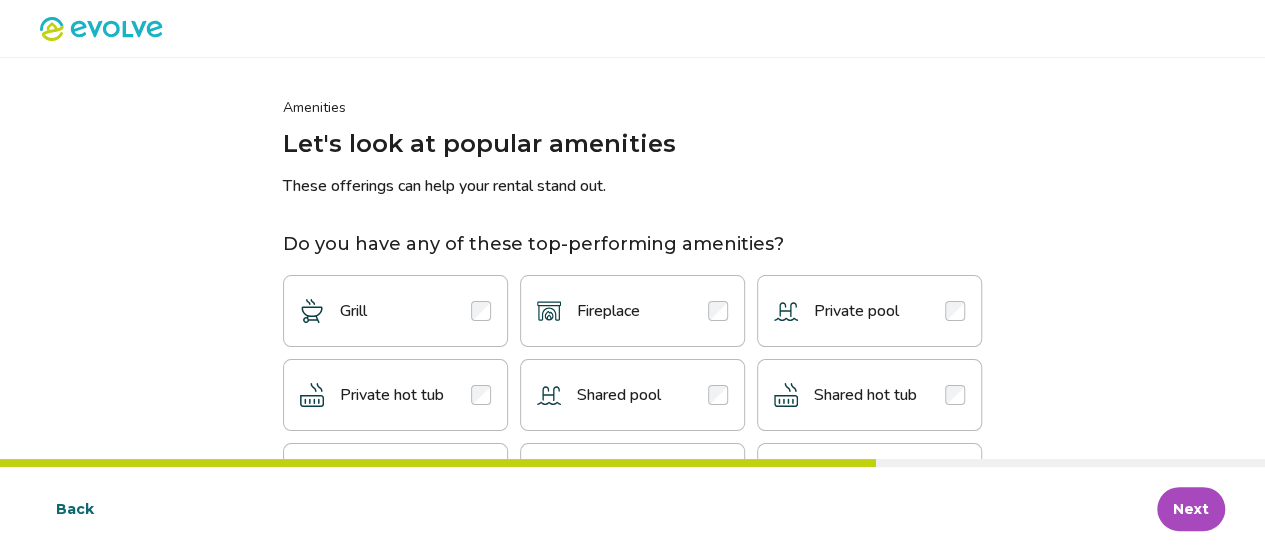 click on "Grill" at bounding box center (395, 311) 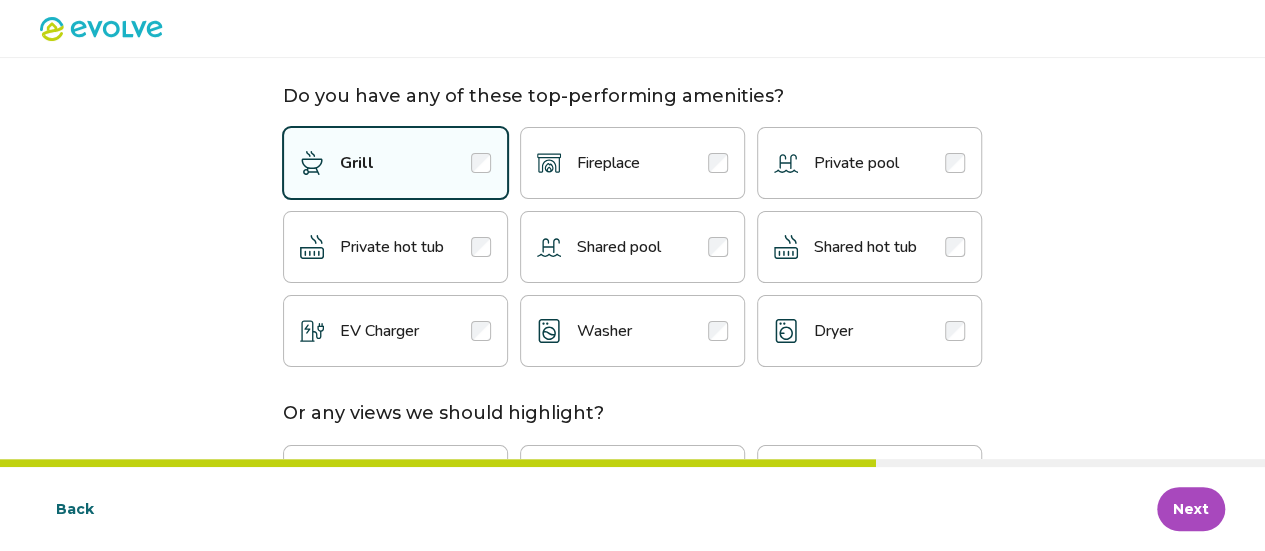 scroll, scrollTop: 163, scrollLeft: 0, axis: vertical 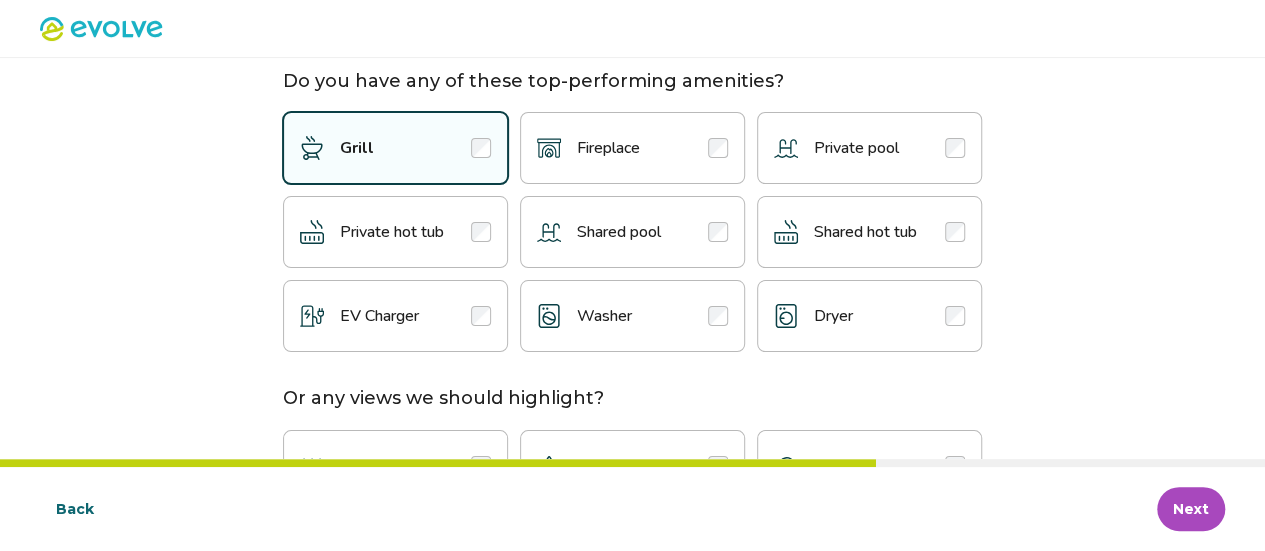 click at bounding box center [718, 316] 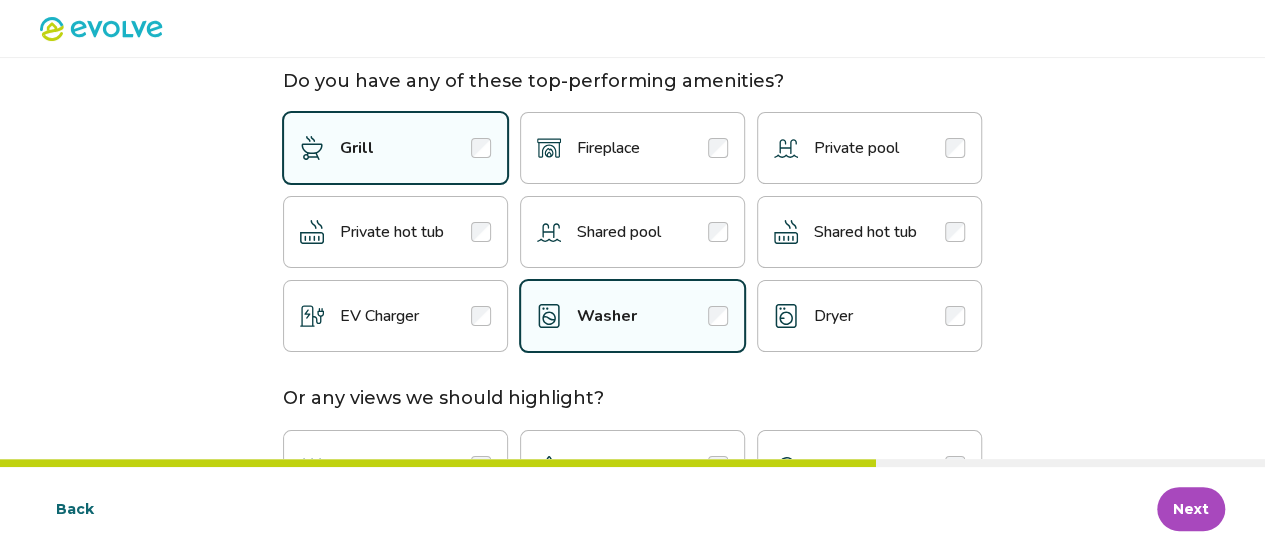click on "Dryer" at bounding box center (869, 316) 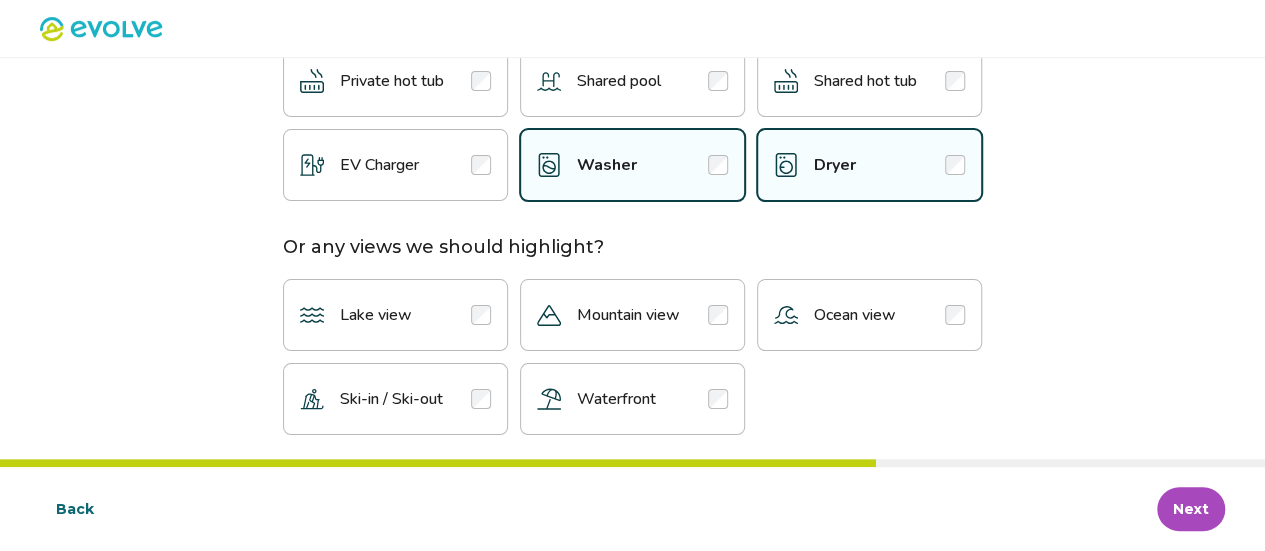 scroll, scrollTop: 319, scrollLeft: 0, axis: vertical 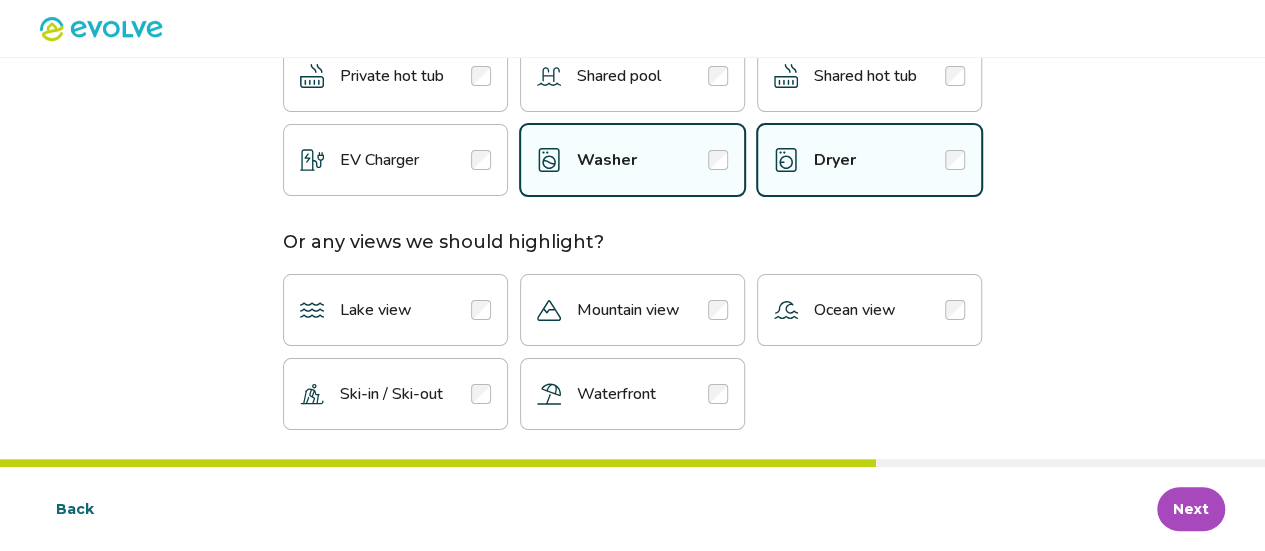 click on "Ocean view" at bounding box center [869, 310] 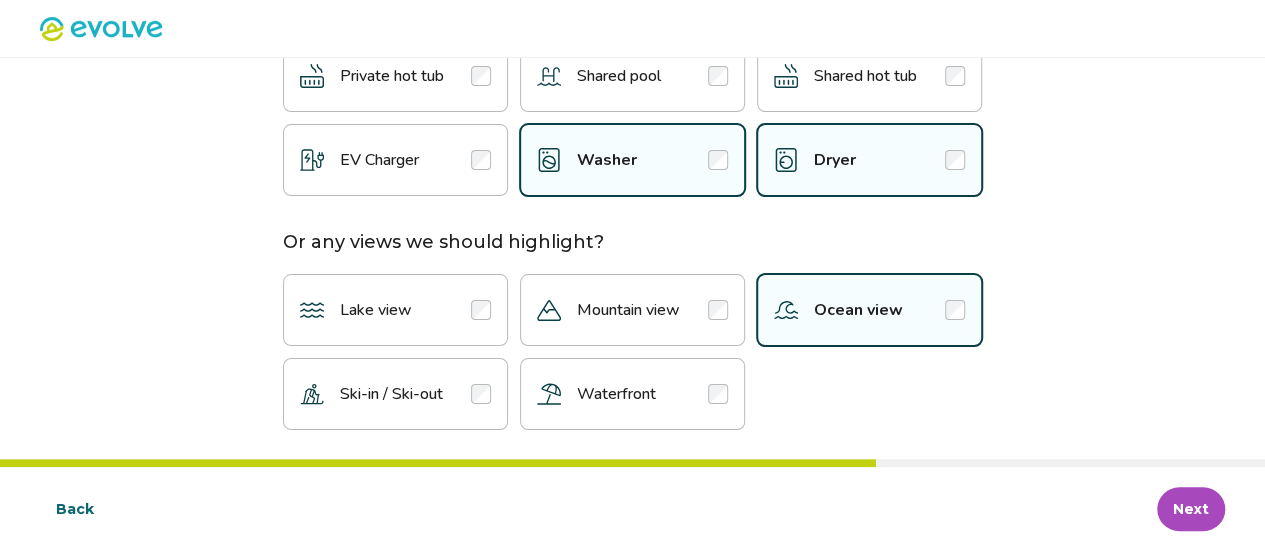 click on "Ocean view" at bounding box center (869, 310) 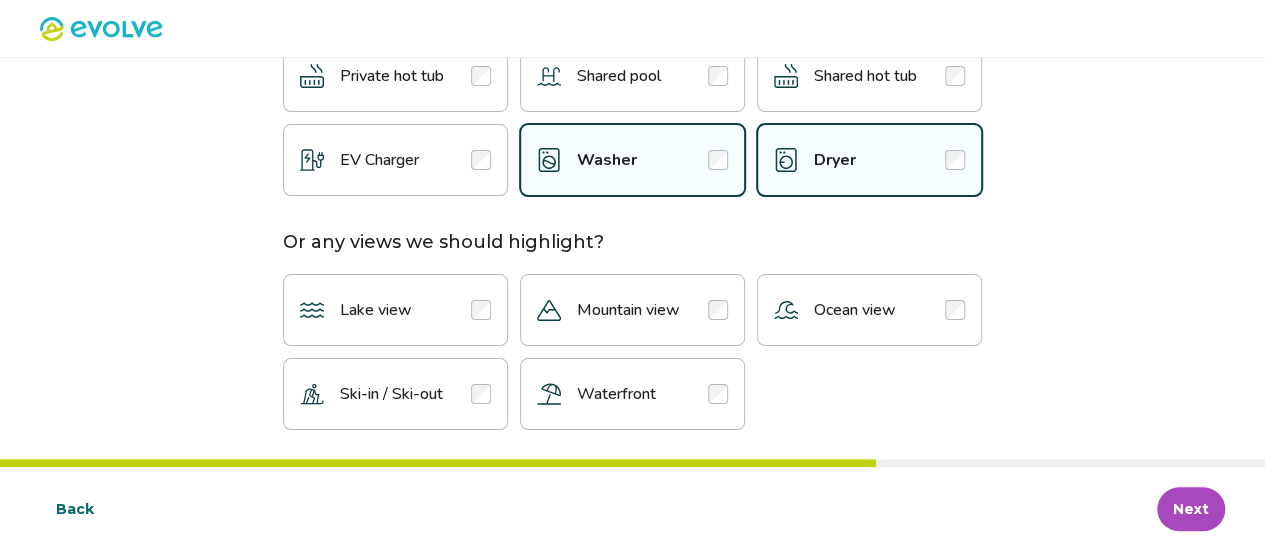 scroll, scrollTop: 329, scrollLeft: 0, axis: vertical 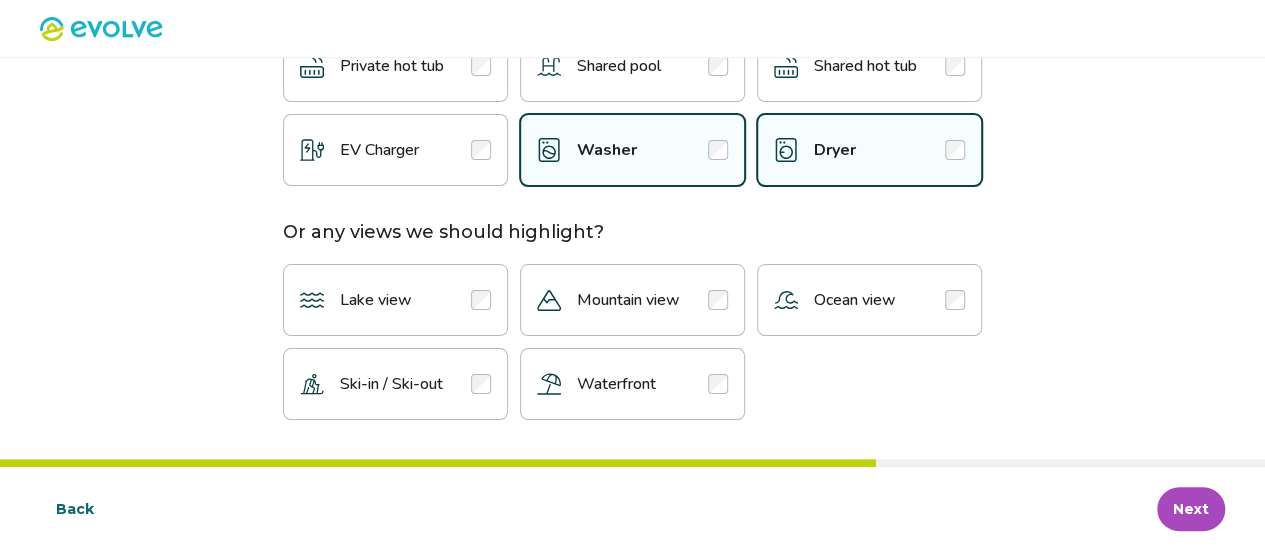 click on "Next" at bounding box center (1191, 509) 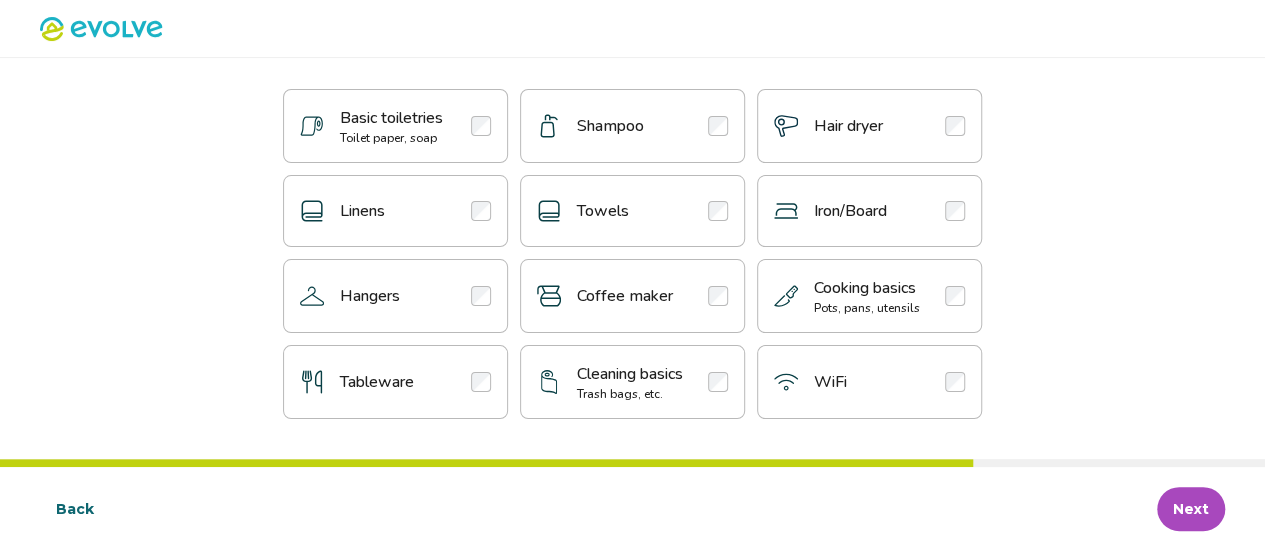 scroll, scrollTop: 0, scrollLeft: 0, axis: both 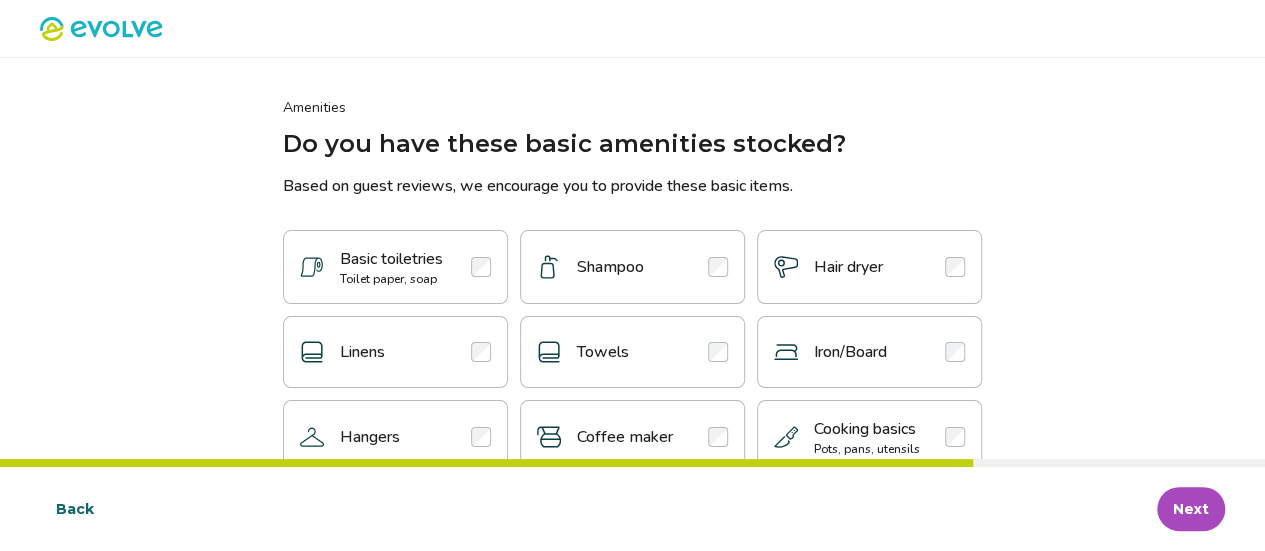 click on "Basic toiletries Toilet paper, soap" at bounding box center (395, 267) 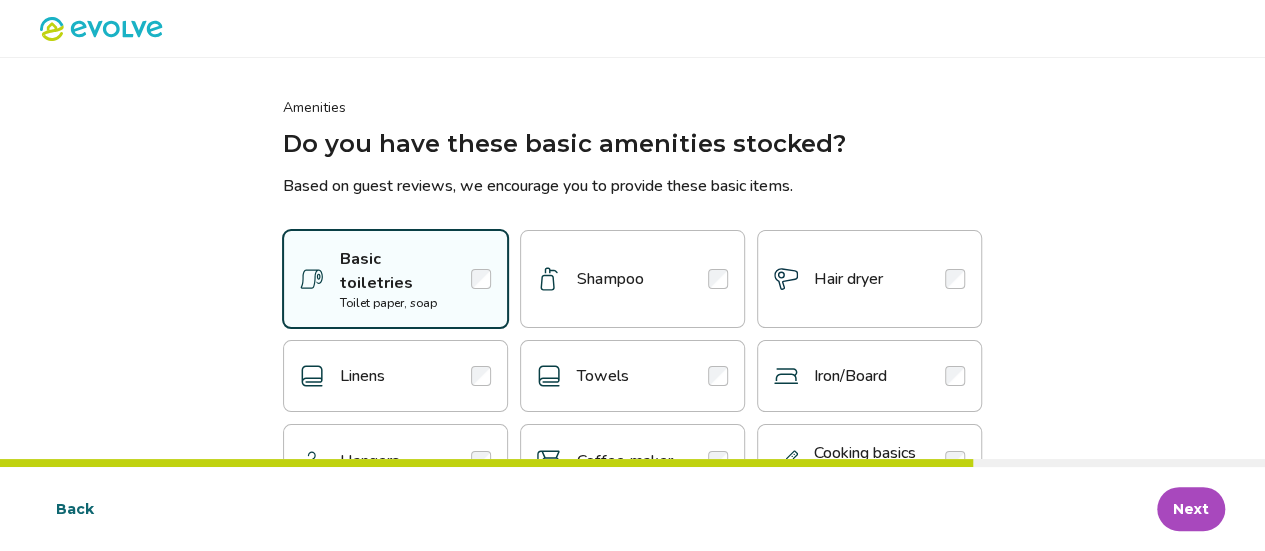 click on "Shampoo" at bounding box center (632, 279) 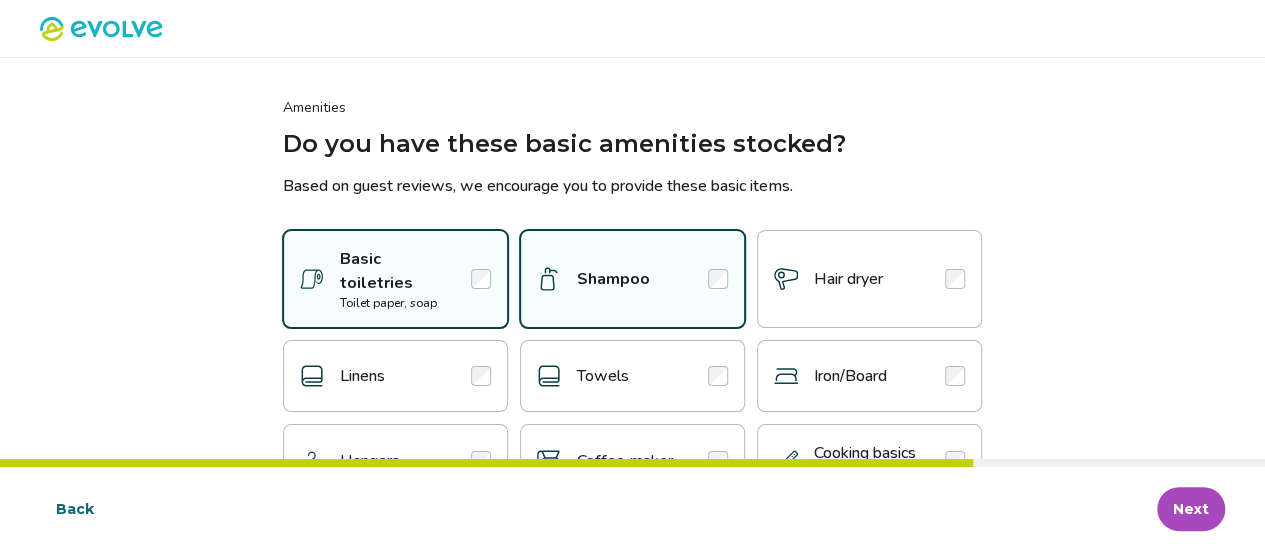 click on "Hair dryer" at bounding box center [869, 279] 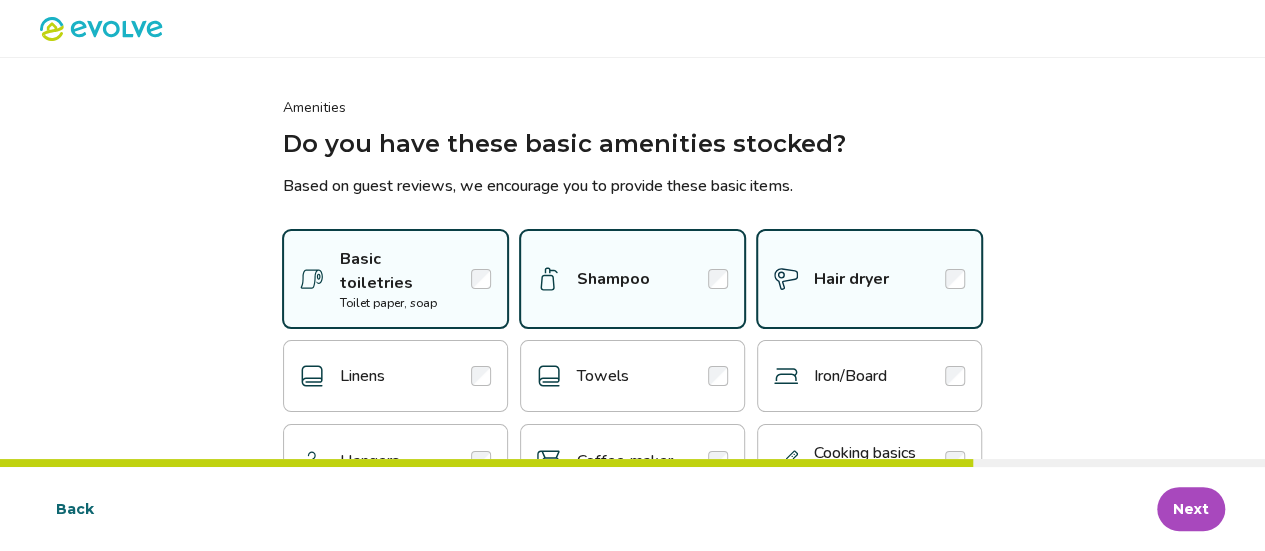 click on "Linens" at bounding box center [395, 376] 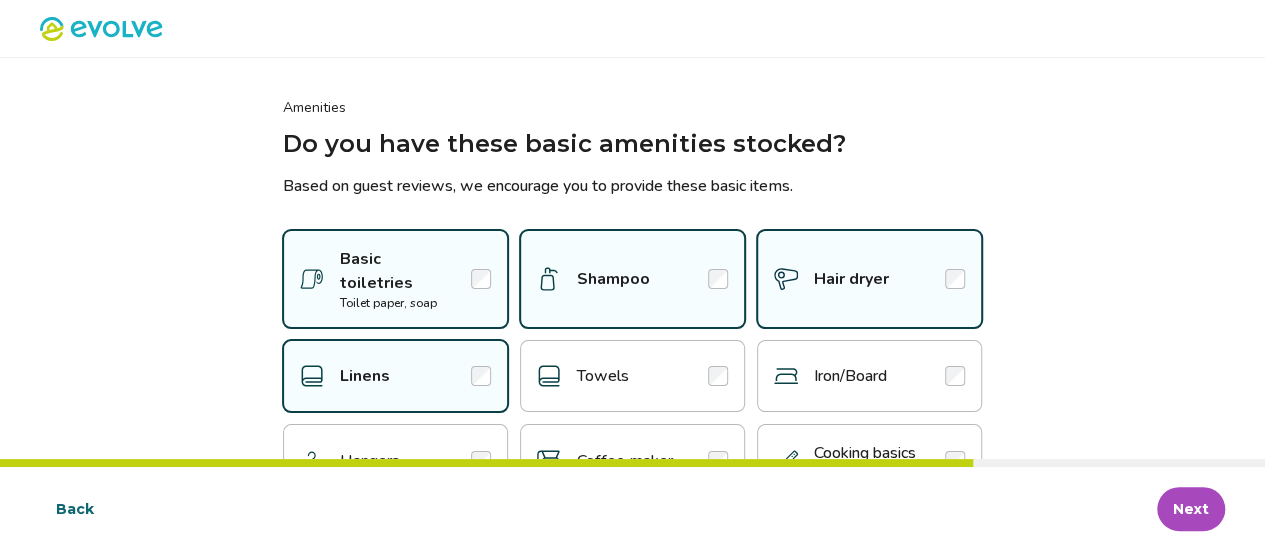 click on "Towels" at bounding box center [603, 376] 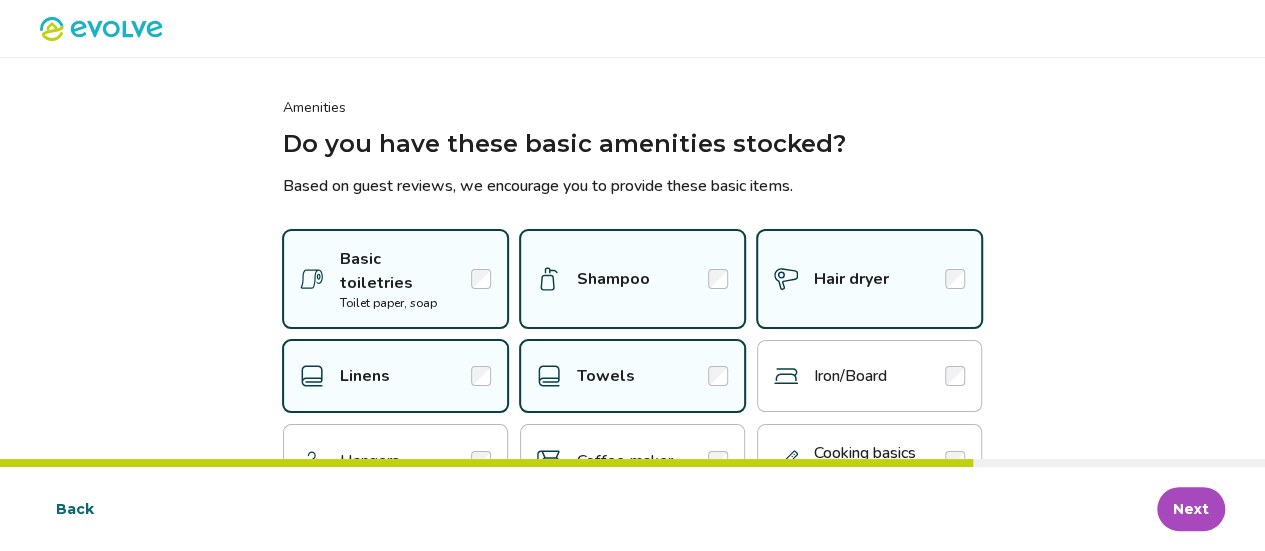 click on "Iron/Board" at bounding box center [869, 376] 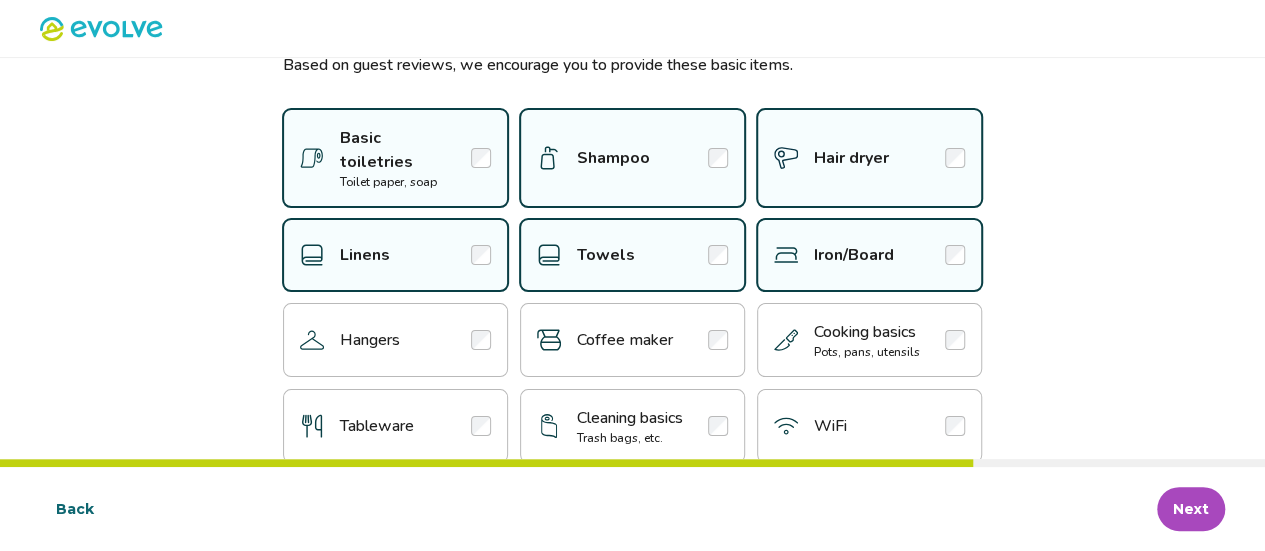 scroll, scrollTop: 126, scrollLeft: 0, axis: vertical 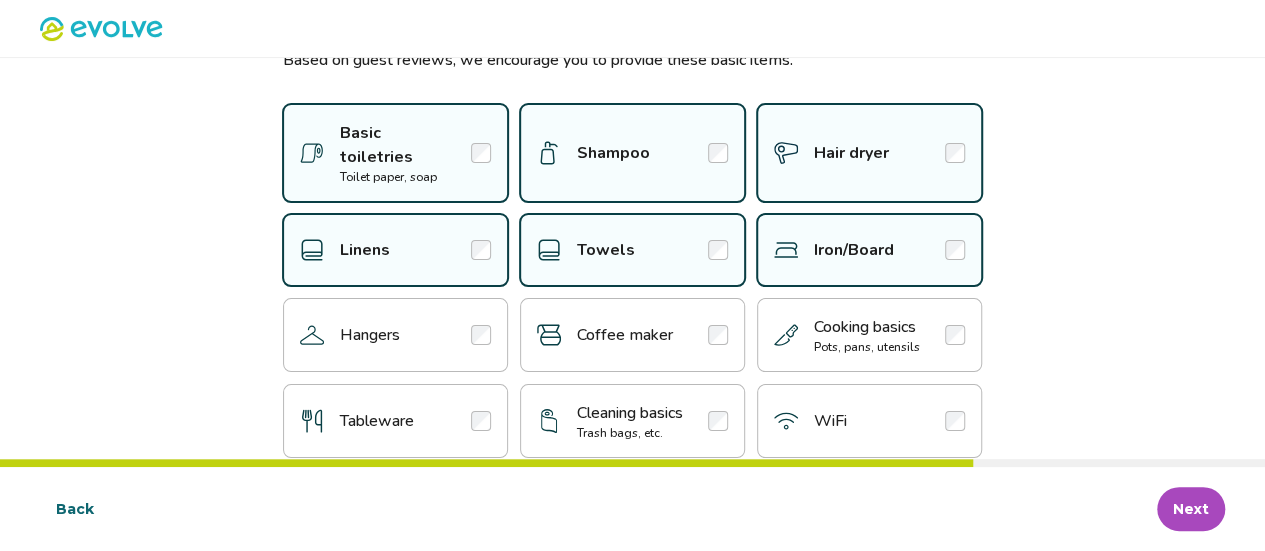 click on "Hangers" at bounding box center (395, 335) 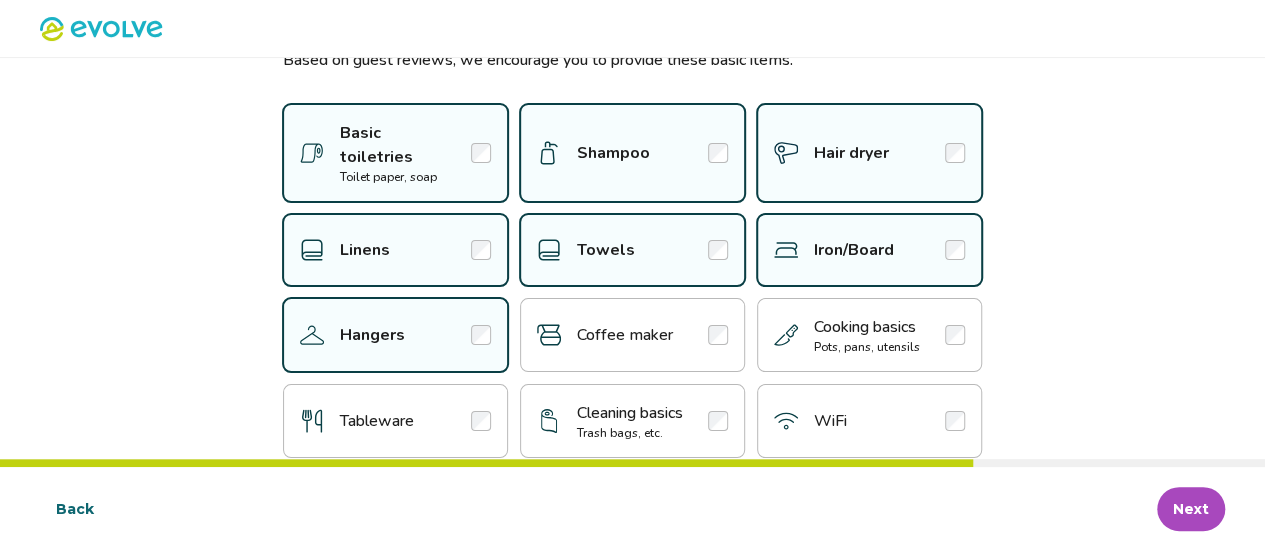 click on "Tableware" at bounding box center (395, 421) 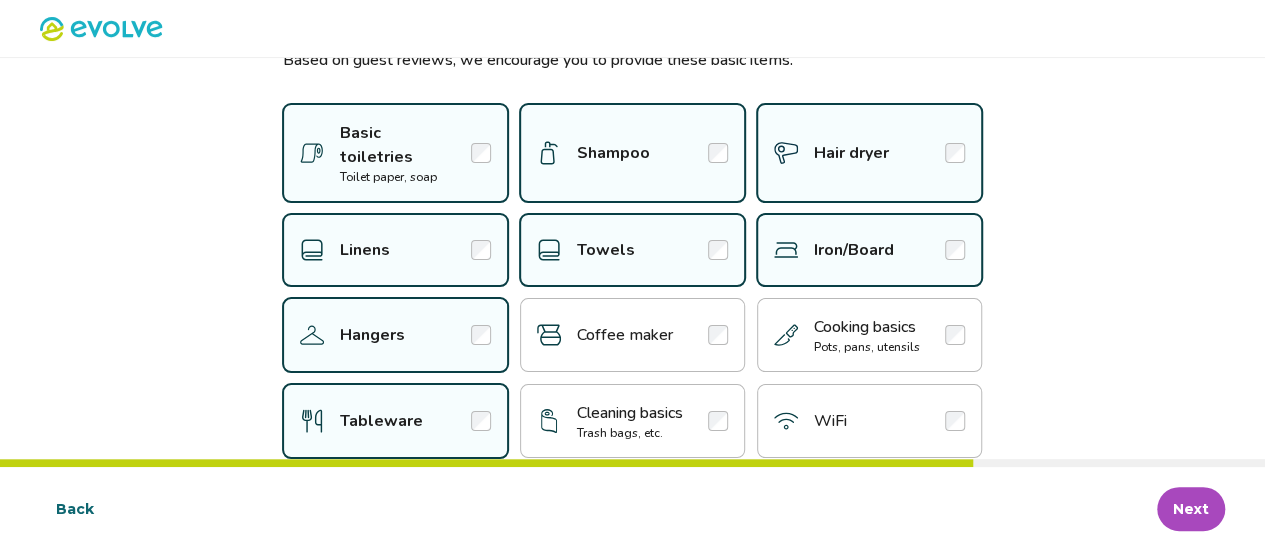 click on "Coffee maker" at bounding box center [632, 335] 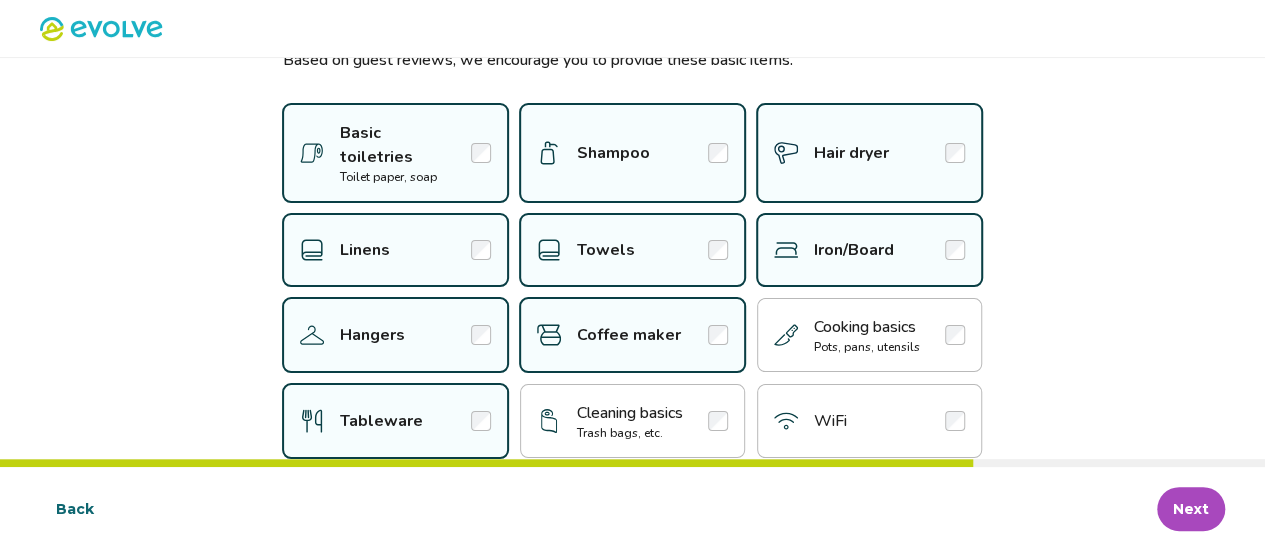 click on "Cleaning basics Trash bags, etc." at bounding box center (630, 421) 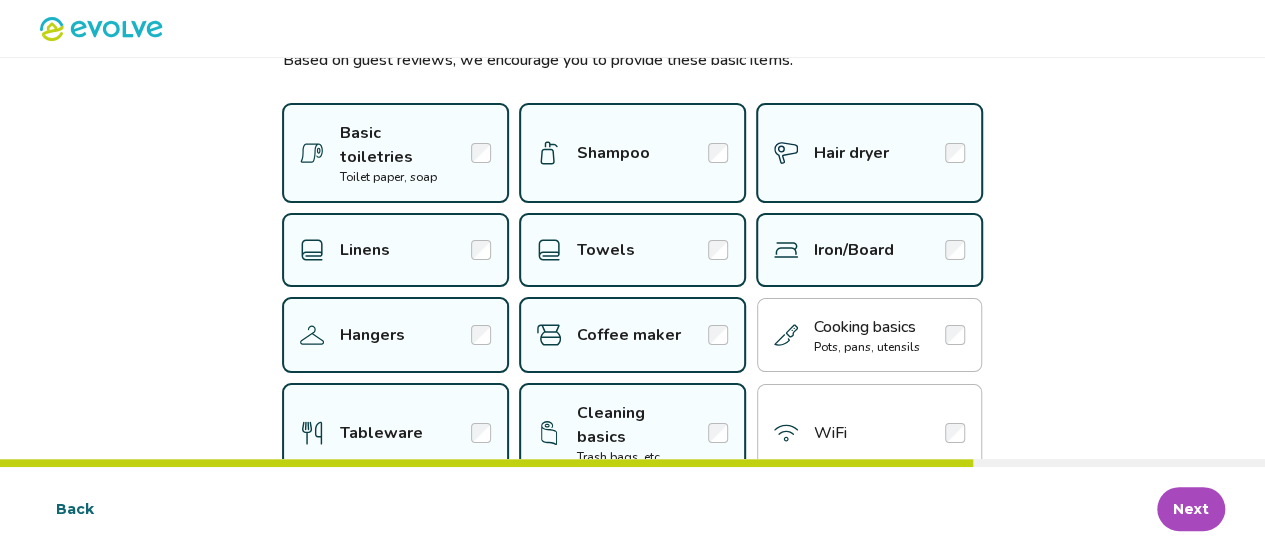 click on "Cooking basics Pots, pans, utensils" at bounding box center (869, 335) 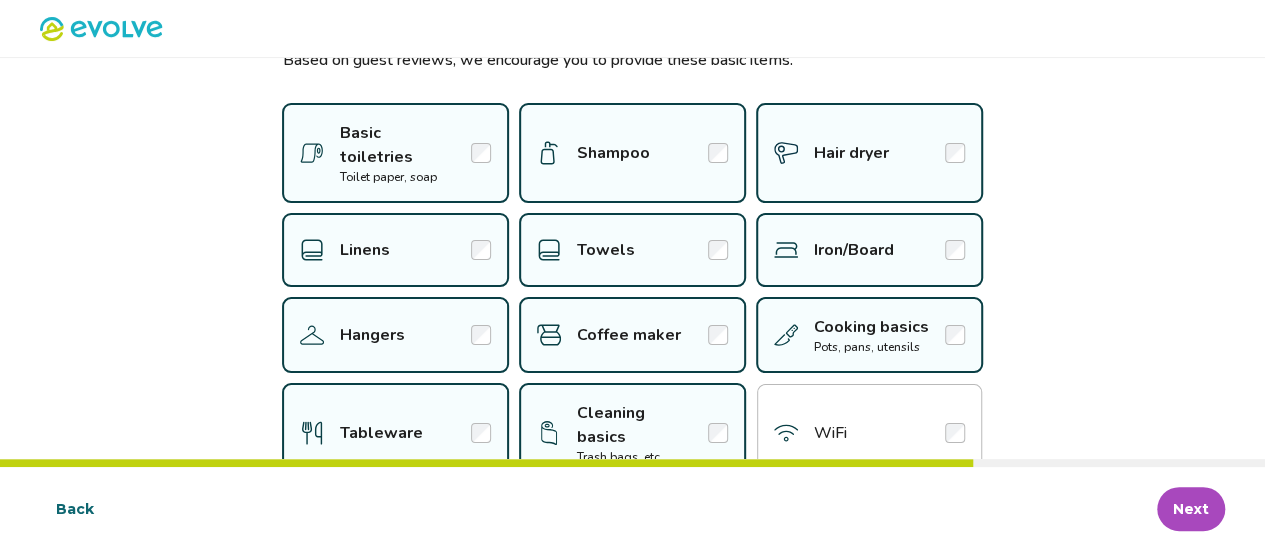 click on "WiFi" at bounding box center [869, 433] 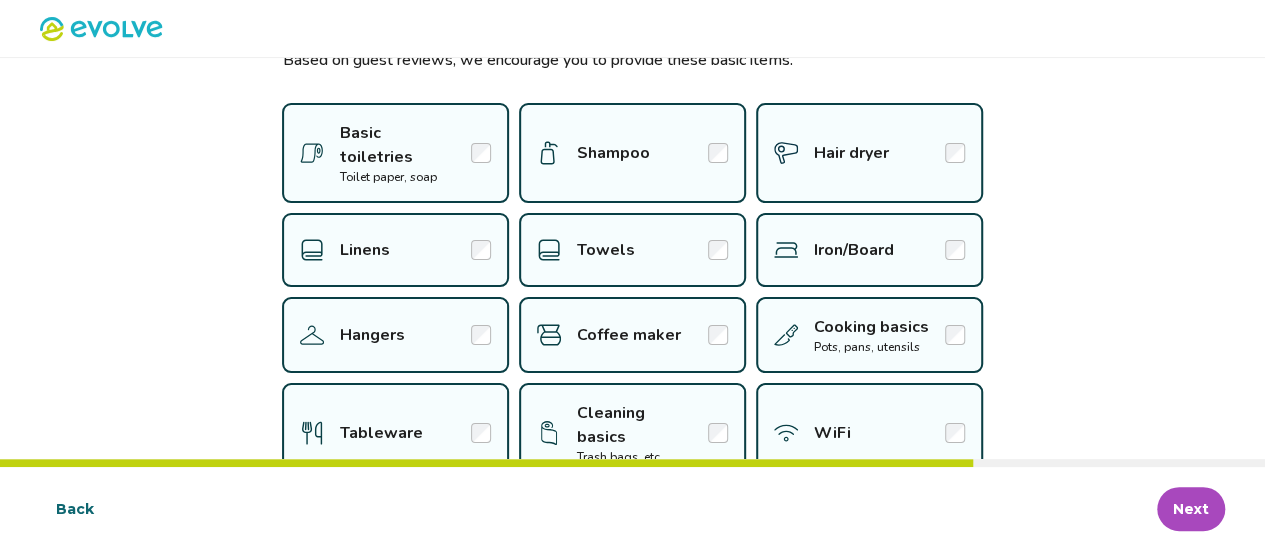 click on "Next" at bounding box center (1191, 509) 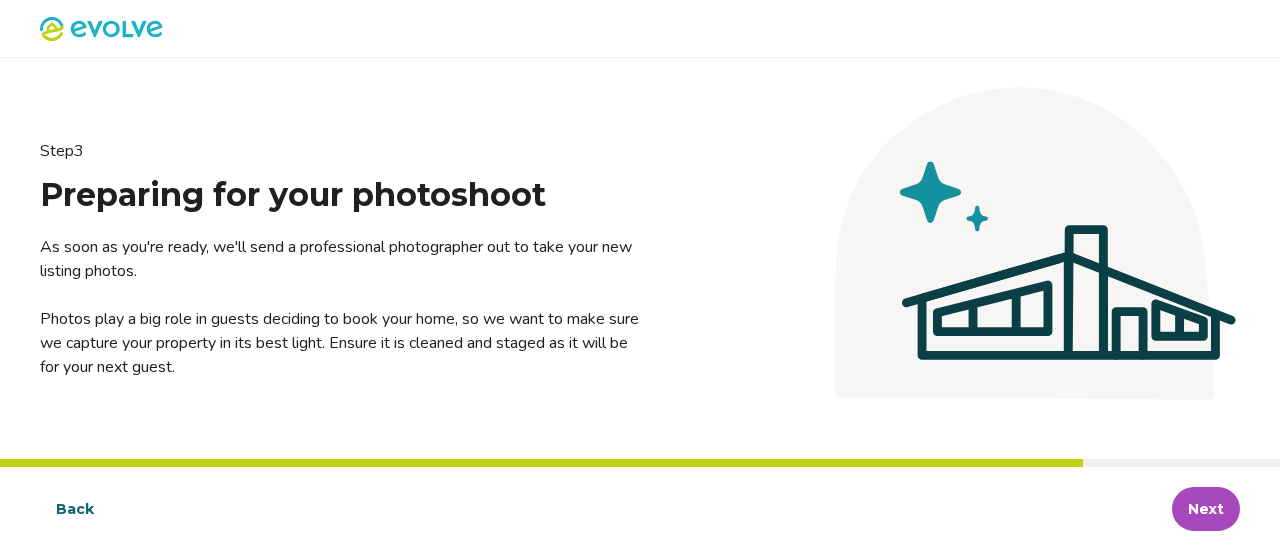 click on "Next" at bounding box center [1206, 509] 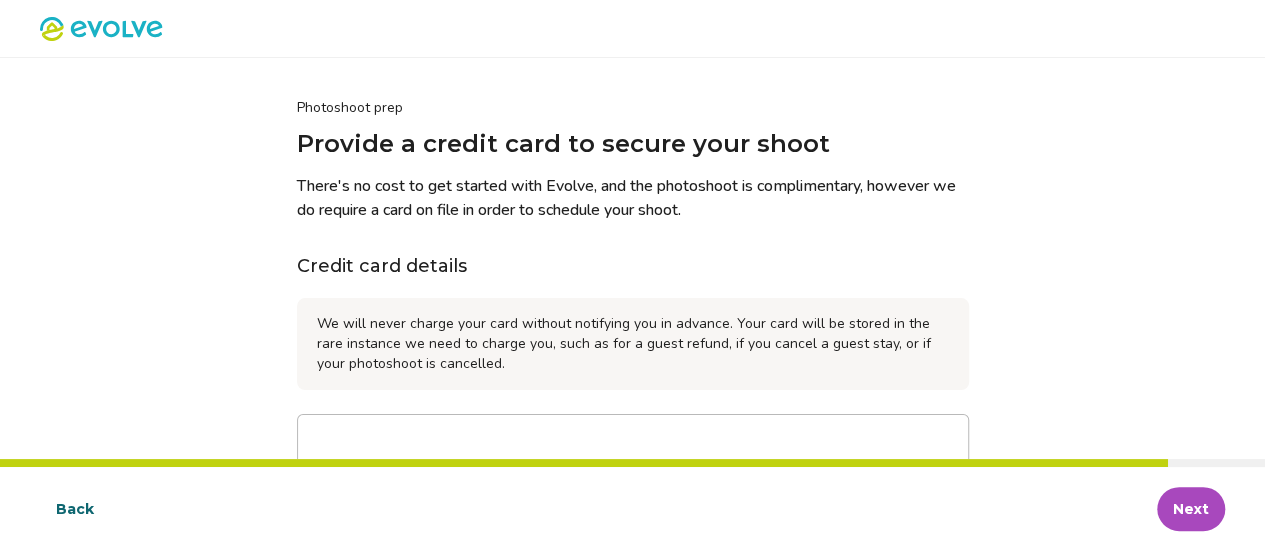scroll, scrollTop: 47, scrollLeft: 0, axis: vertical 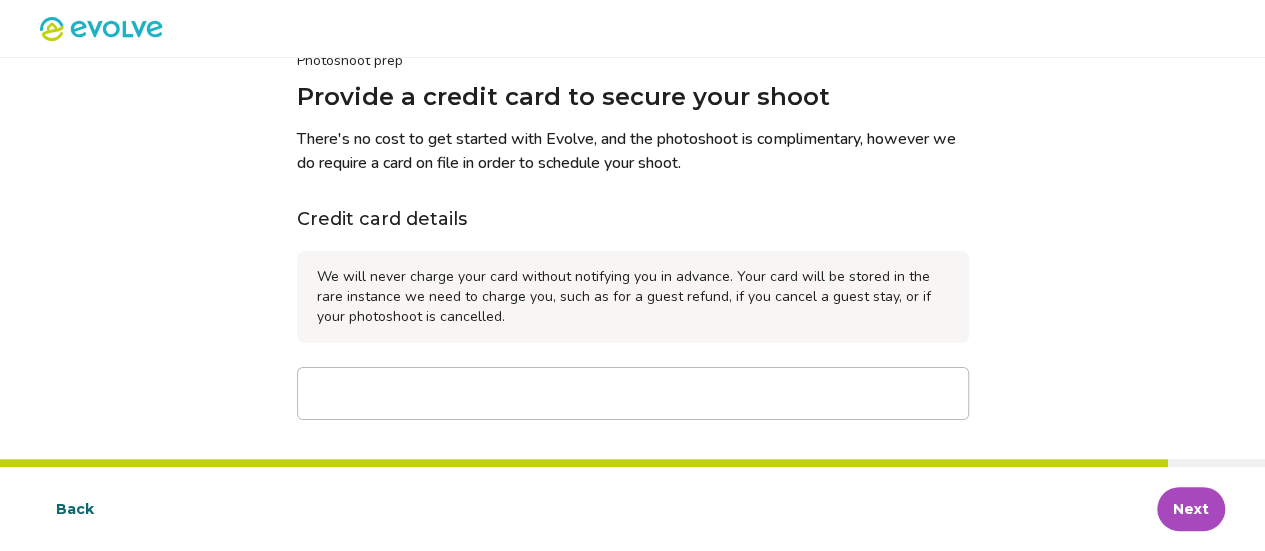 click on "Next" at bounding box center (1191, 509) 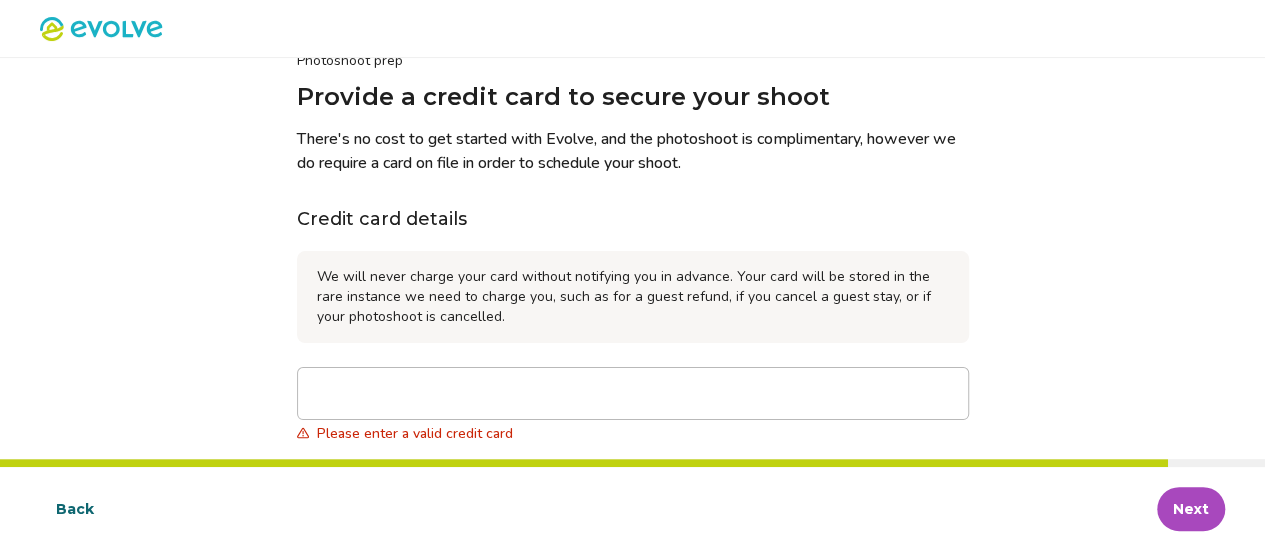 click on "Next" at bounding box center (1191, 509) 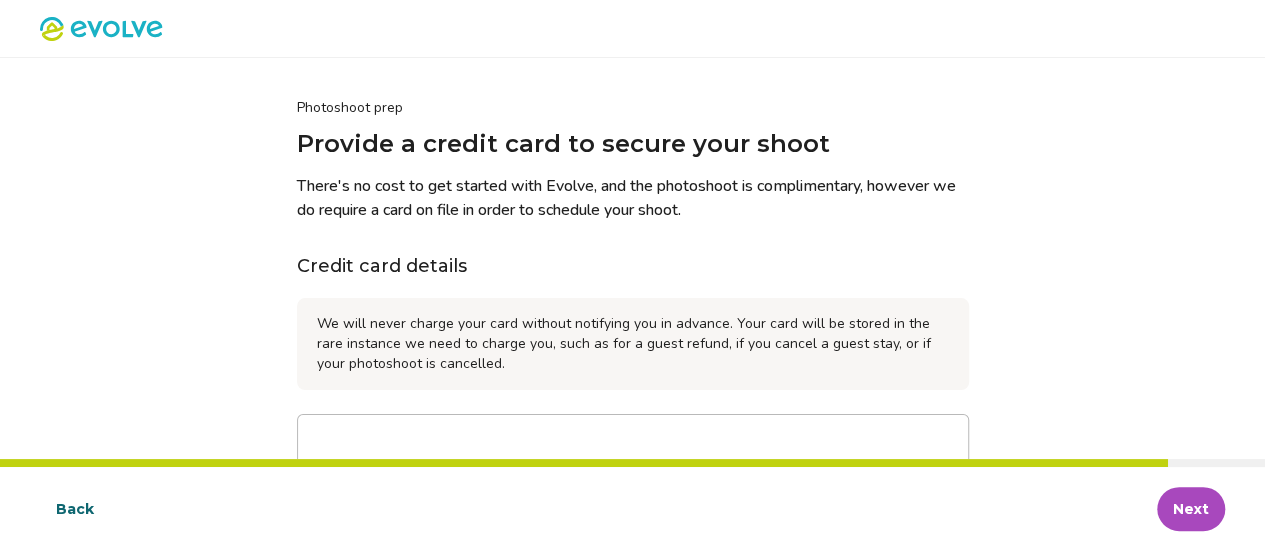 scroll, scrollTop: 71, scrollLeft: 0, axis: vertical 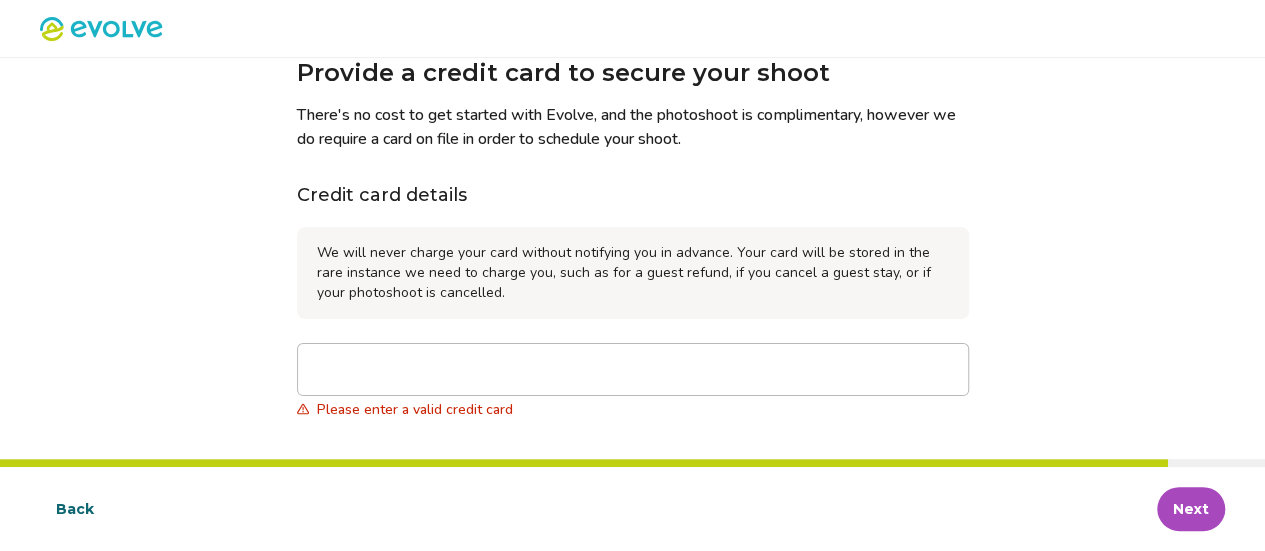 click on "Next" at bounding box center [1191, 509] 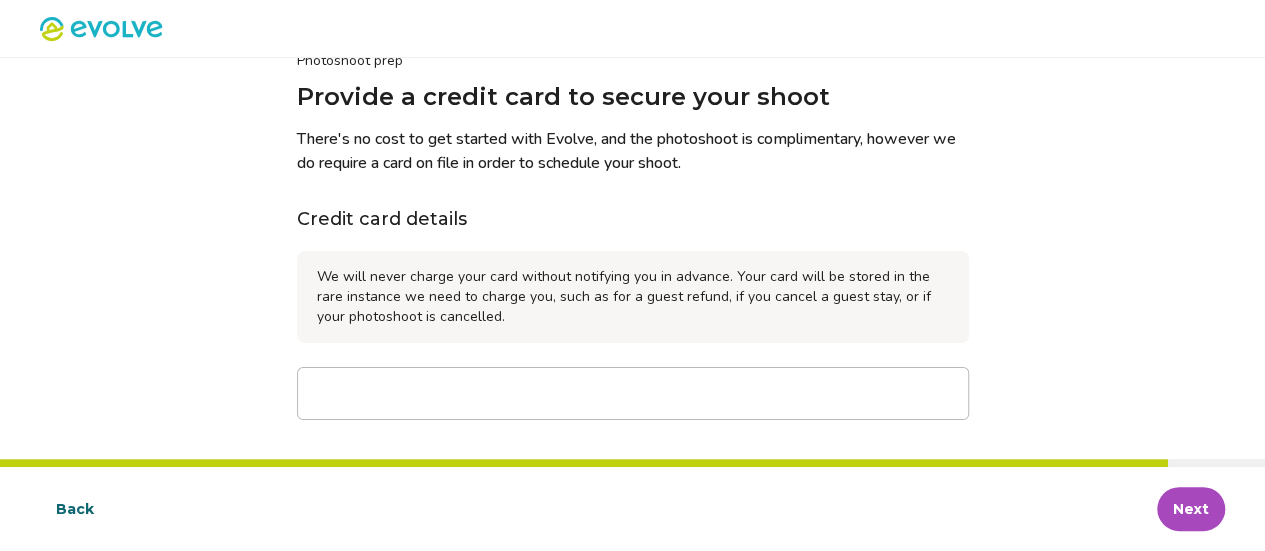 click on "Next" at bounding box center (1191, 509) 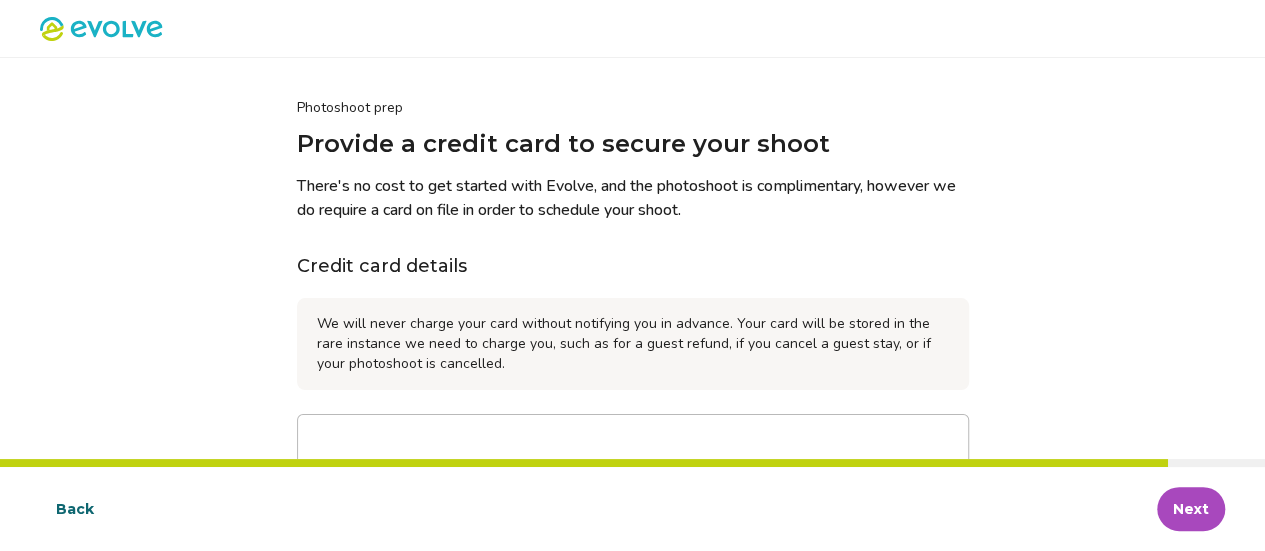 scroll, scrollTop: 47, scrollLeft: 0, axis: vertical 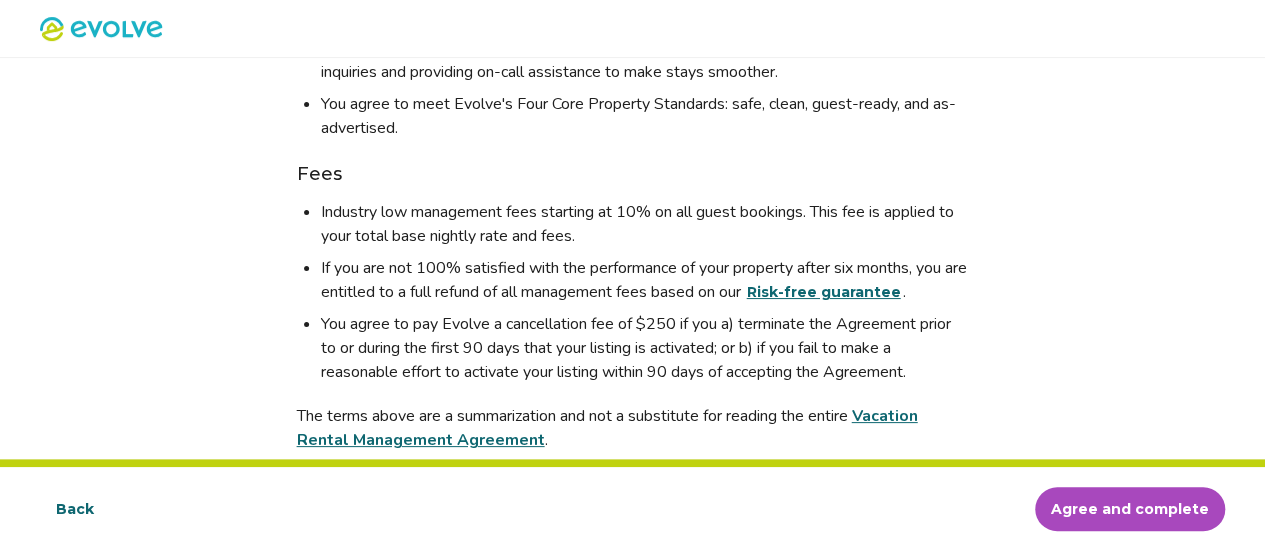 click on "Agree and complete" at bounding box center [1130, 509] 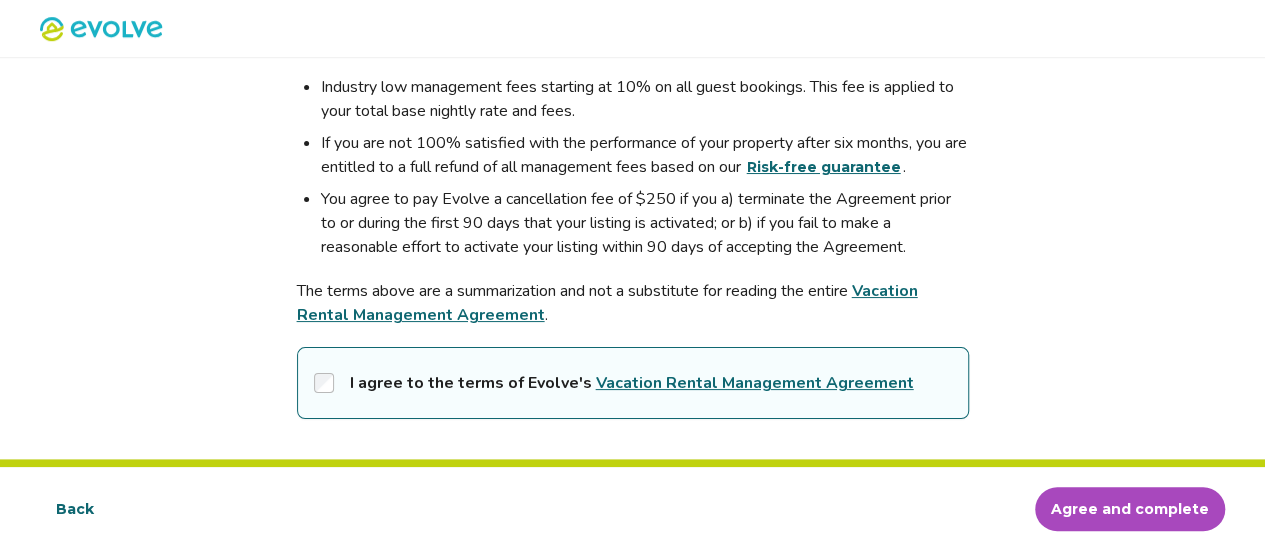 scroll, scrollTop: 531, scrollLeft: 0, axis: vertical 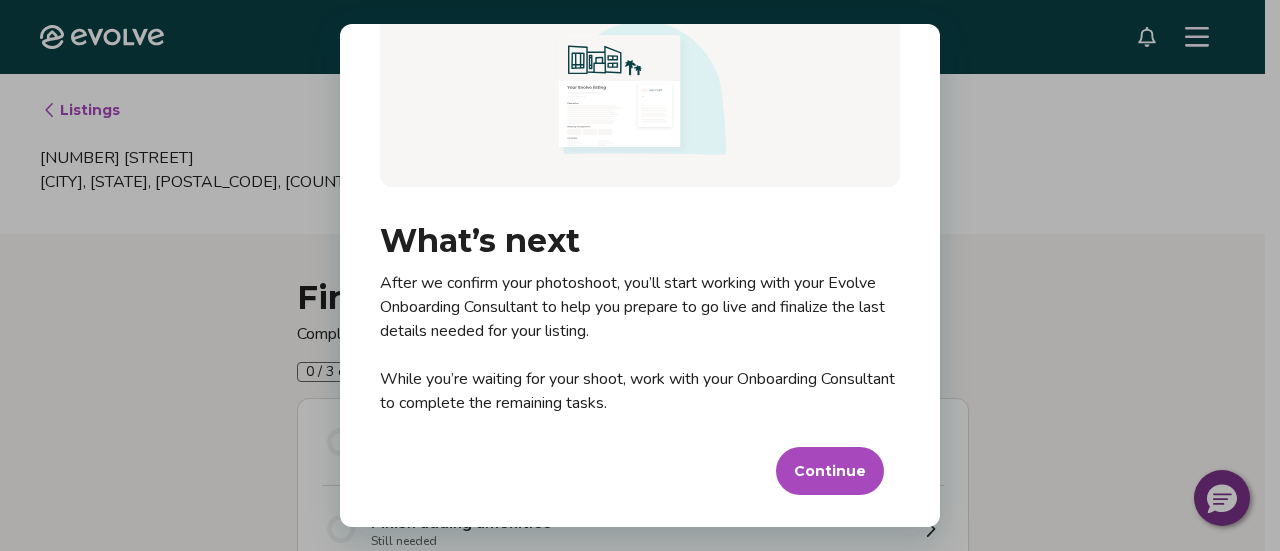 click on "Continue" at bounding box center (830, 471) 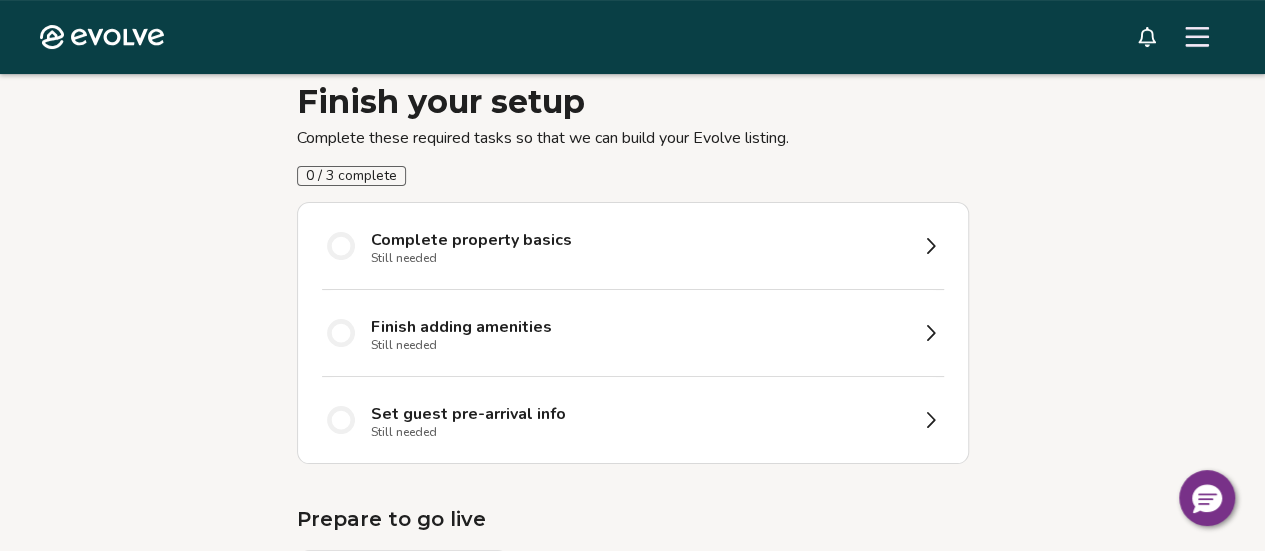 scroll, scrollTop: 204, scrollLeft: 0, axis: vertical 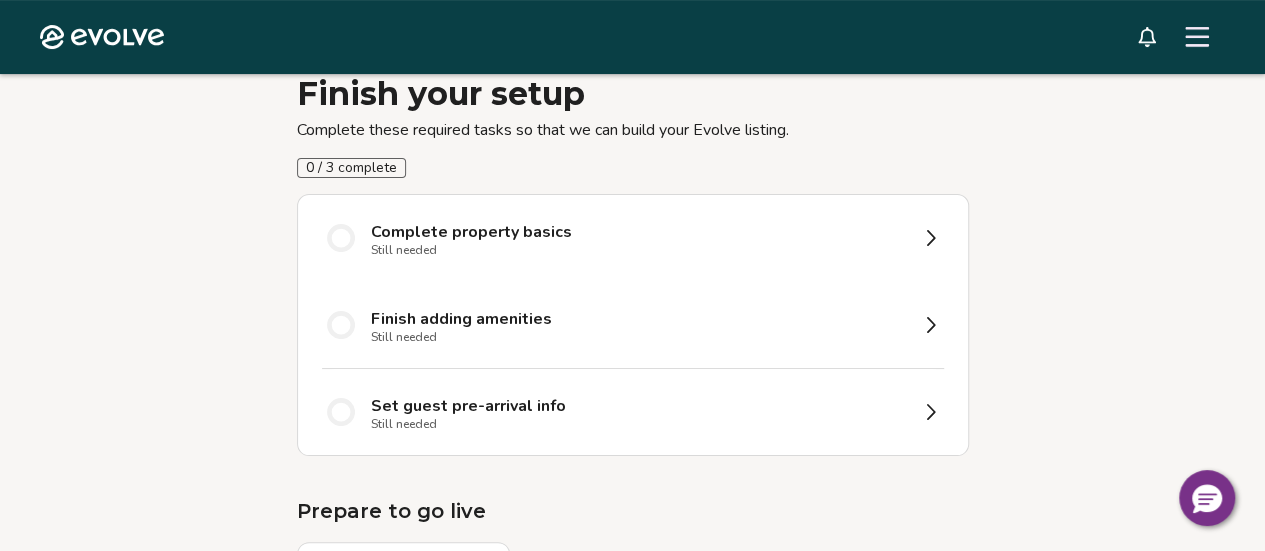 click on "Complete property basics Still needed" at bounding box center [639, 238] 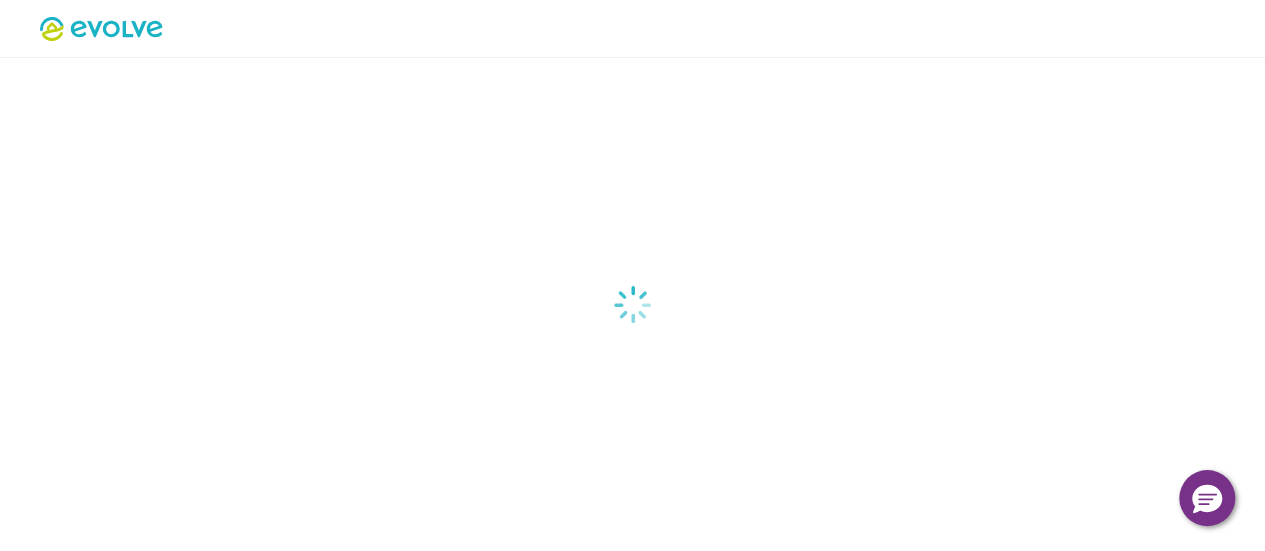 scroll, scrollTop: 0, scrollLeft: 0, axis: both 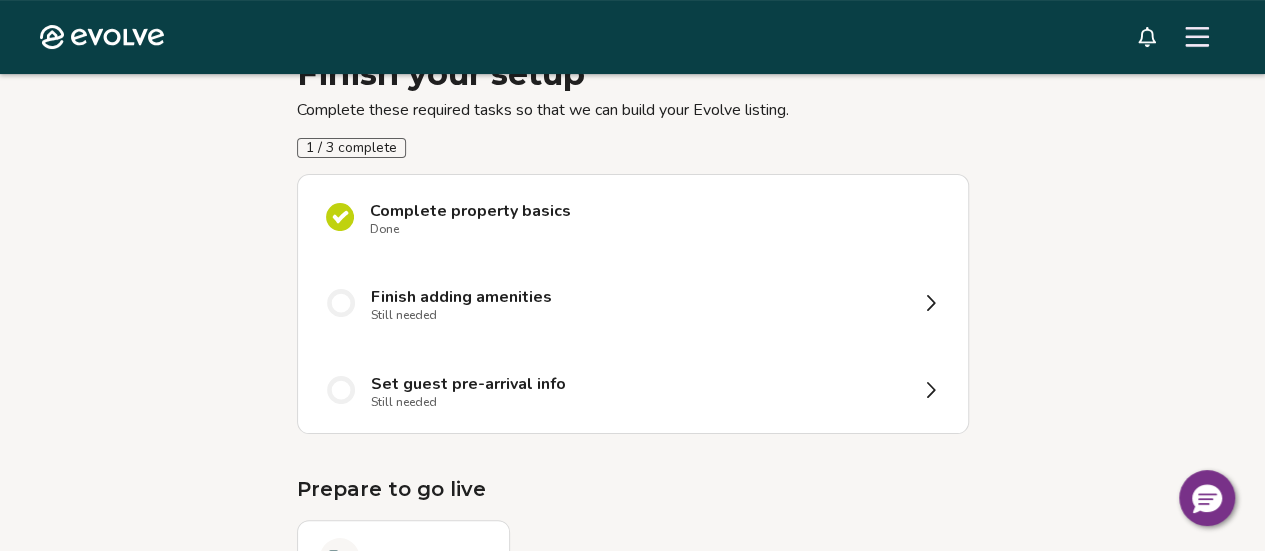 click on "Finish adding amenities Still needed" at bounding box center (633, 303) 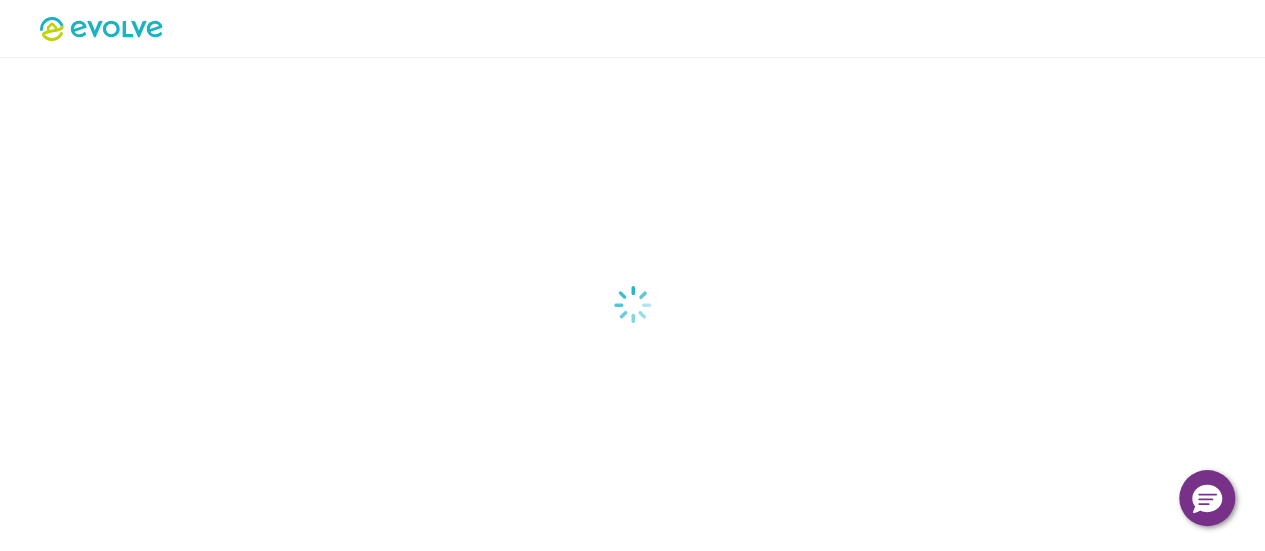scroll, scrollTop: 0, scrollLeft: 0, axis: both 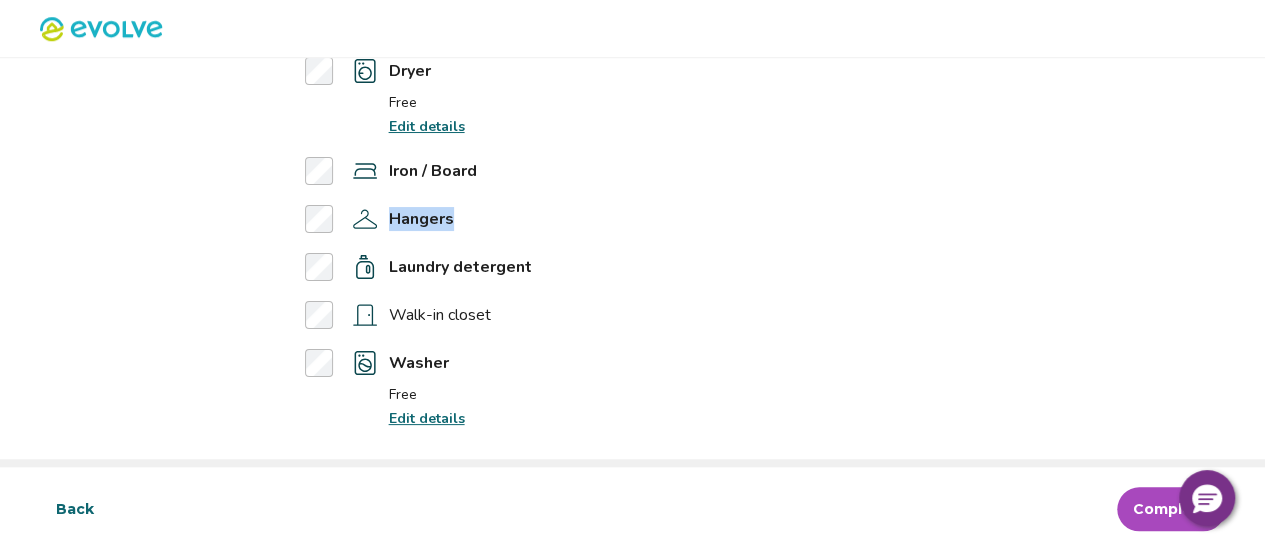 drag, startPoint x: 641, startPoint y: 185, endPoint x: 730, endPoint y: 211, distance: 92.72001 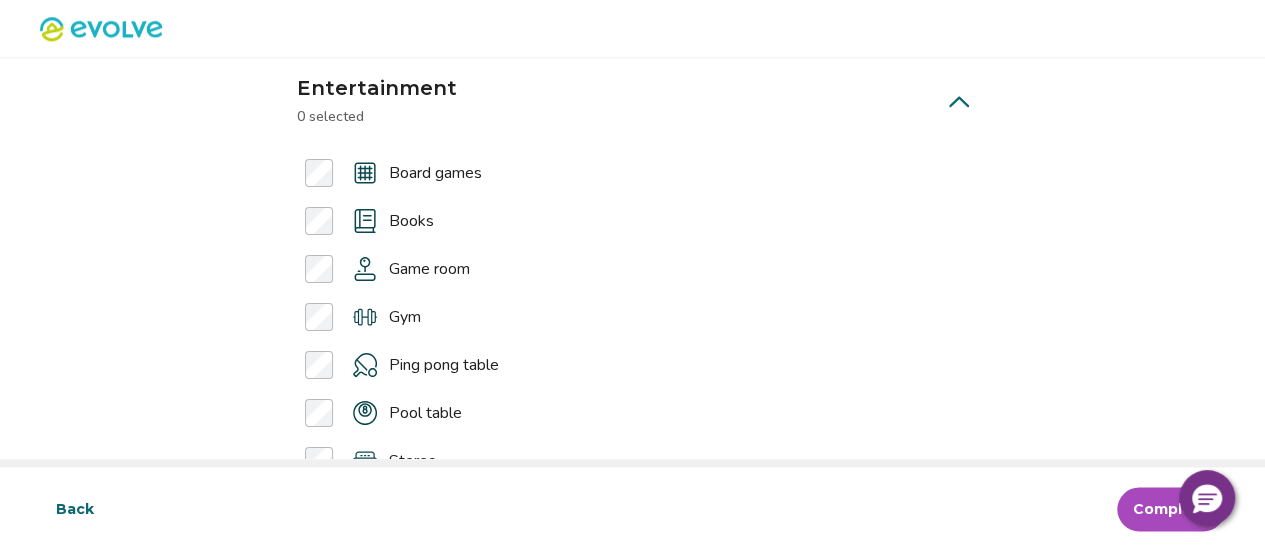 scroll, scrollTop: 1150, scrollLeft: 0, axis: vertical 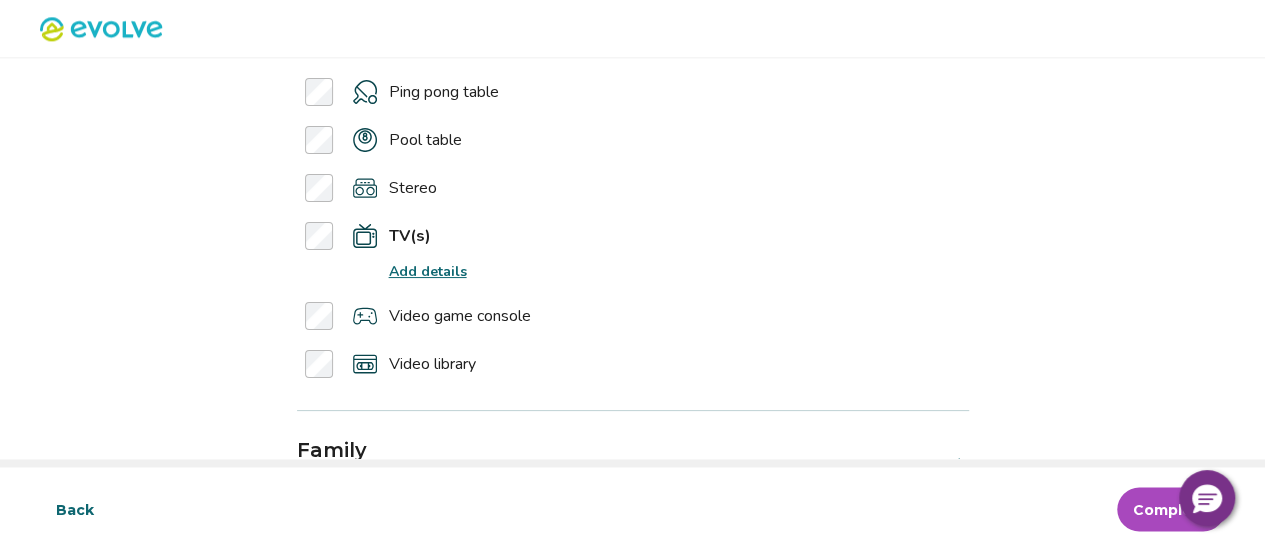 click on "Add details" at bounding box center (428, 271) 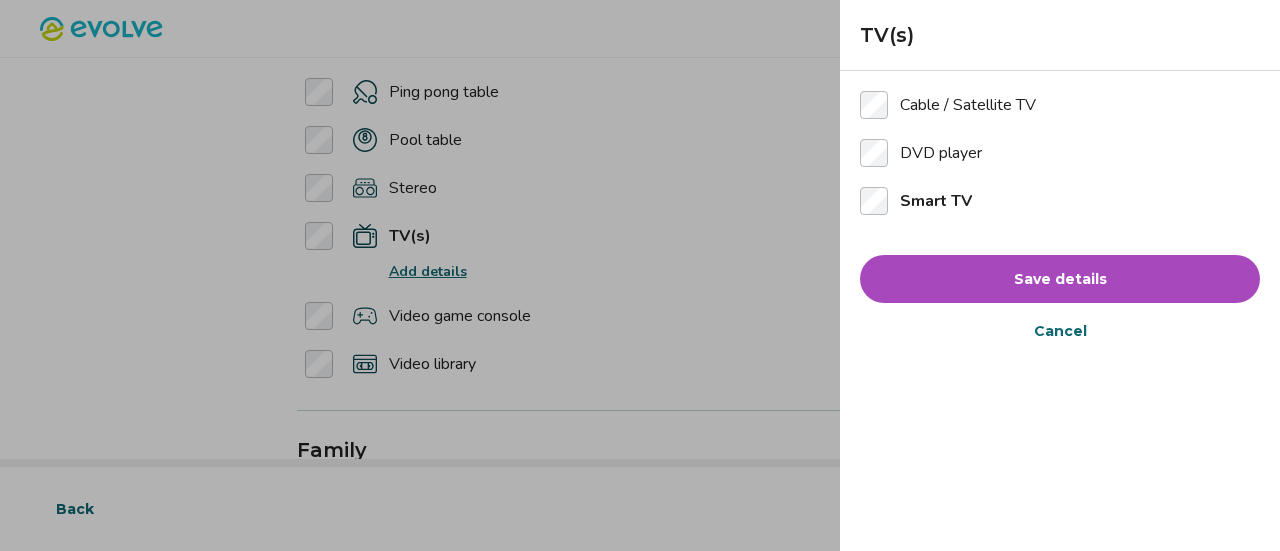 click on "Save details" at bounding box center (1060, 279) 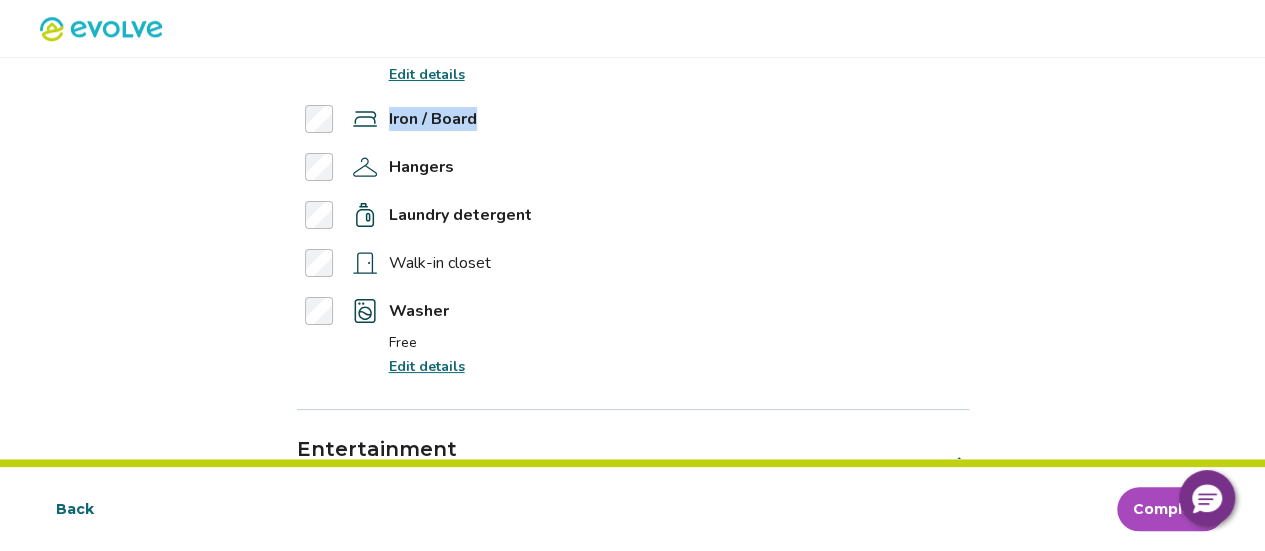 scroll, scrollTop: 732, scrollLeft: 0, axis: vertical 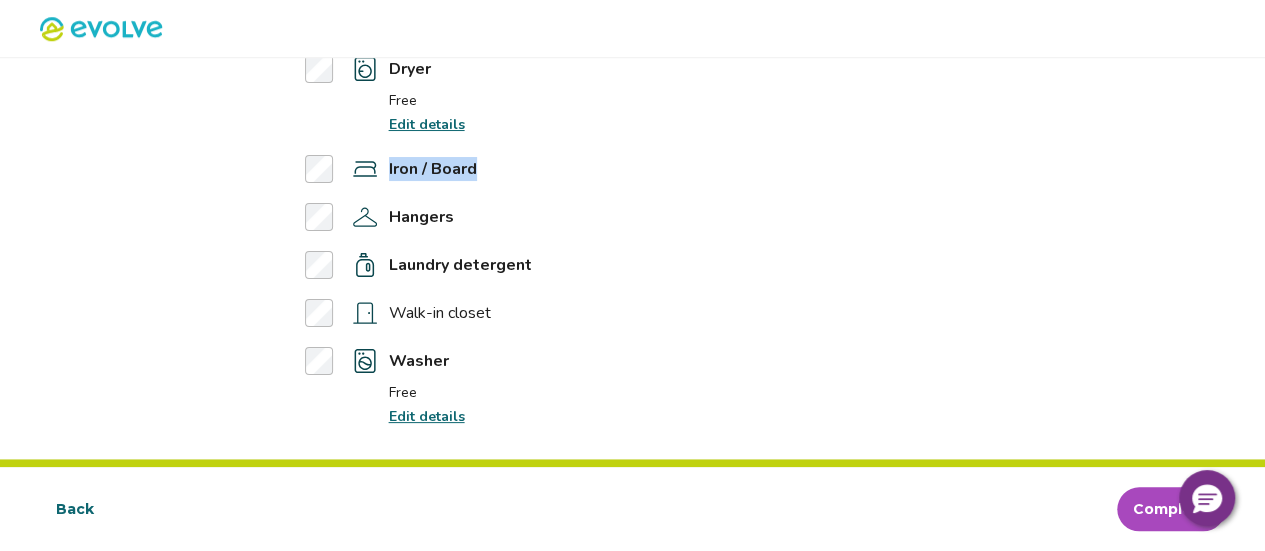 click on "Edit details" at bounding box center (427, 416) 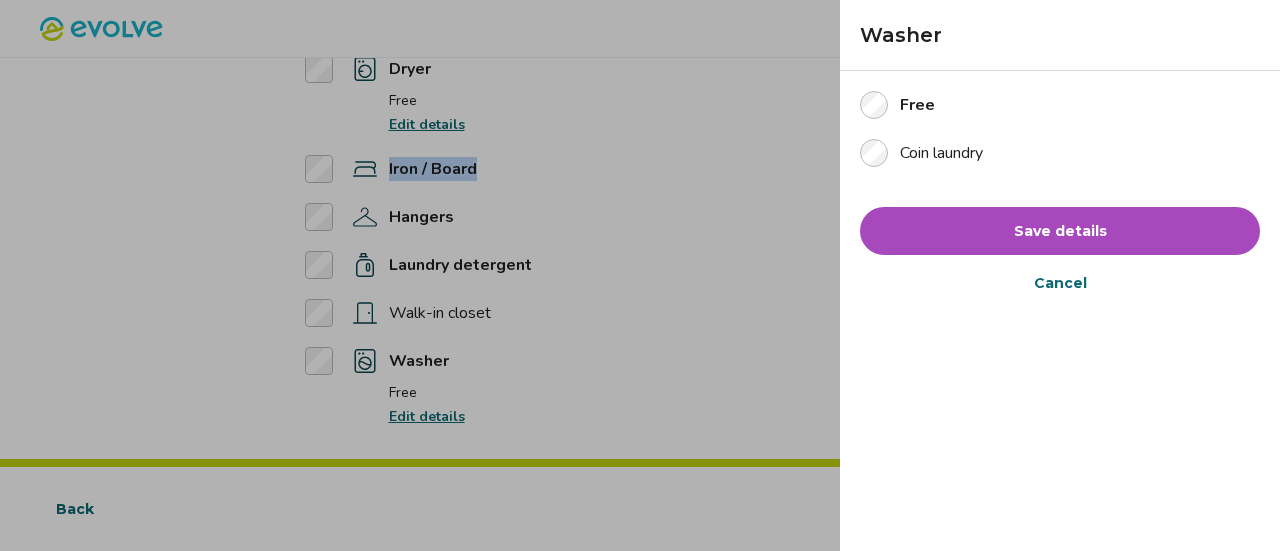 click on "Save details" at bounding box center [1060, 231] 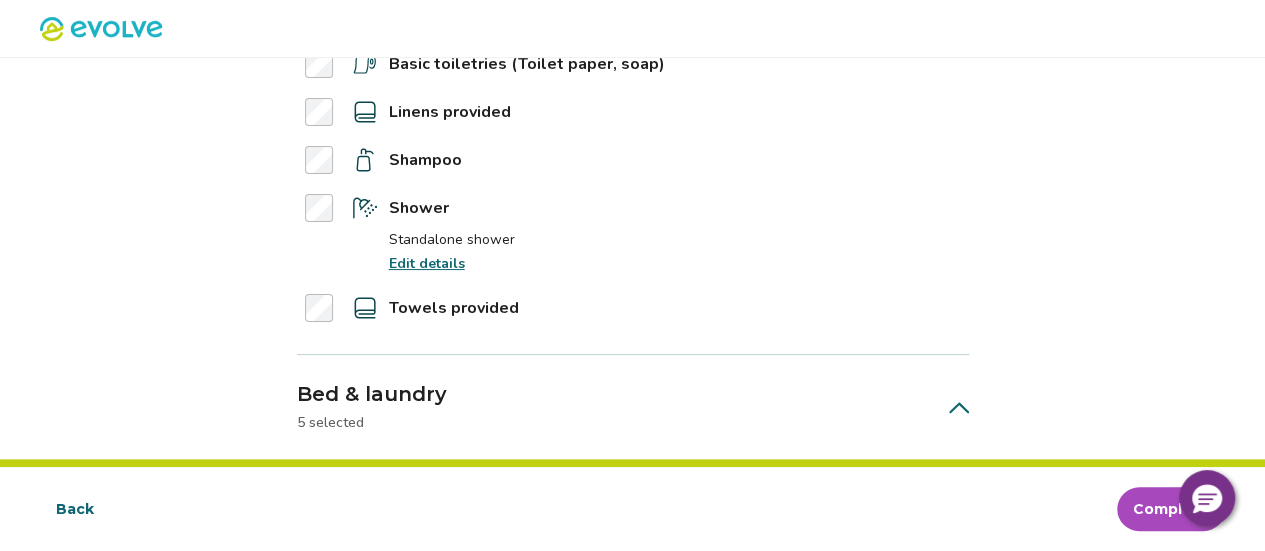 scroll, scrollTop: 308, scrollLeft: 0, axis: vertical 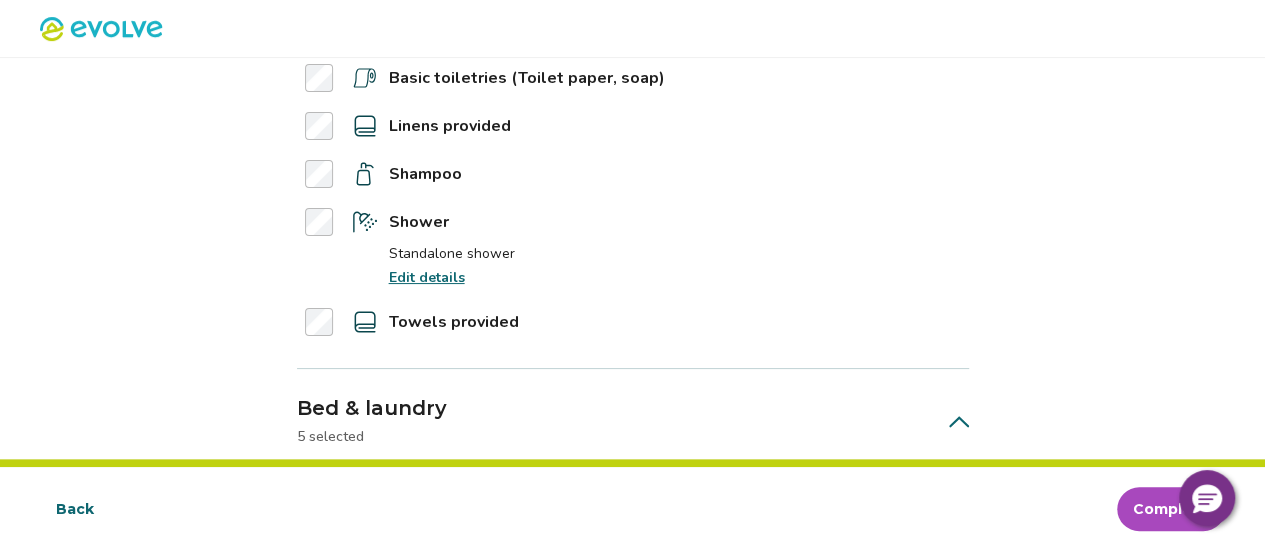 click on "Edit details" at bounding box center [427, 277] 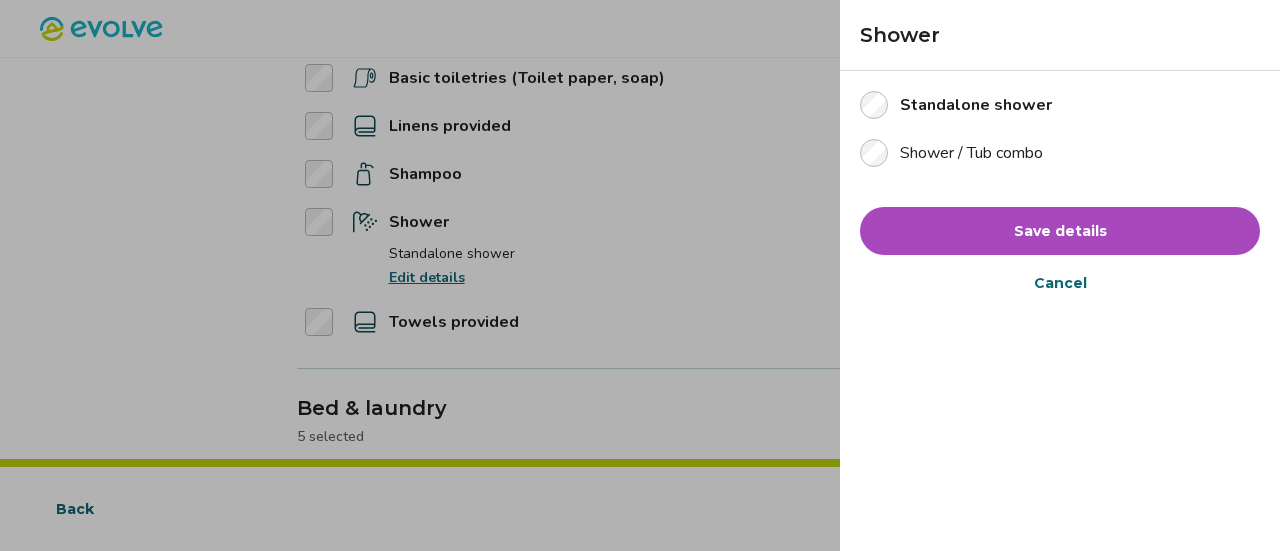 click on "Save details" at bounding box center [1060, 231] 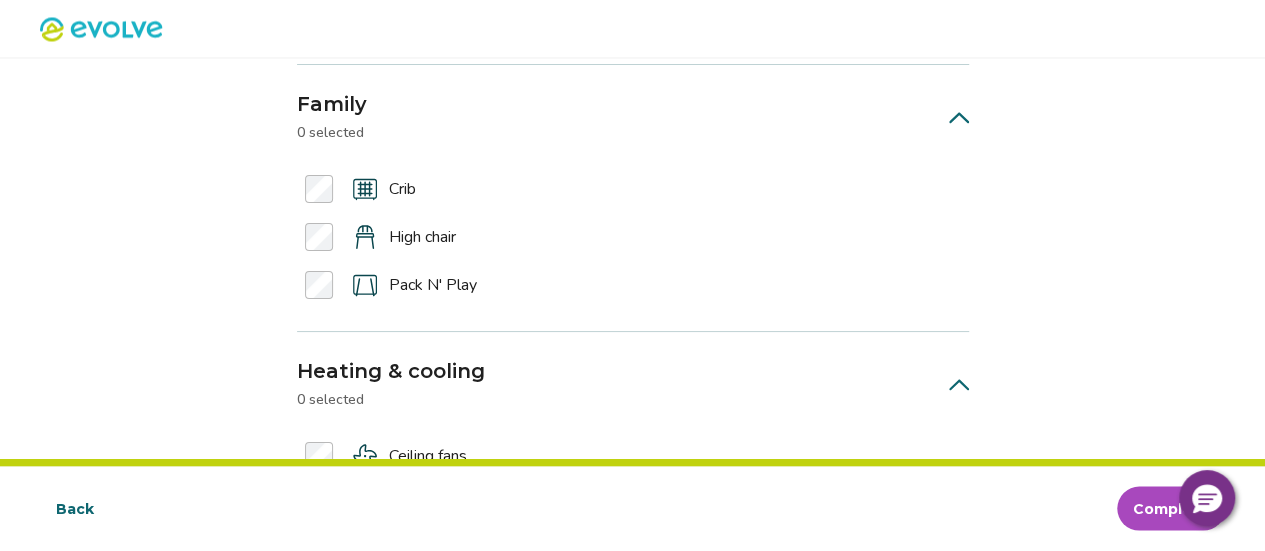 scroll, scrollTop: 1804, scrollLeft: 0, axis: vertical 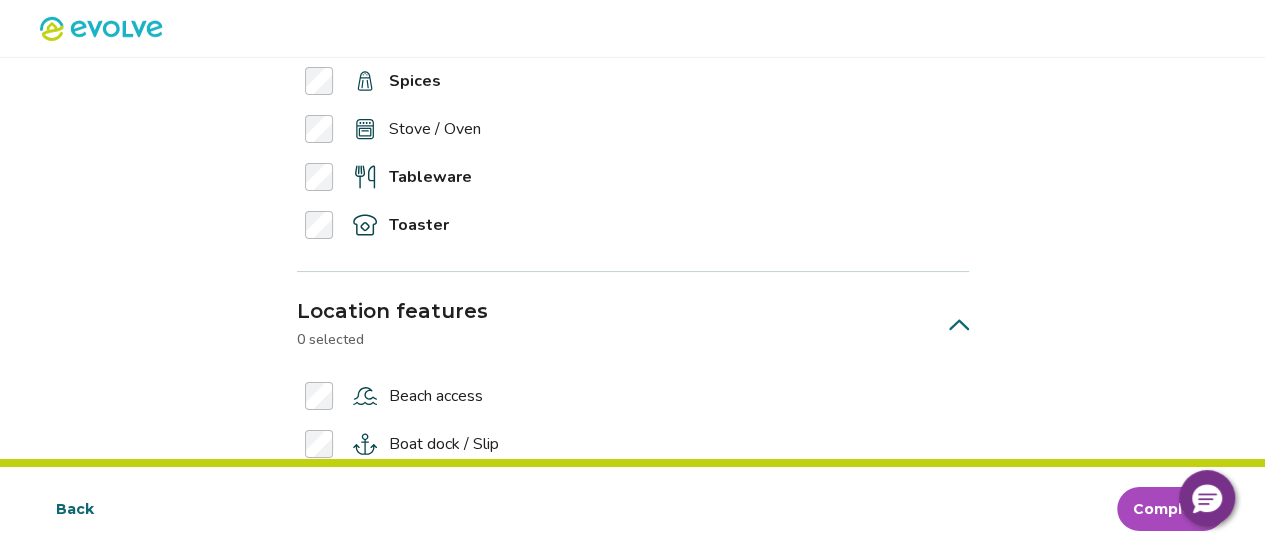 click on "Blender Cleaning basics (Trash bags, etc.) Coffee provided Coffee maker Cooking basics (Pots, pans, utensils) Dining table Dishwasher Ice maker Microwave Refrigerator Spices Stove / Oven Tableware Toaster" at bounding box center (633, -87) 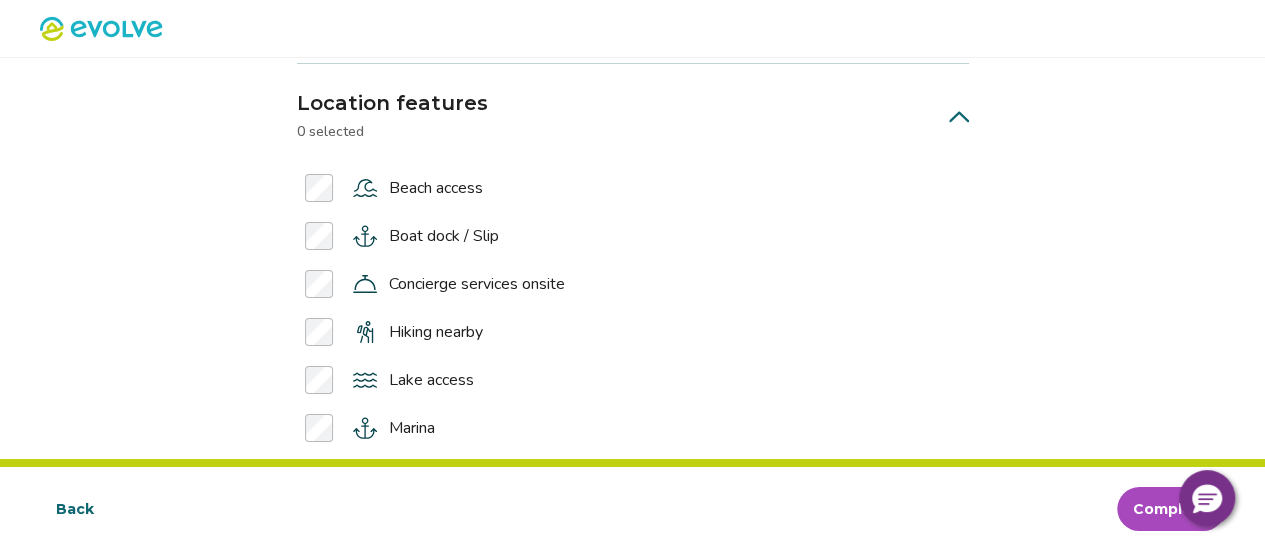scroll, scrollTop: 3556, scrollLeft: 0, axis: vertical 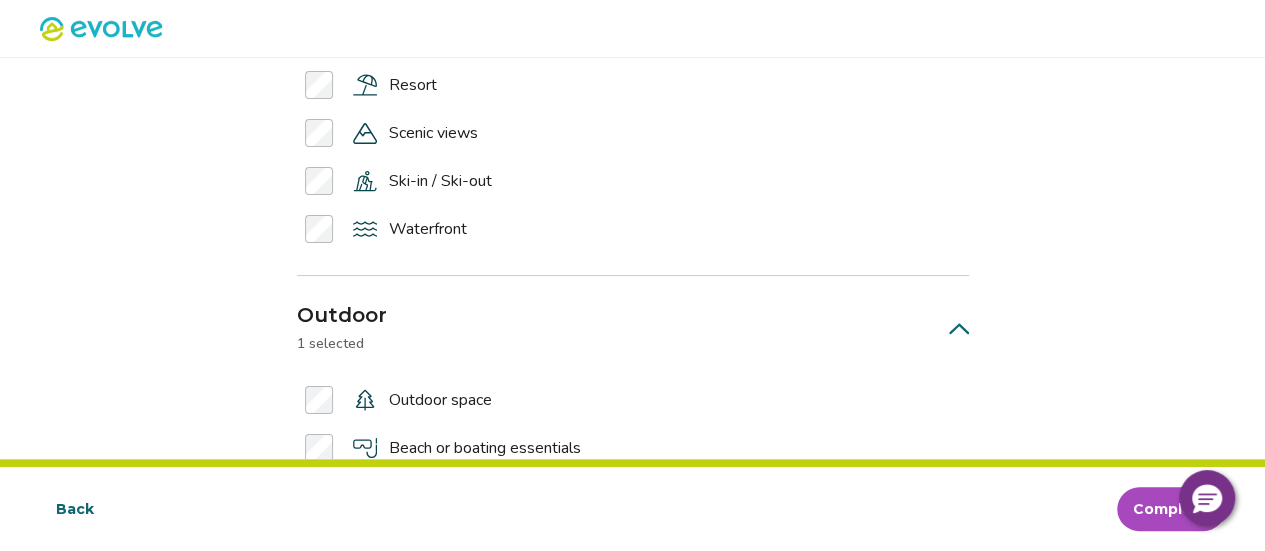 click on "Beach access Nearby shared beach Edit details Boat dock / Slip Concierge services onsite Hiking nearby Lake access Marina Near ocean Recreation center Resort Scenic views Ski-in / Ski-out Waterfront" at bounding box center (633, -49) 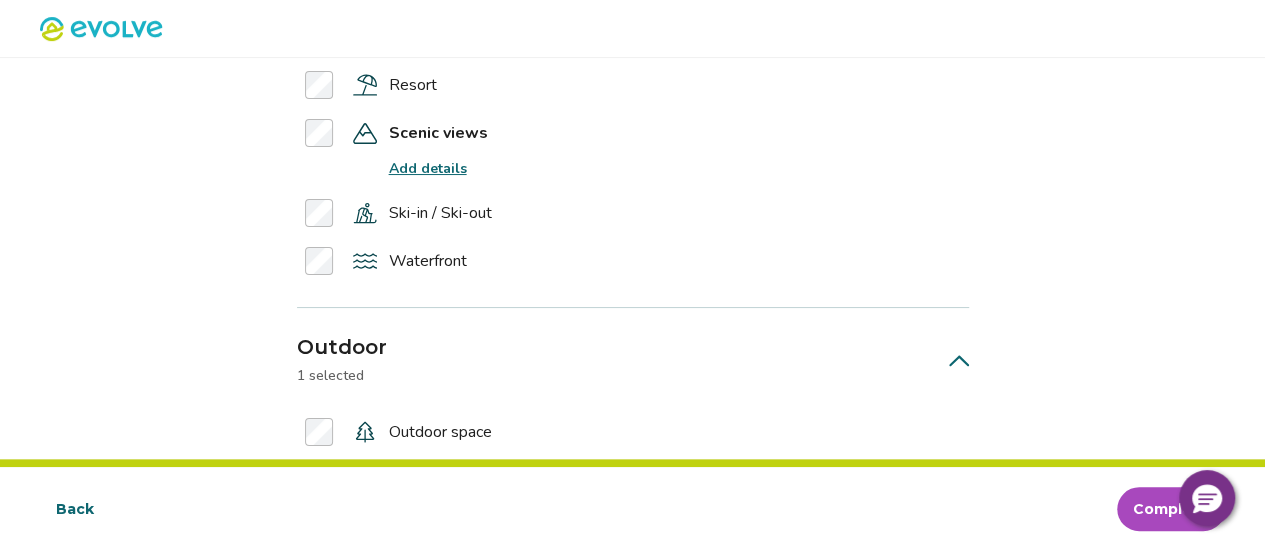 click on "Add details" at bounding box center [428, 168] 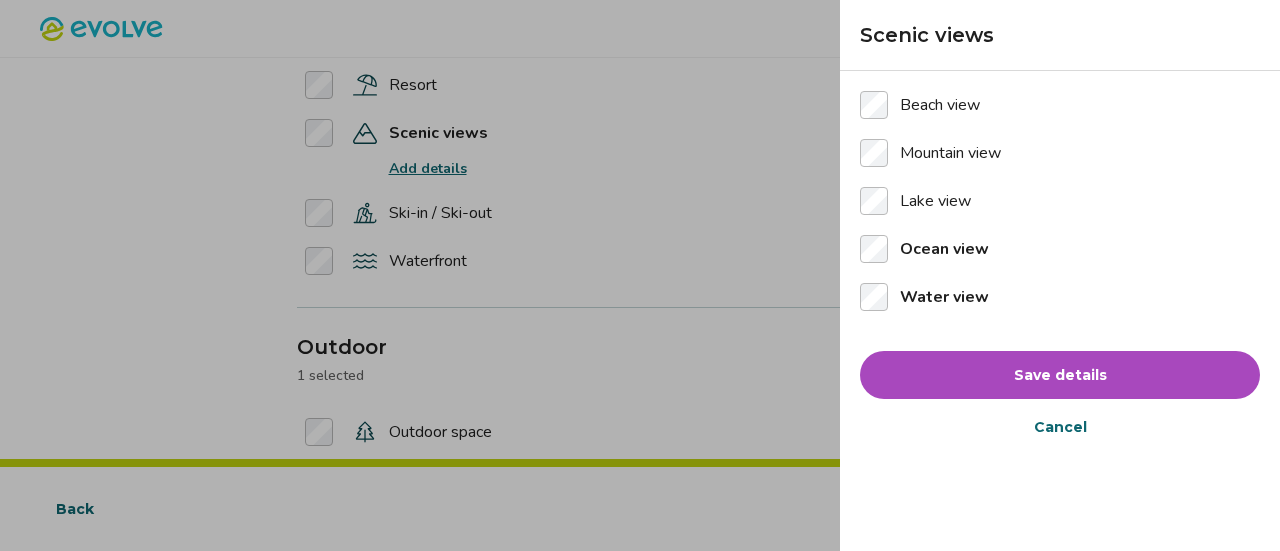 click on "Save details" at bounding box center (1060, 375) 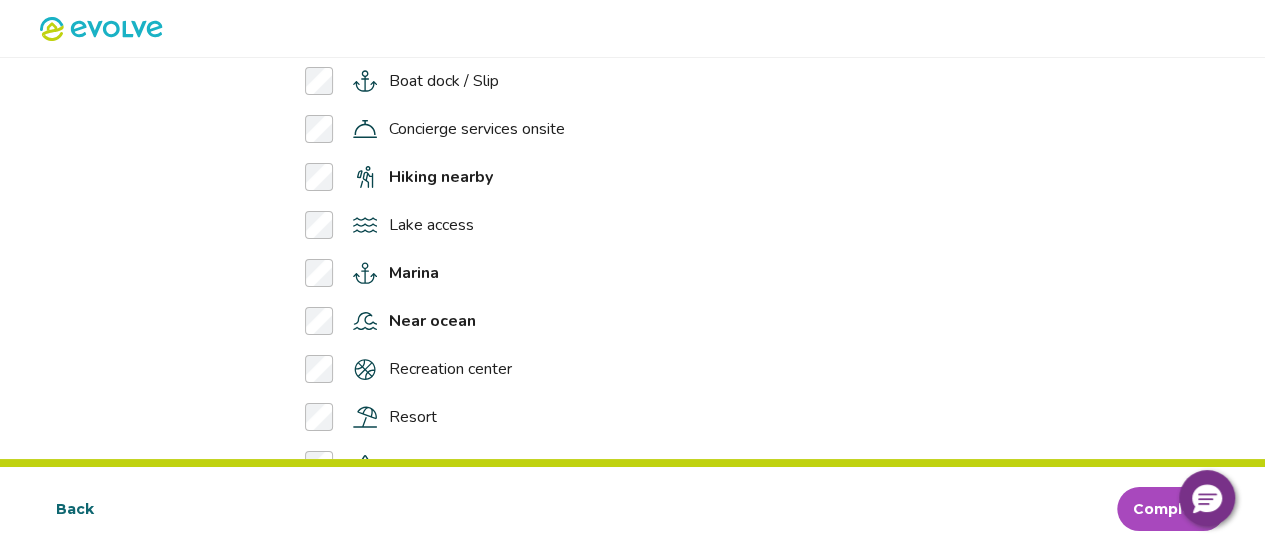 scroll, scrollTop: 3891, scrollLeft: 0, axis: vertical 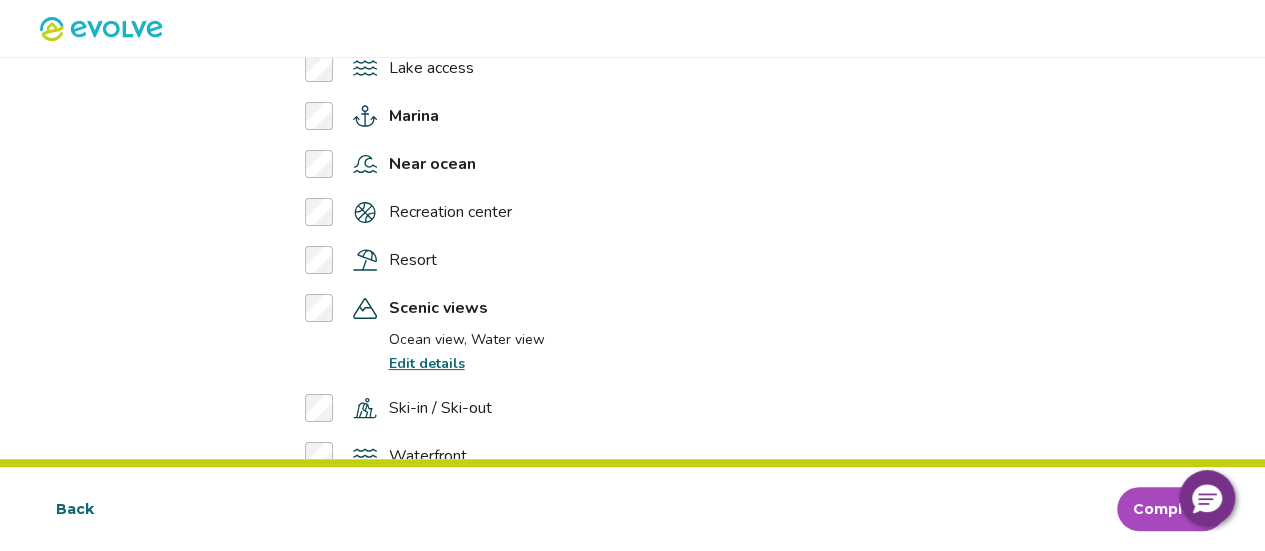 click on "Edit details" at bounding box center (427, 363) 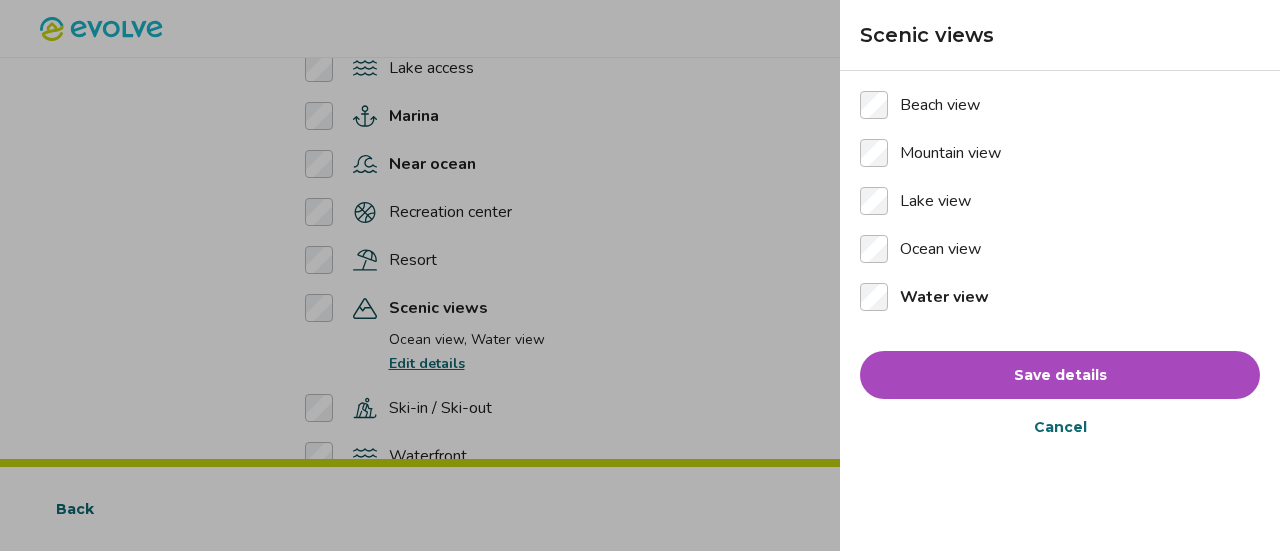 click on "Beach view Mountain view Lake view Ocean view Water view" at bounding box center [1060, 201] 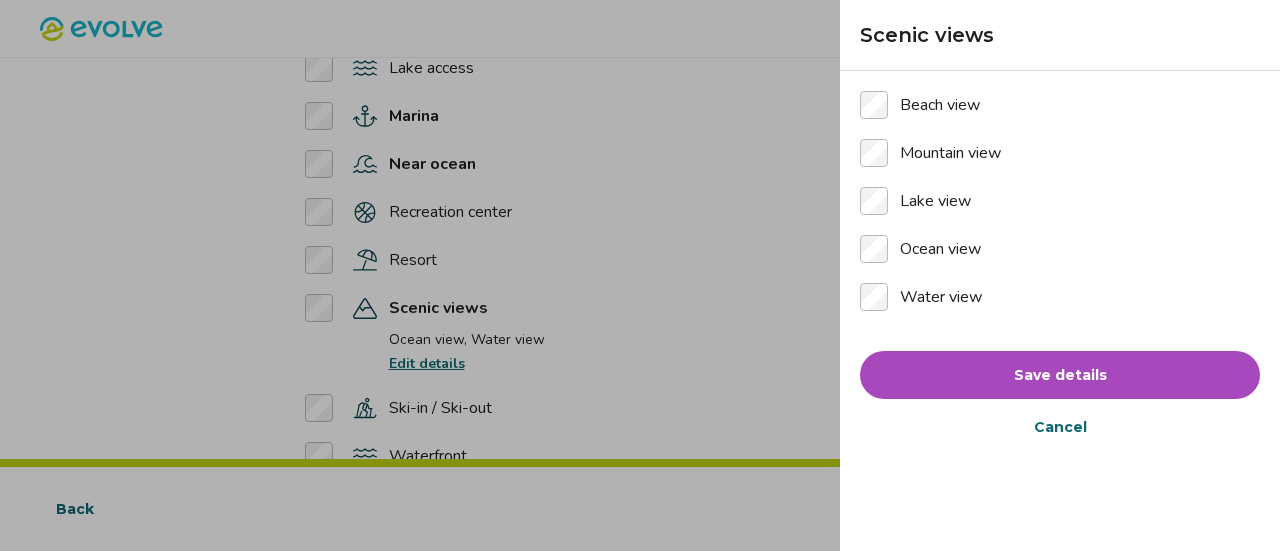click on "Save details" at bounding box center [1060, 375] 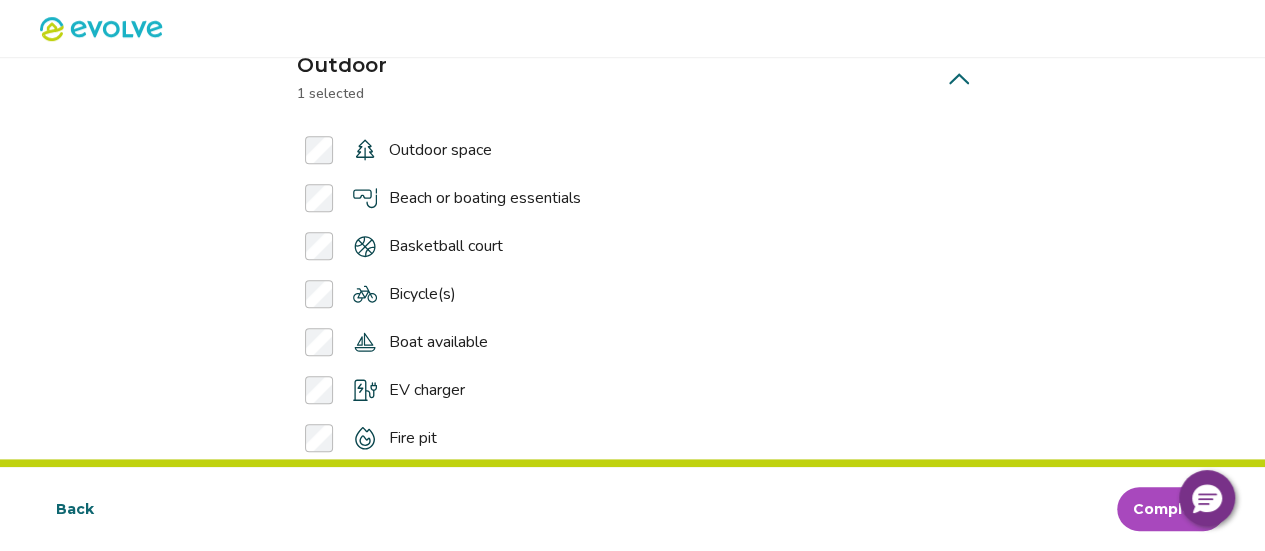 scroll, scrollTop: 4384, scrollLeft: 0, axis: vertical 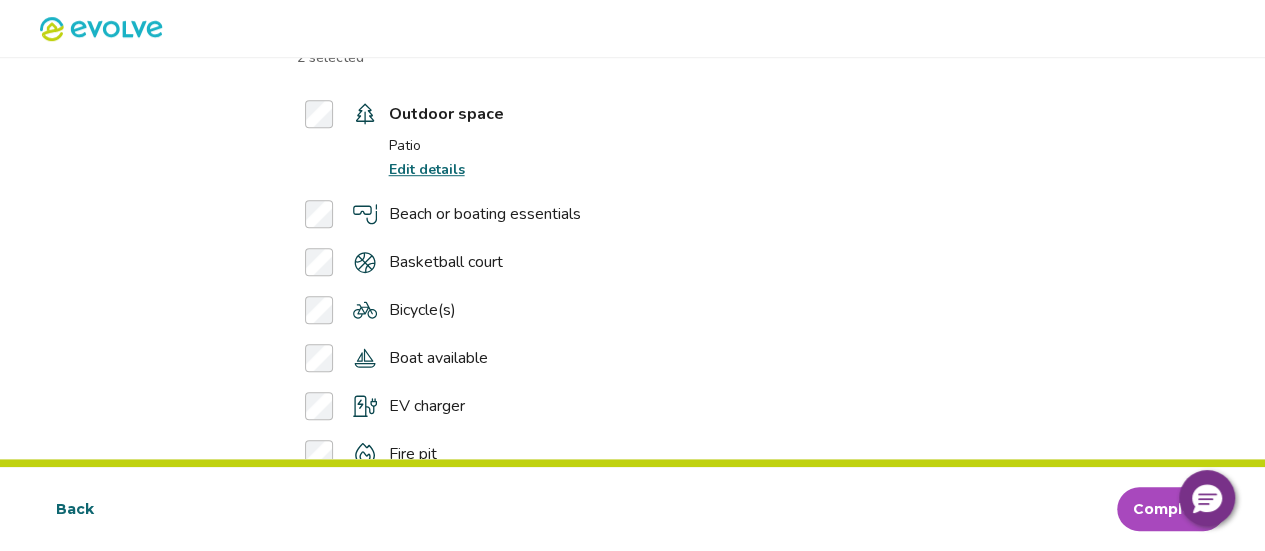 click on "Edit details" at bounding box center [427, 169] 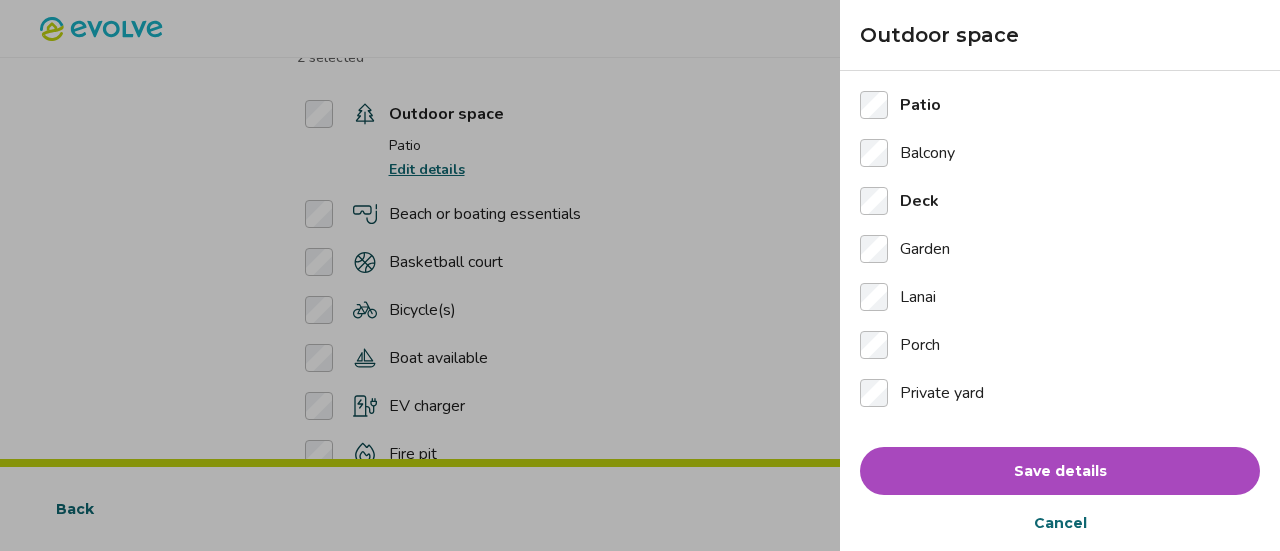 click on "Patio Balcony Deck Garden Lanai Porch Private yard" at bounding box center (1060, 249) 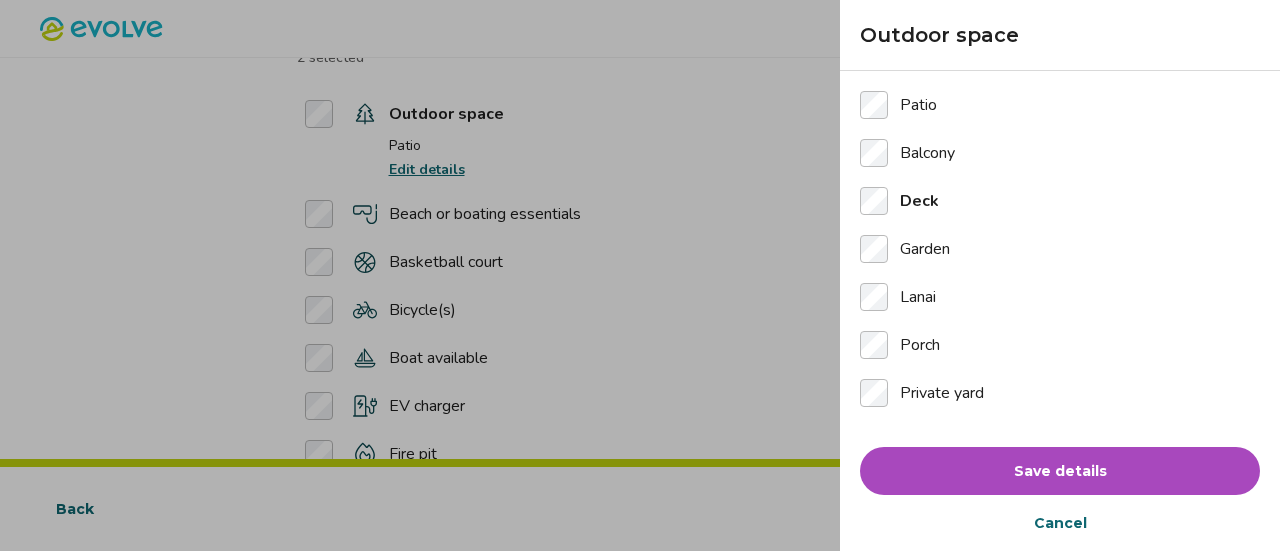 click on "Patio" at bounding box center (898, 105) 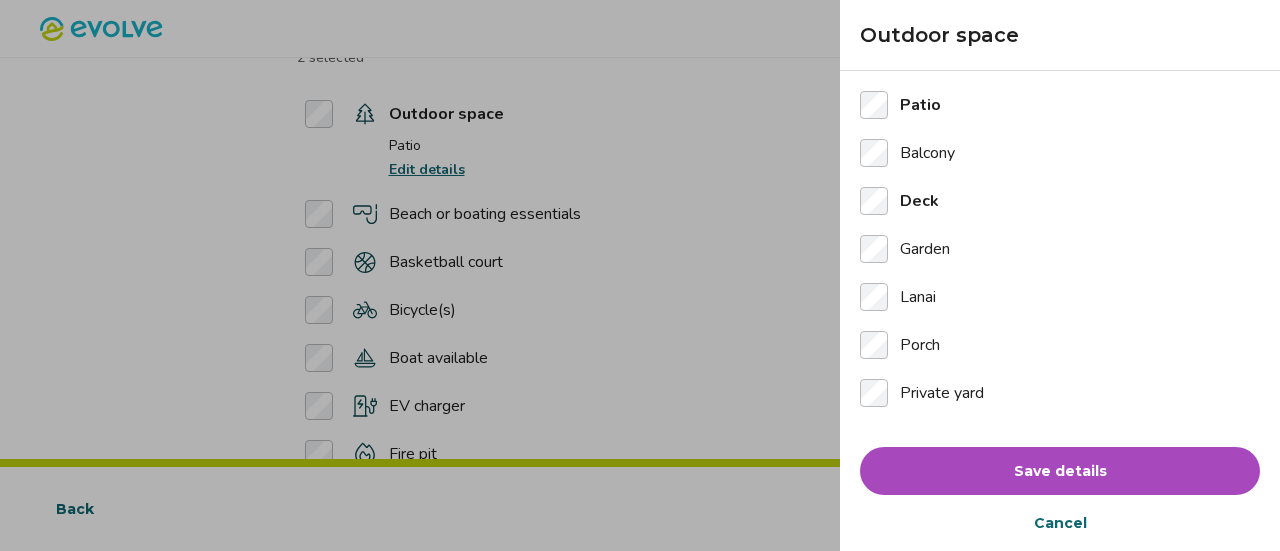 click on "Save details" at bounding box center [1060, 471] 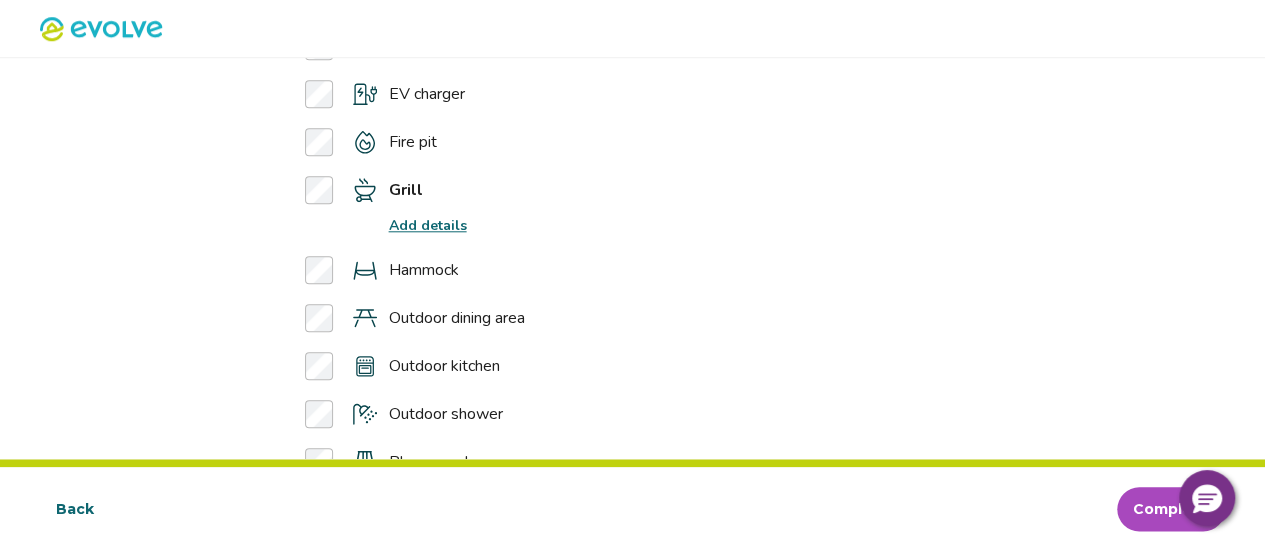scroll, scrollTop: 4703, scrollLeft: 0, axis: vertical 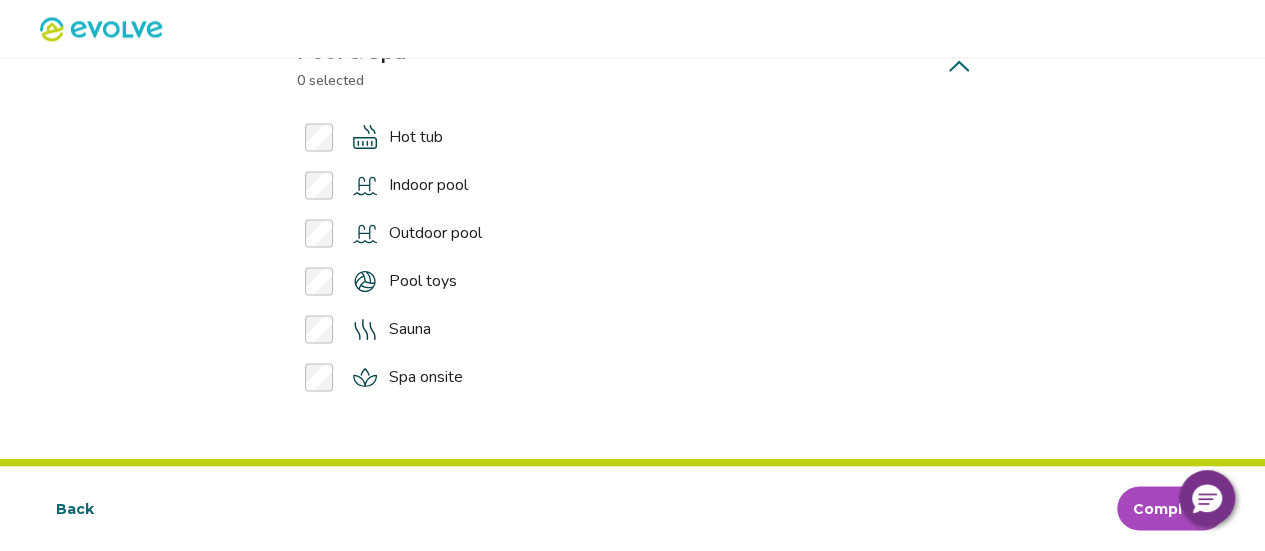 click on "Amenities Confirm all amenities you'll offer Selecting all available amenities will help guests know what they can expect. Bath 5 selected Bathtub Basic toiletries (Toilet paper, soap) Linens provided Shampoo Shower Standalone shower Edit details Towels provided Bed & laundry 5 selected Dryer Free Edit details Iron / Board Hangers Laundry detergent Walk-in closet Washer Free Edit details Entertainment 3 selected Board games Books Game room Gym Ping pong table Pool table Stereo TV(s) Smart TV Edit details Video game console Video library Family 0 selected Crib High chair Pack N' Play Heating & cooling 3 selected Ceiling fans Air conditioning Central air conditioning Edit details Fireplace Heating Internet & office 1 selected Ethernet cable Landline phone Laptop friendly workspace WiFi Kitchen & dining 13 selected Blender Cleaning basics (Trash bags, etc.) Coffee provided Coffee maker Cooking basics (Pots, pans, utensils) Dining table Dishwasher Ice maker Microwave Refrigerator Spices Stove / Oven Tableware" at bounding box center (632, -2360) 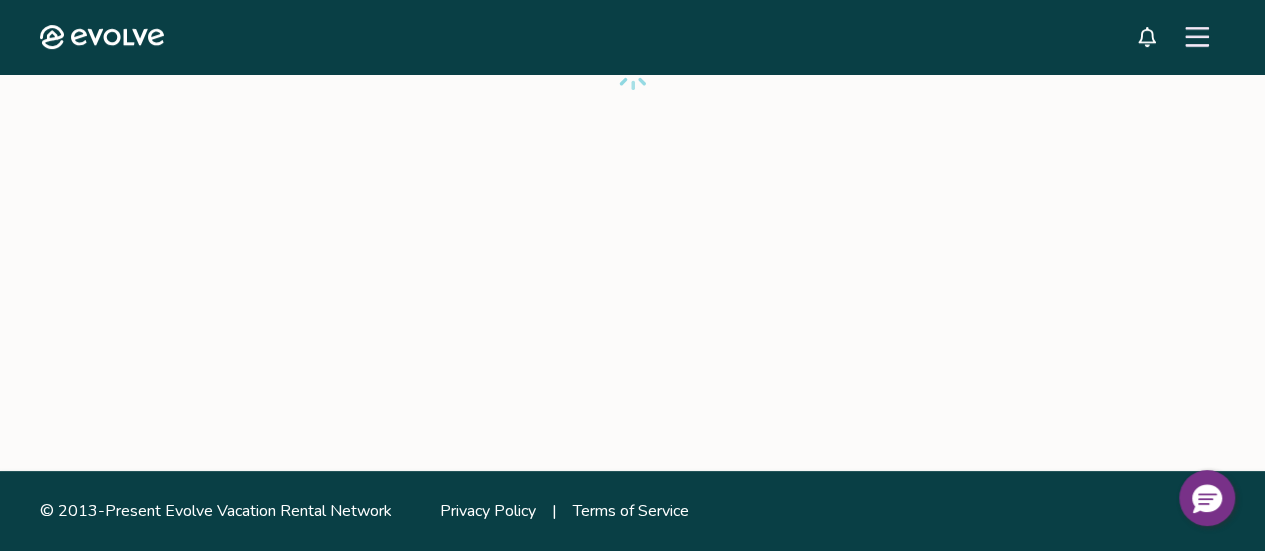 scroll, scrollTop: 0, scrollLeft: 0, axis: both 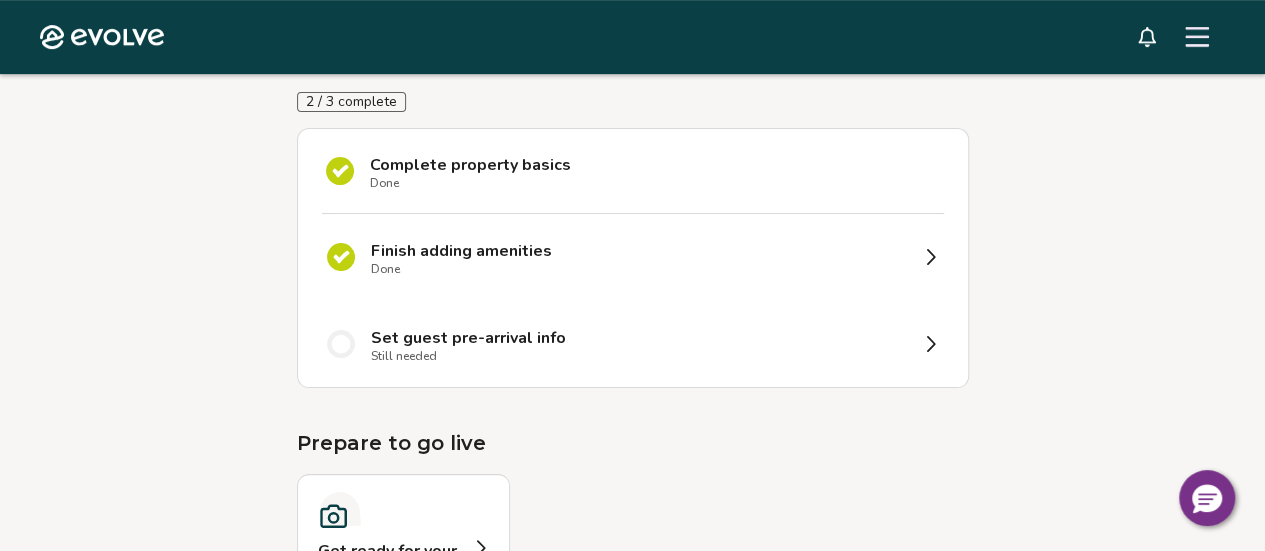 click on "Set guest pre-arrival info Still needed" at bounding box center (639, 344) 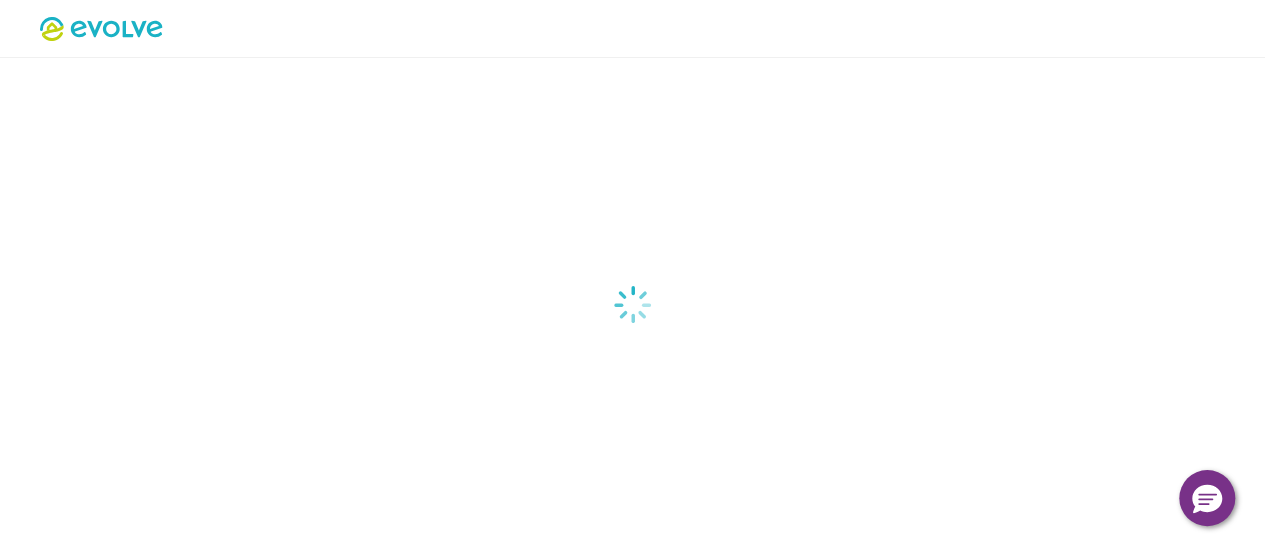 scroll, scrollTop: 0, scrollLeft: 0, axis: both 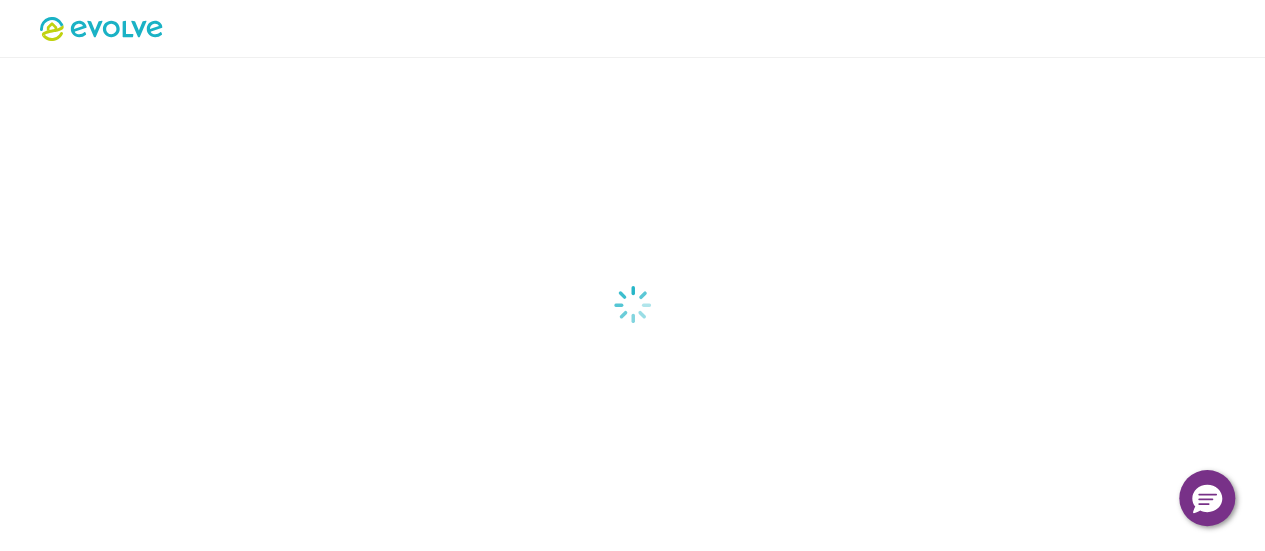 select on "*****" 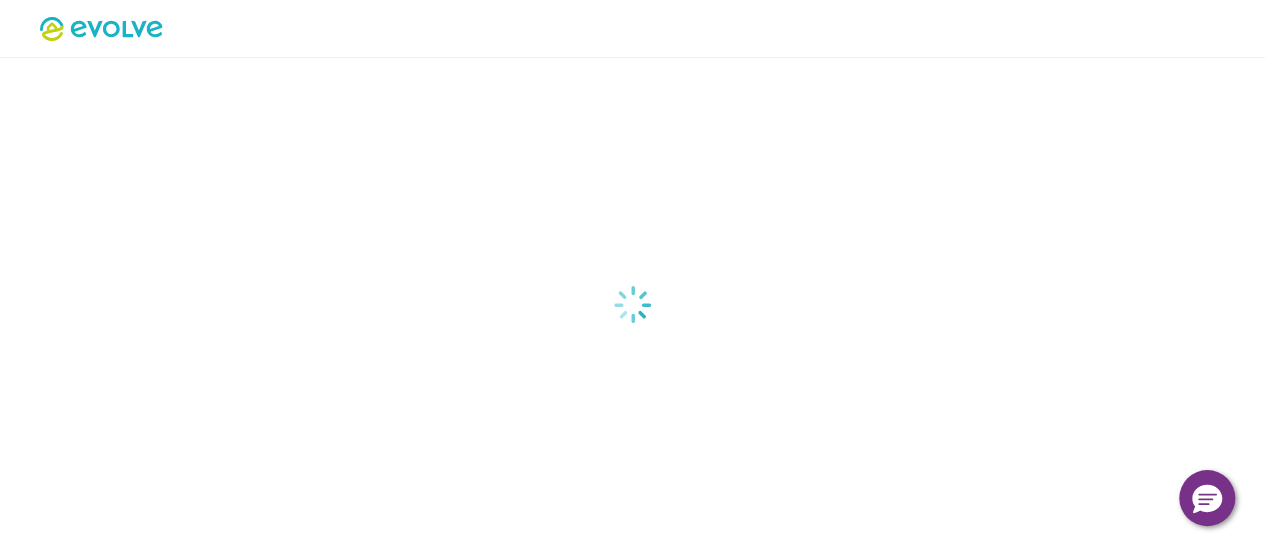 select on "*****" 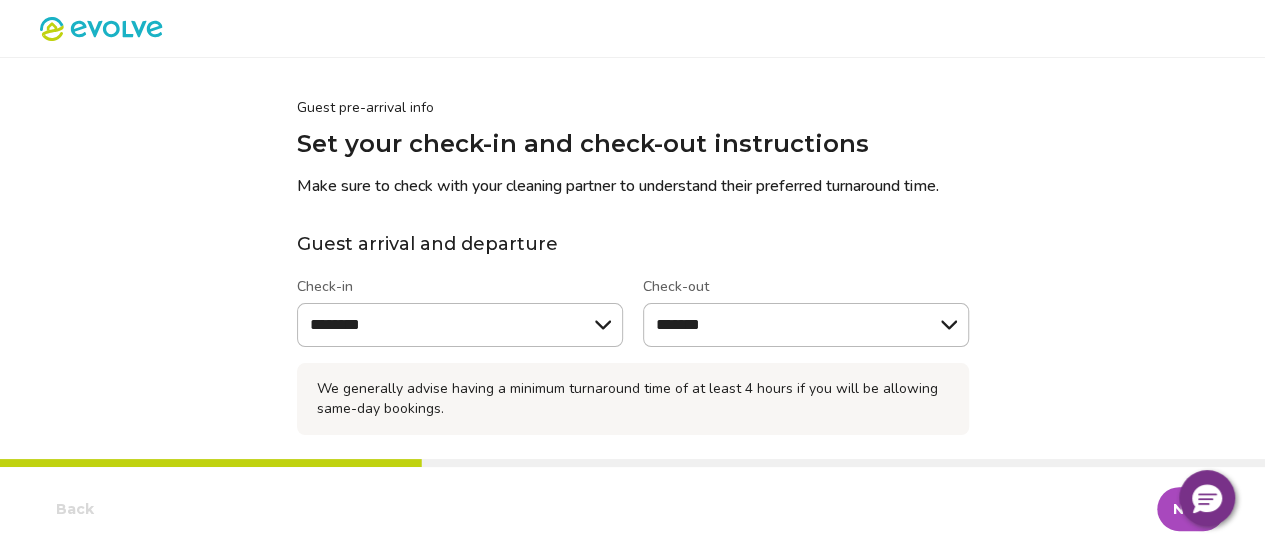 type on "*" 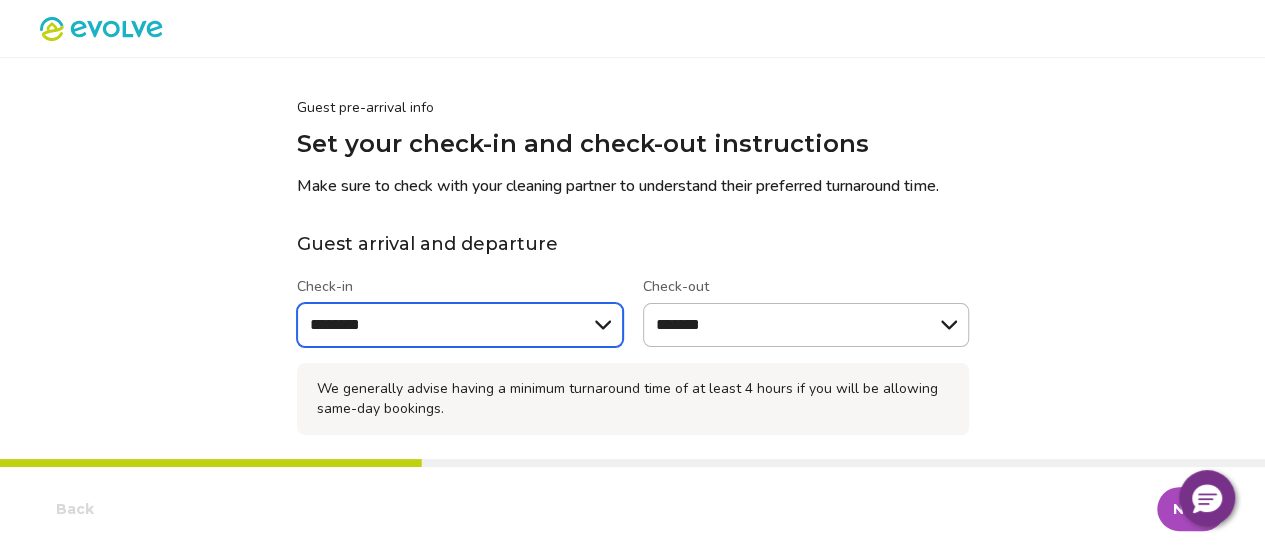 click on "******** ******** ******** ******* ******* ******* ******* ******* ******* ******* ******* ******* ******** ********" at bounding box center [460, 325] 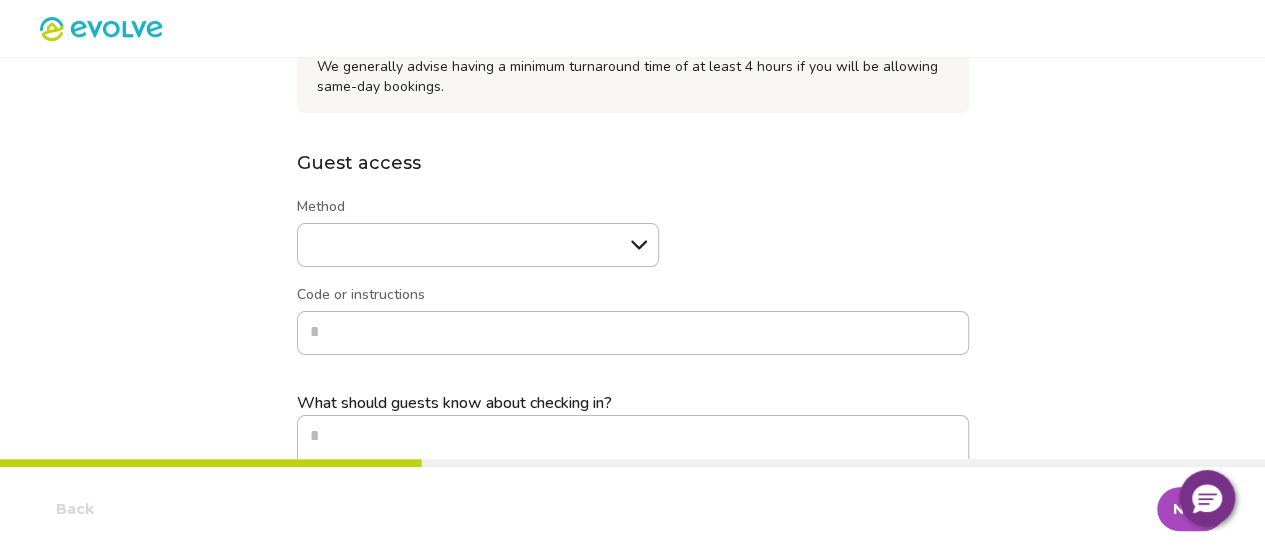 scroll, scrollTop: 330, scrollLeft: 0, axis: vertical 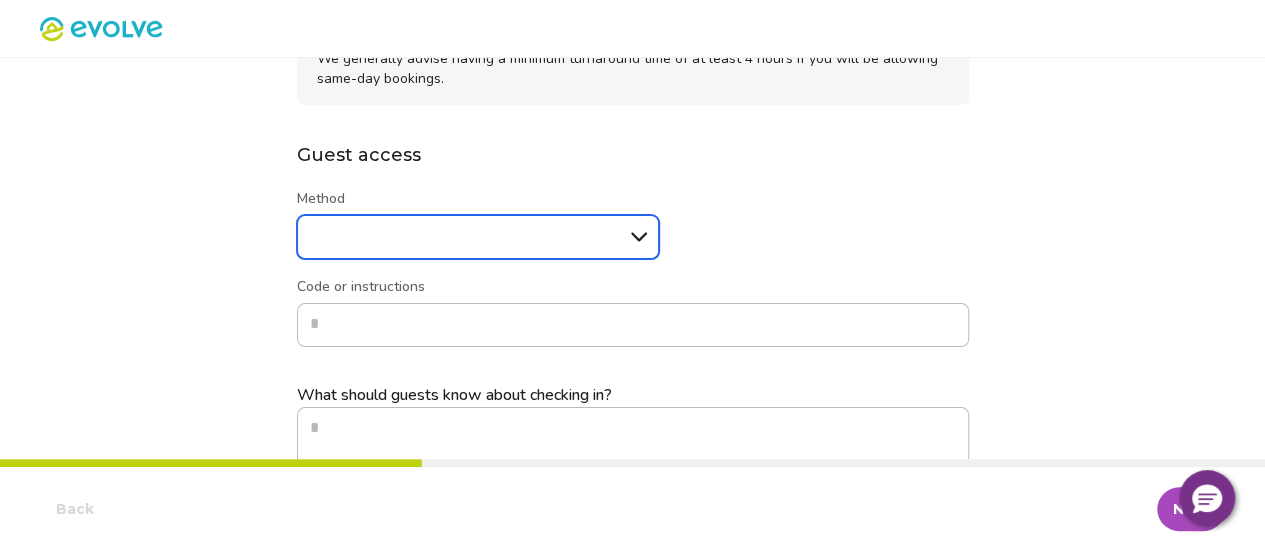 click on "****** ******* *****" at bounding box center (478, 237) 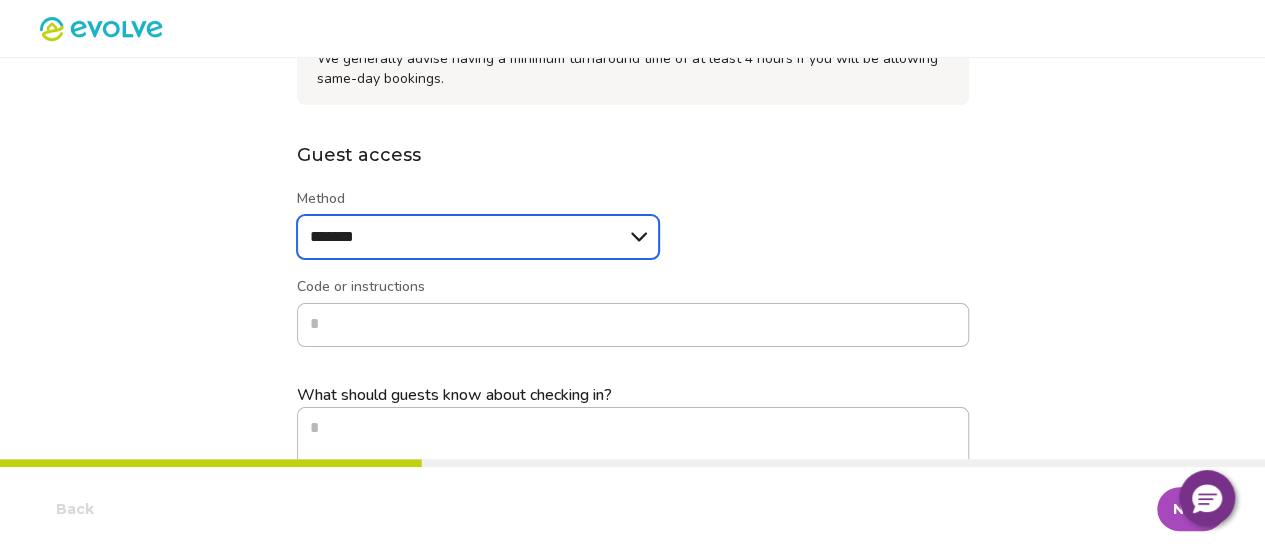 click on "****** ******* *****" at bounding box center [478, 237] 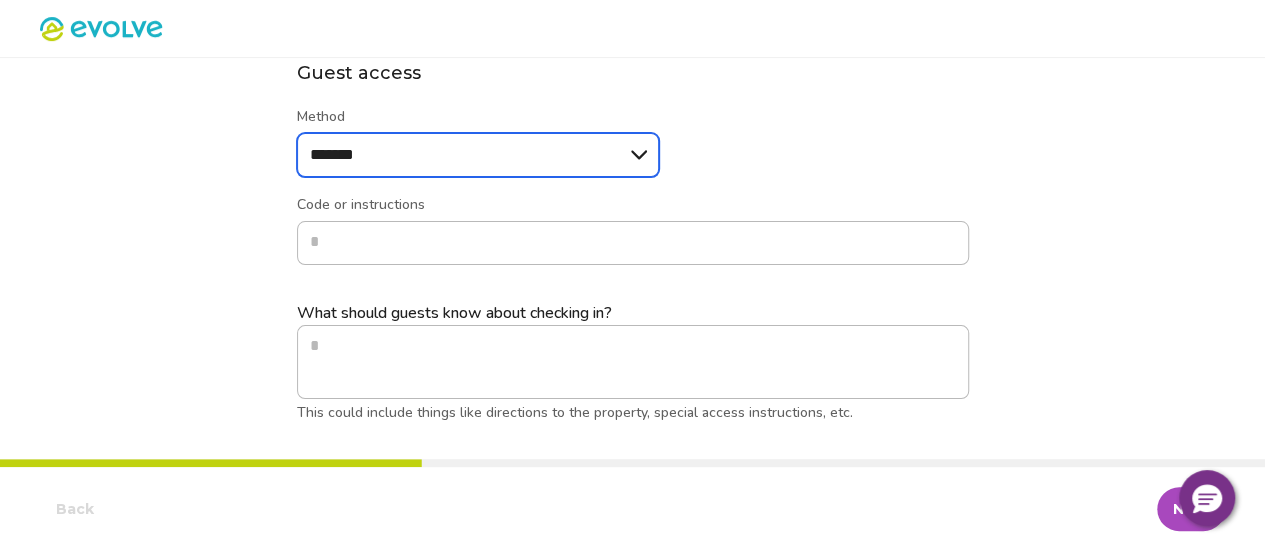 scroll, scrollTop: 415, scrollLeft: 0, axis: vertical 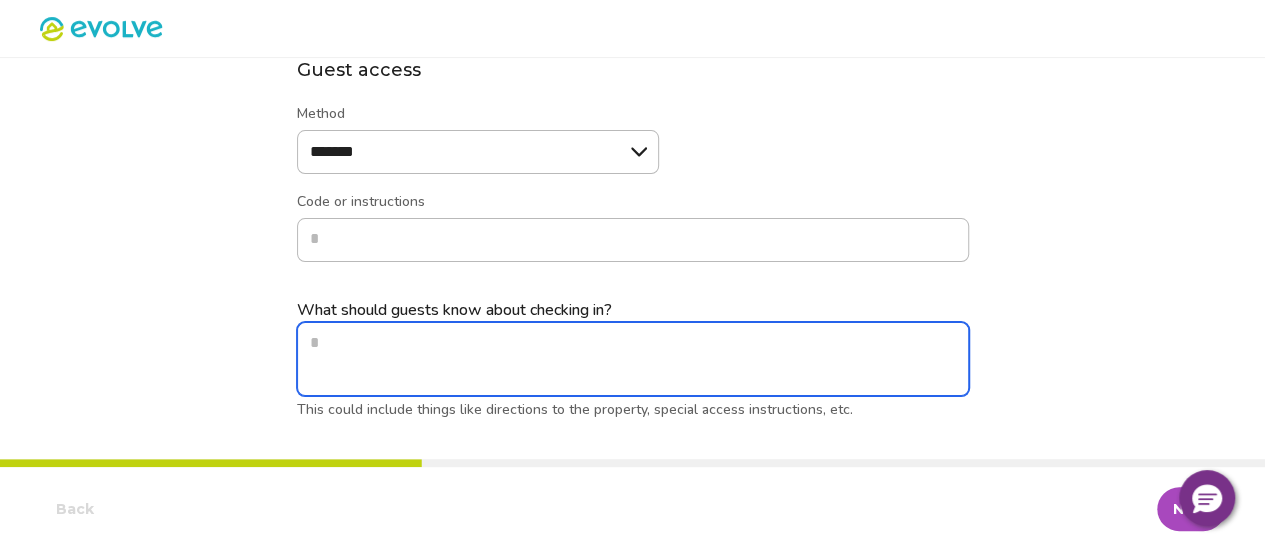 click on "What should guests know about checking in? This could include things like directions to the property, special access instructions, etc." at bounding box center (633, 359) 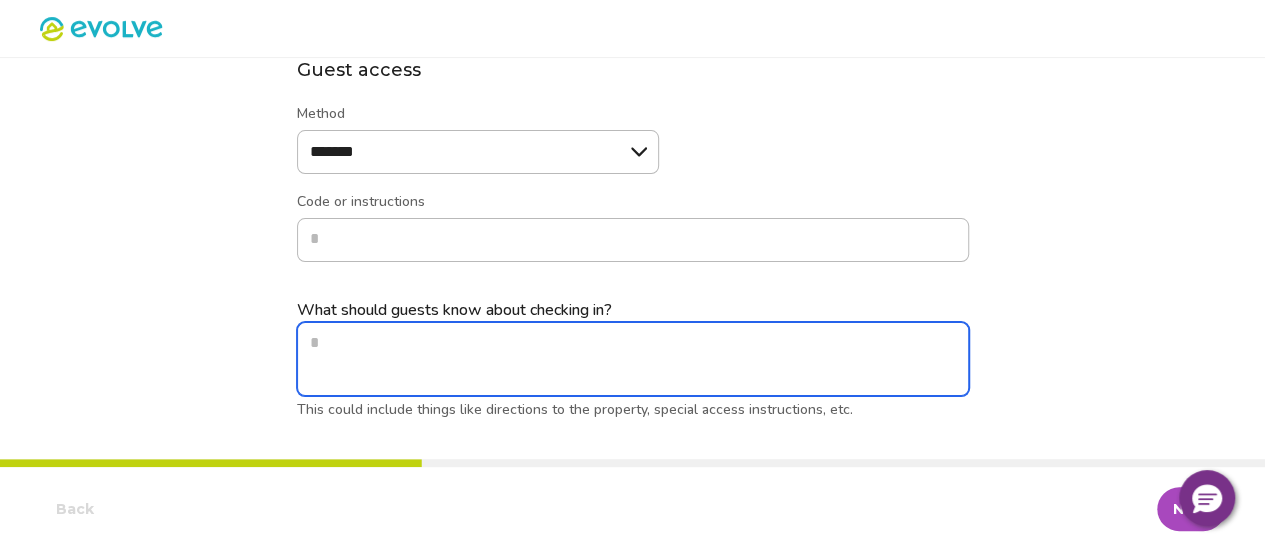 type on "*" 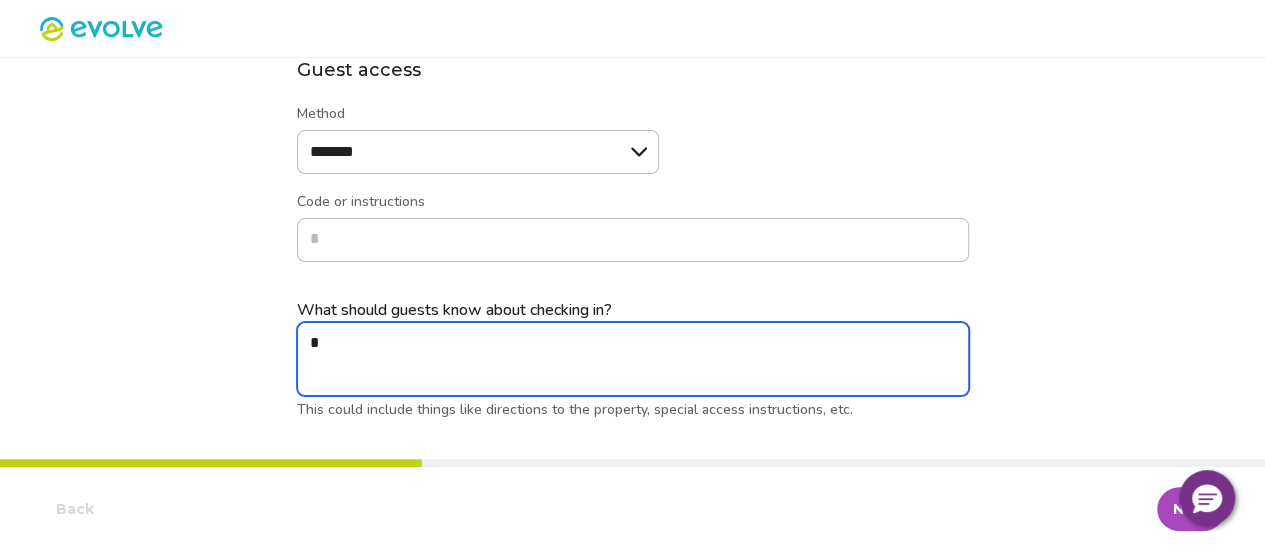 type on "*" 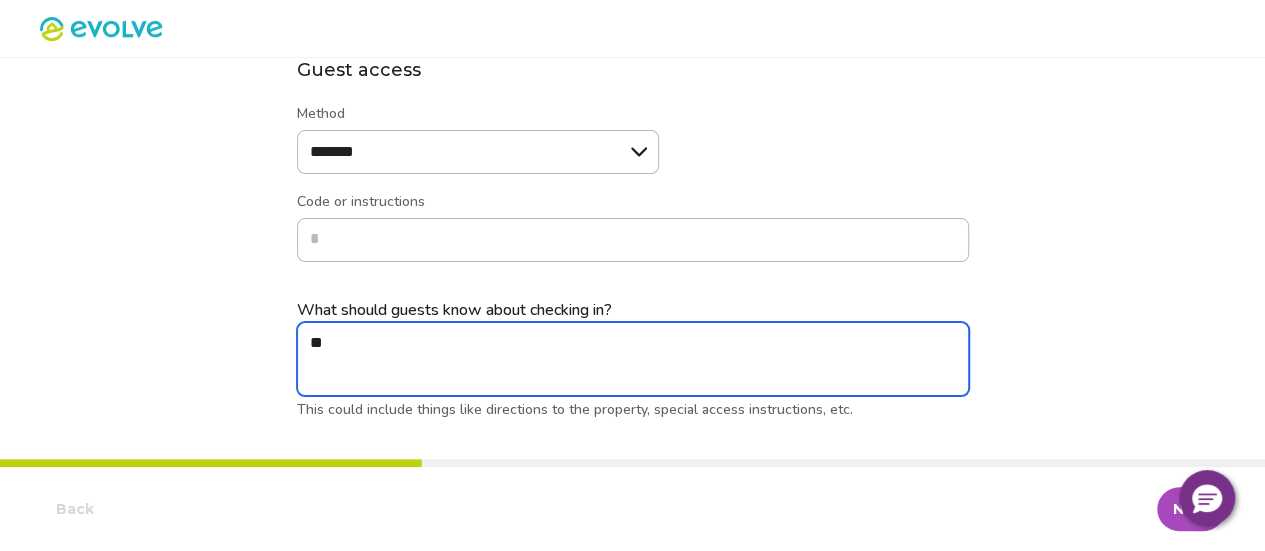 type on "***" 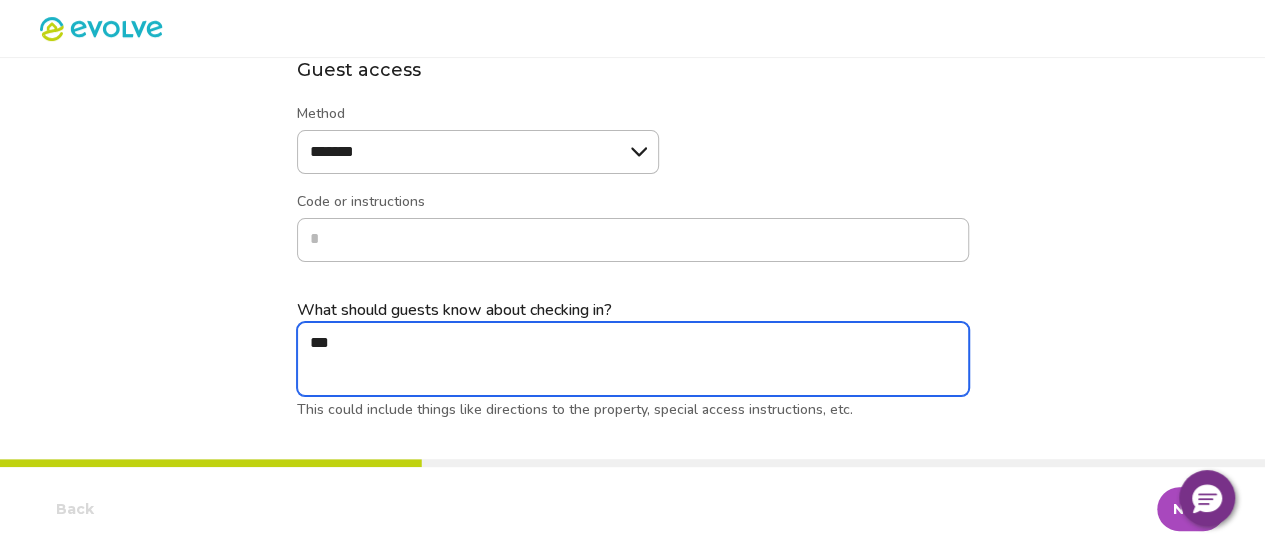type on "*" 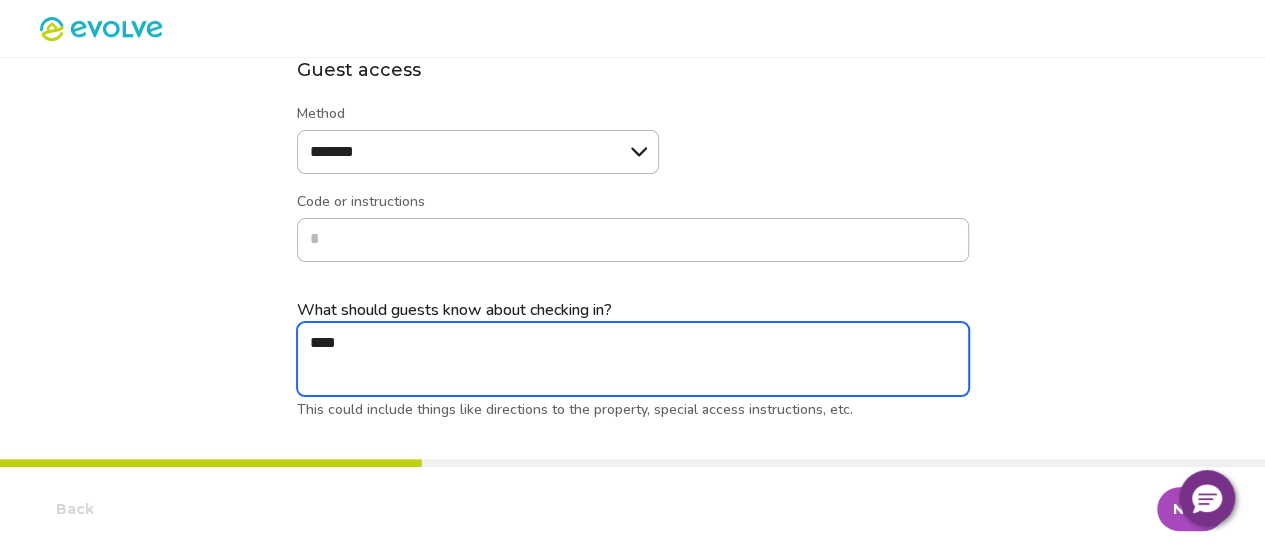 type on "*" 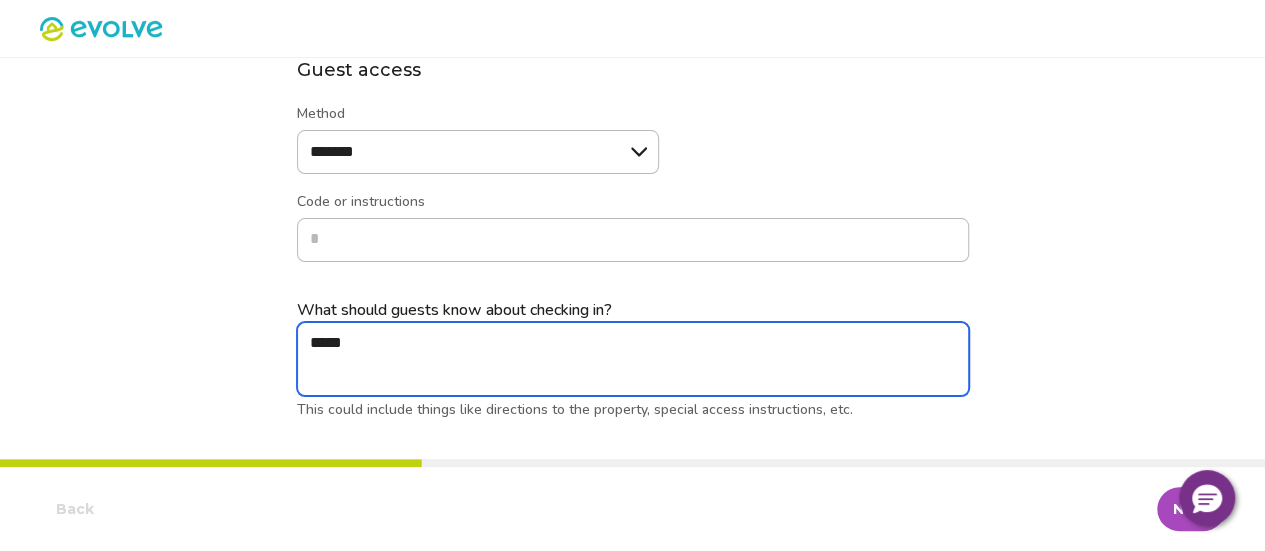 type on "*" 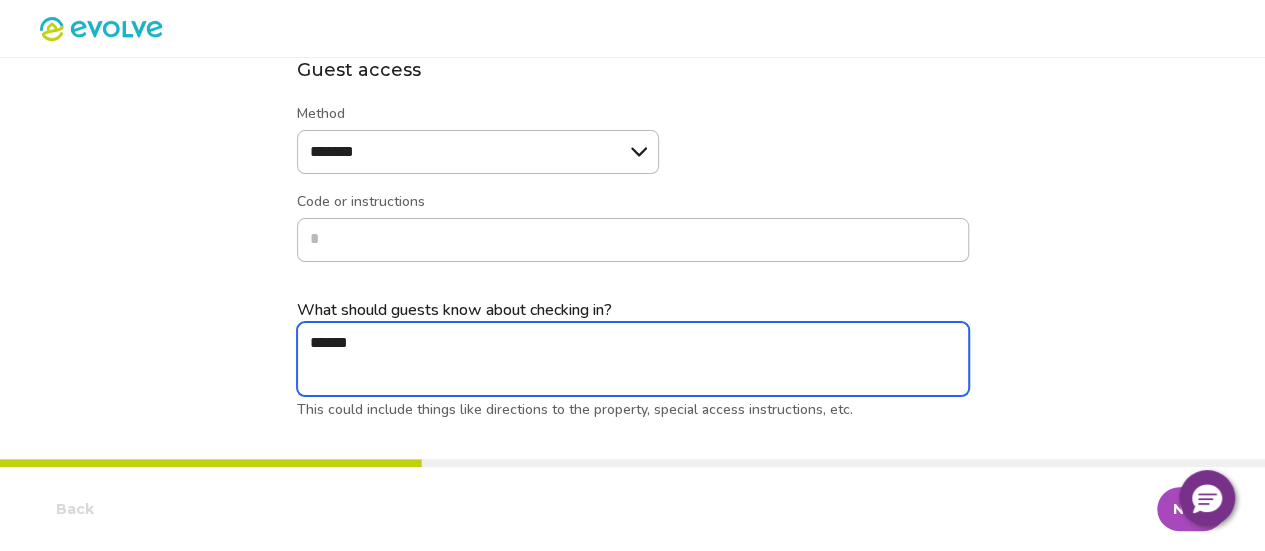 type on "*" 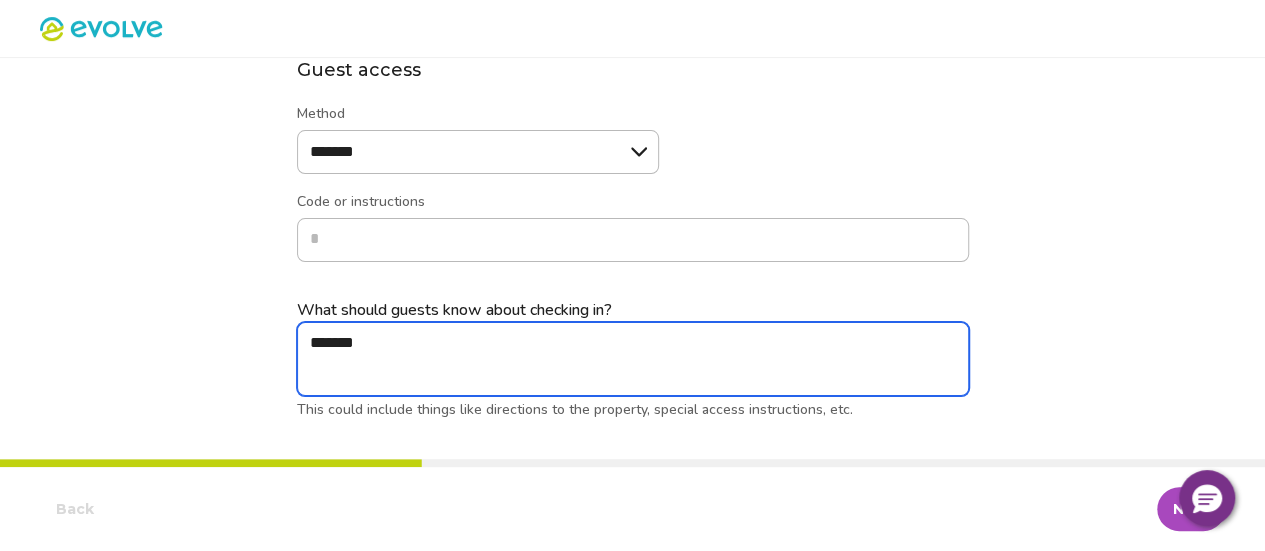 type on "*" 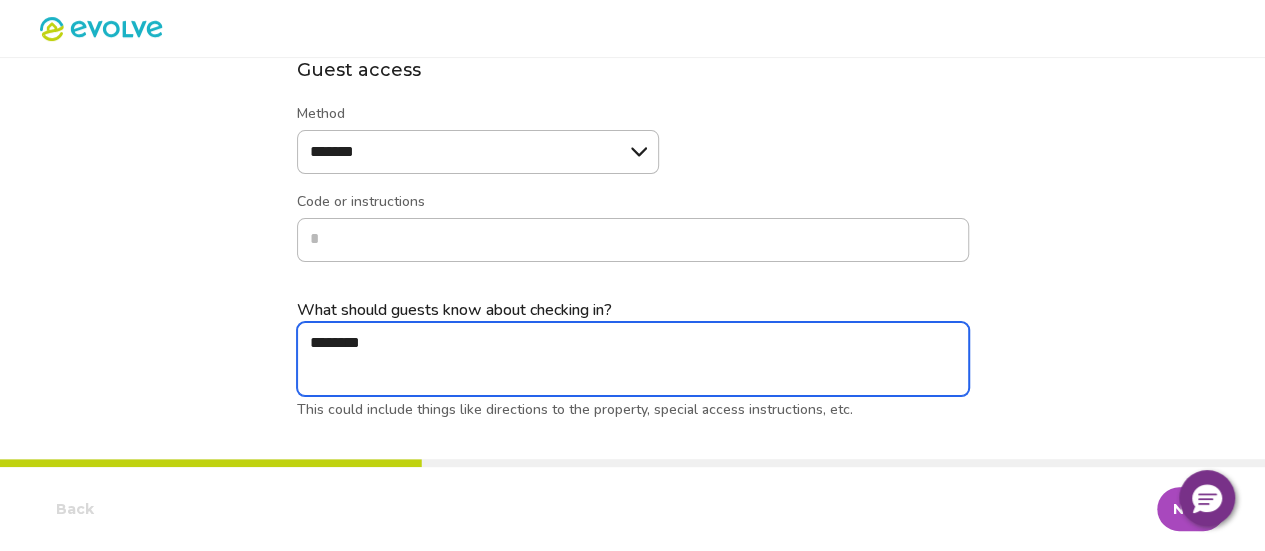 type on "*" 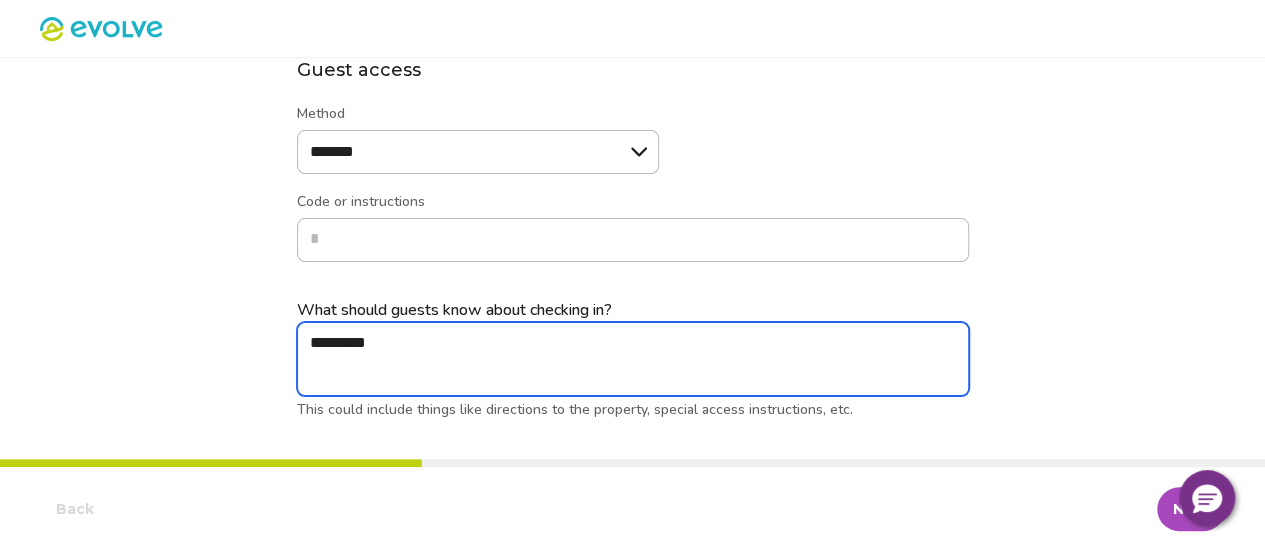 type on "*" 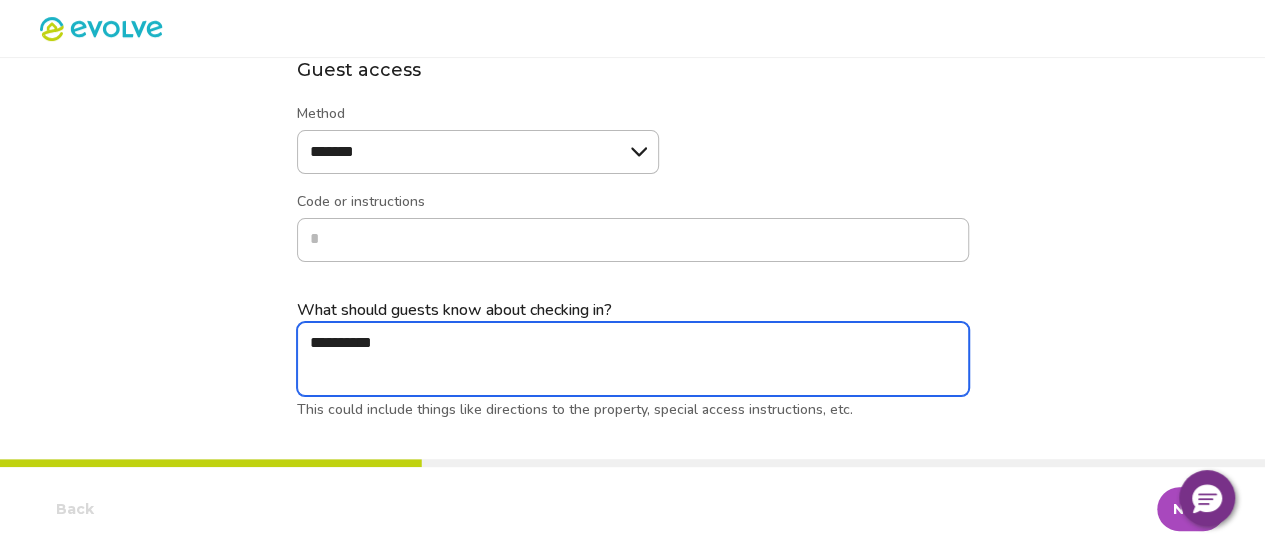 type on "*" 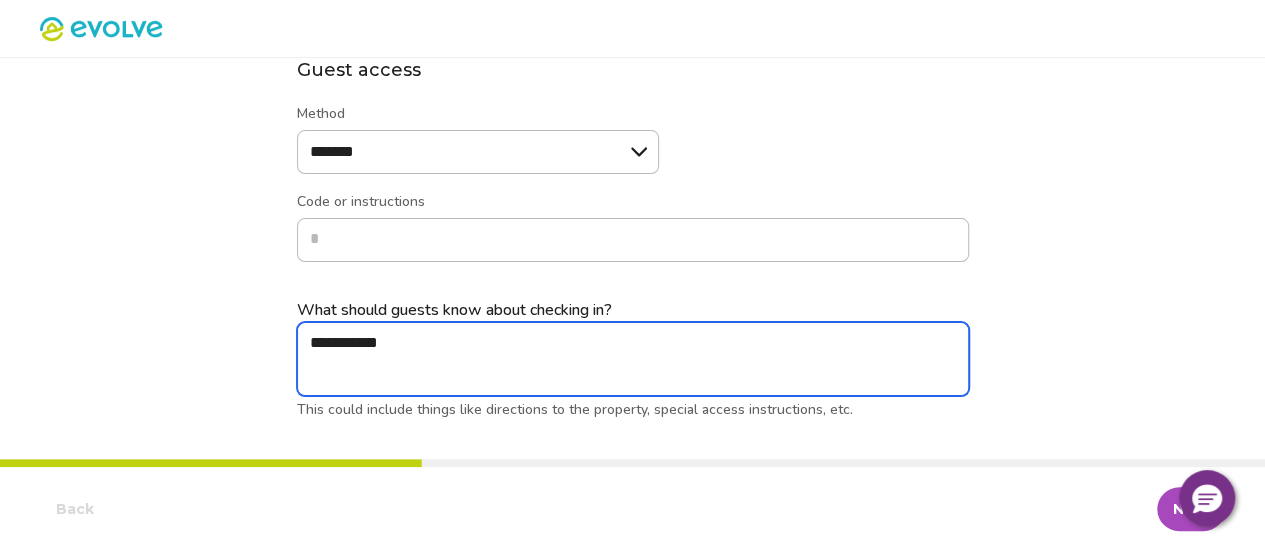 type on "*" 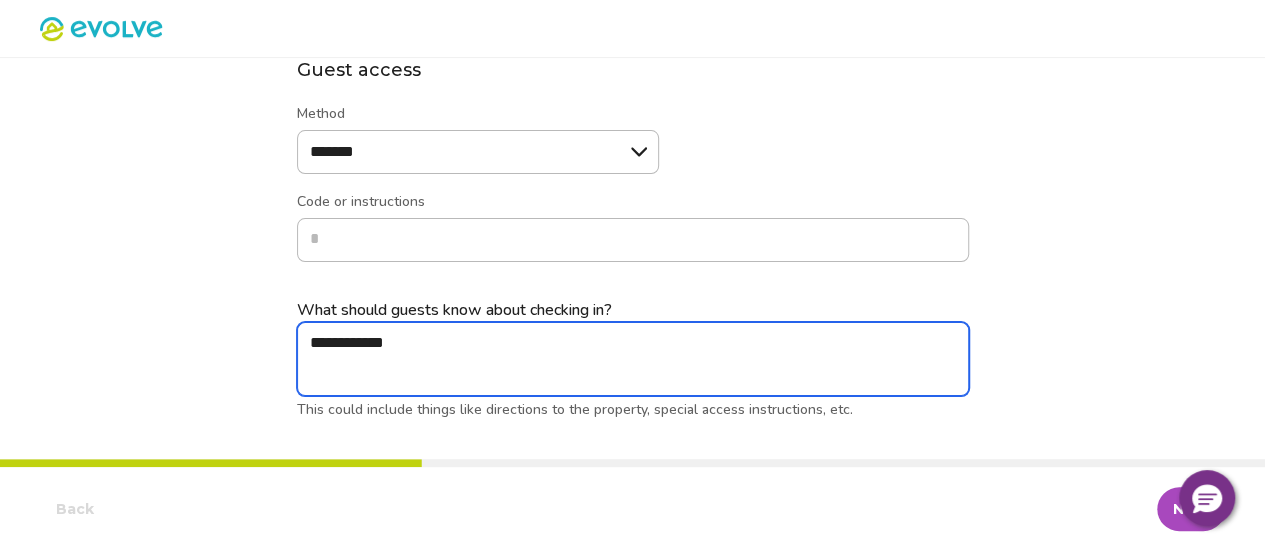 type on "*" 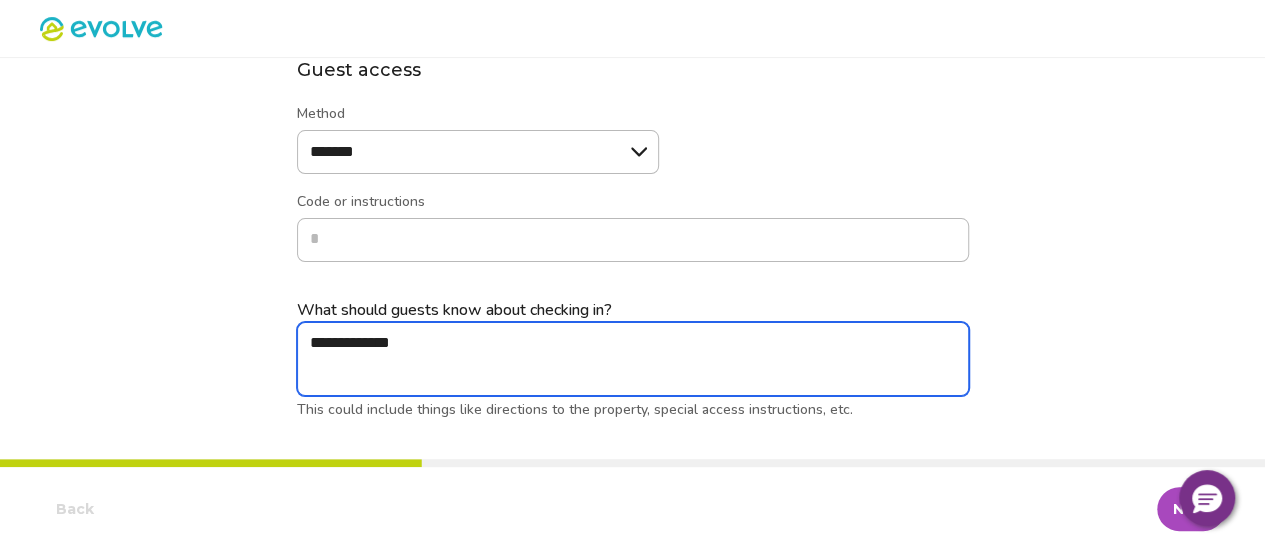 type on "*" 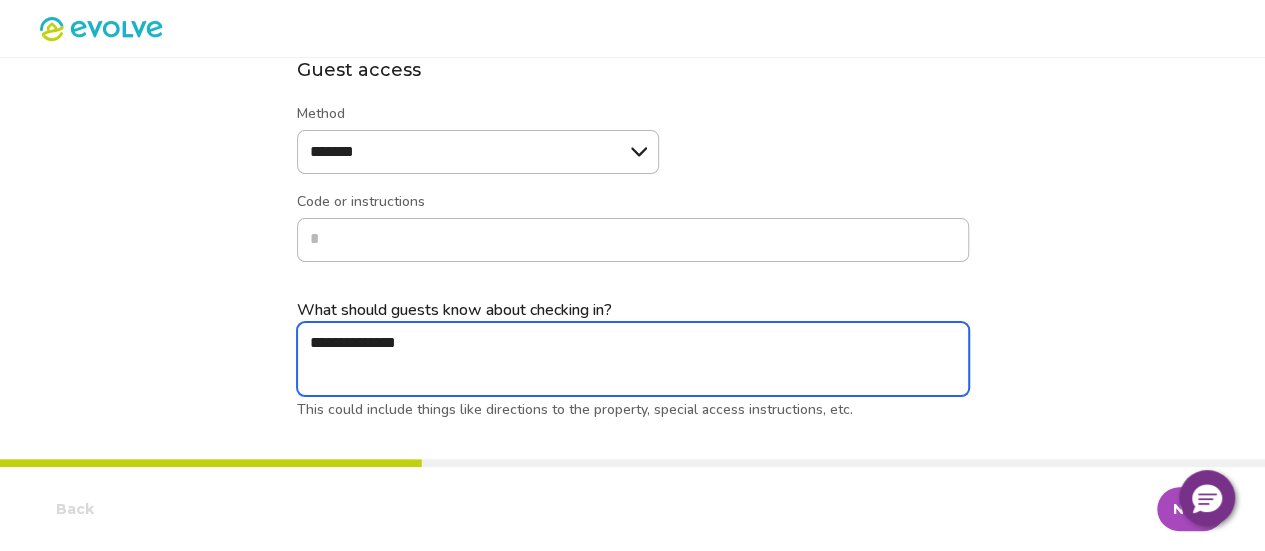 type on "*" 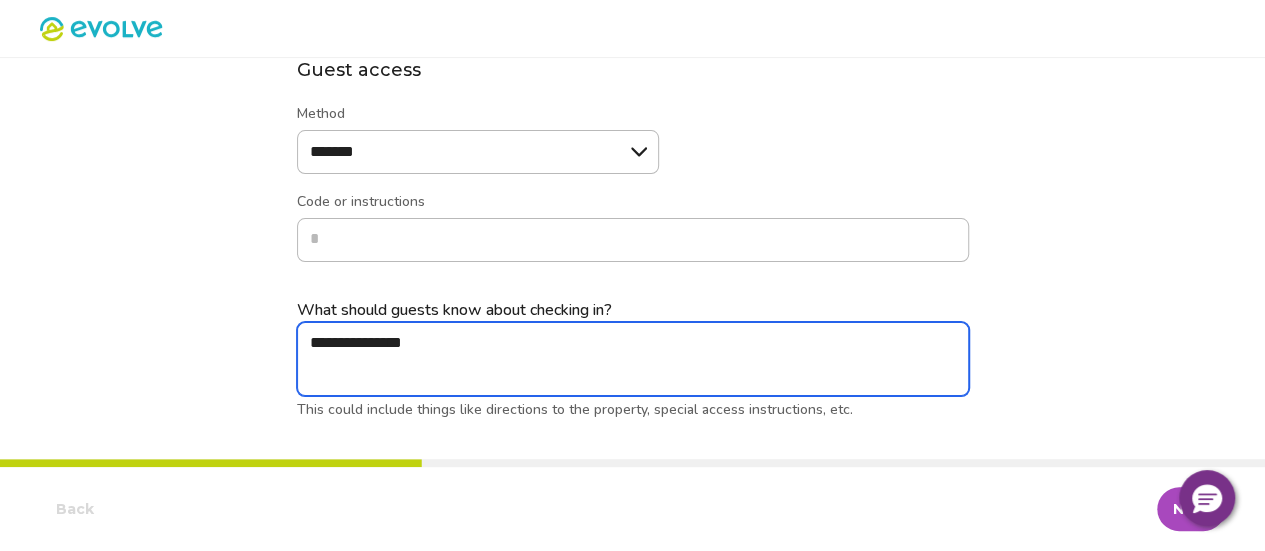 type on "*" 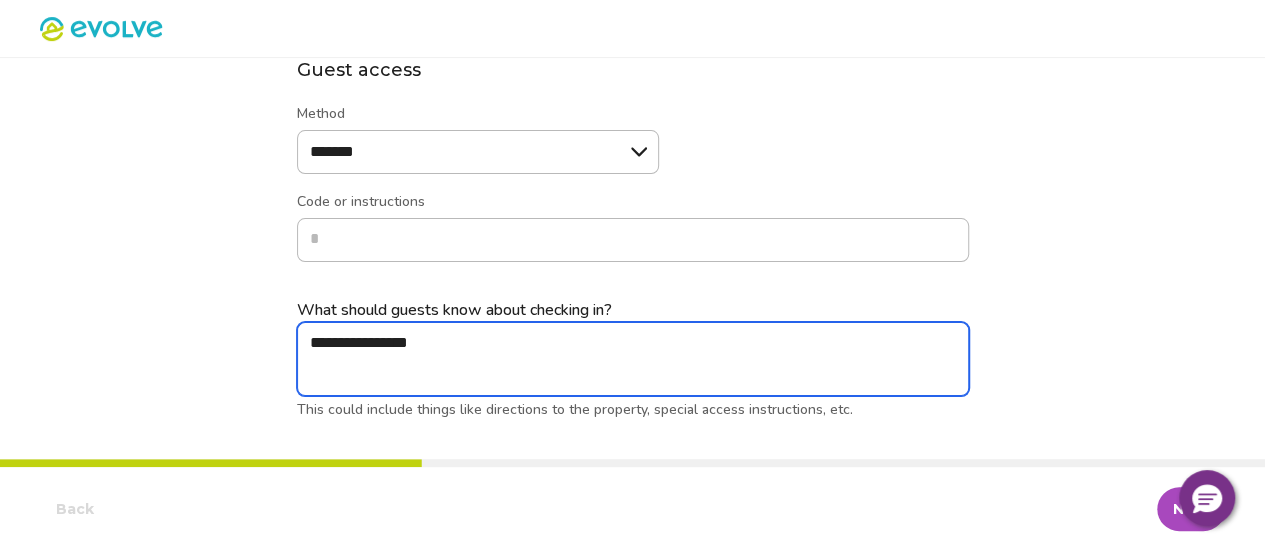 type on "**********" 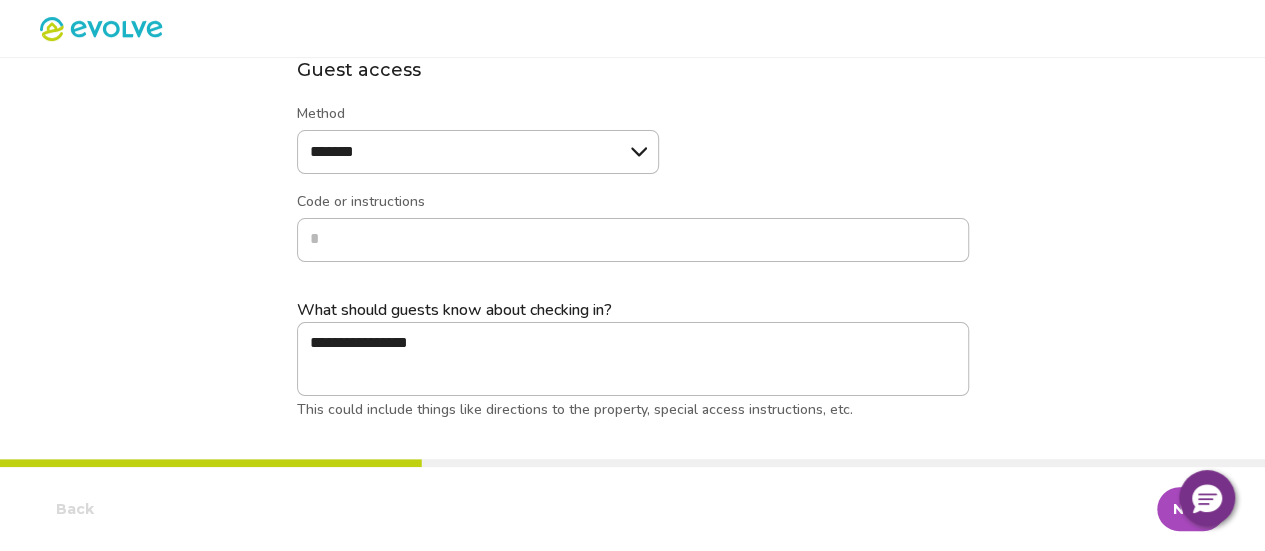 click on "Next" at bounding box center [1191, 509] 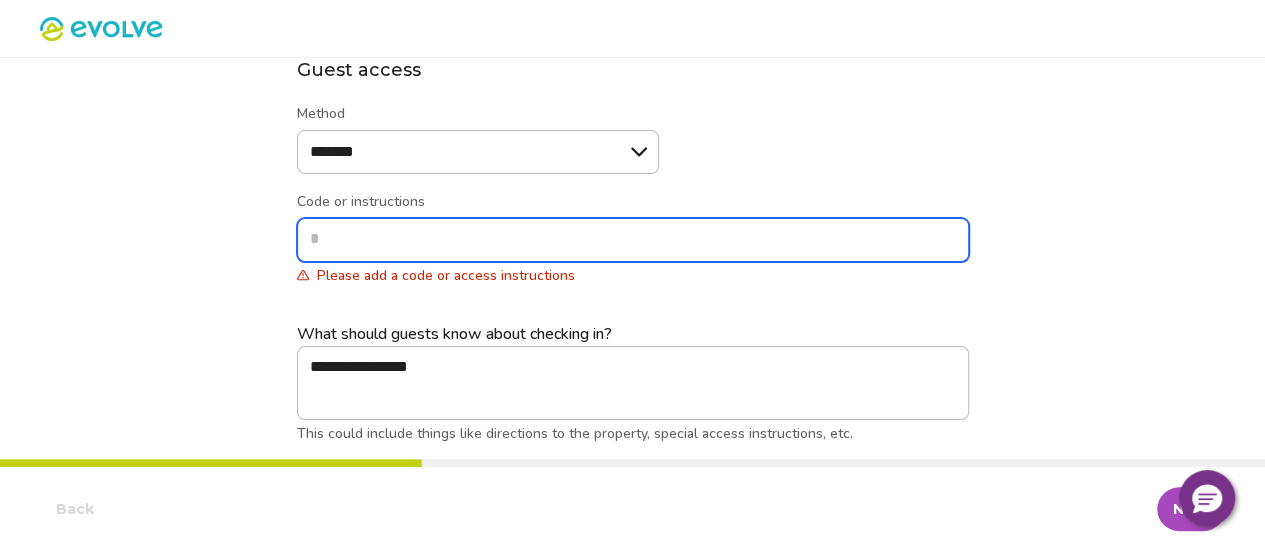type on "*" 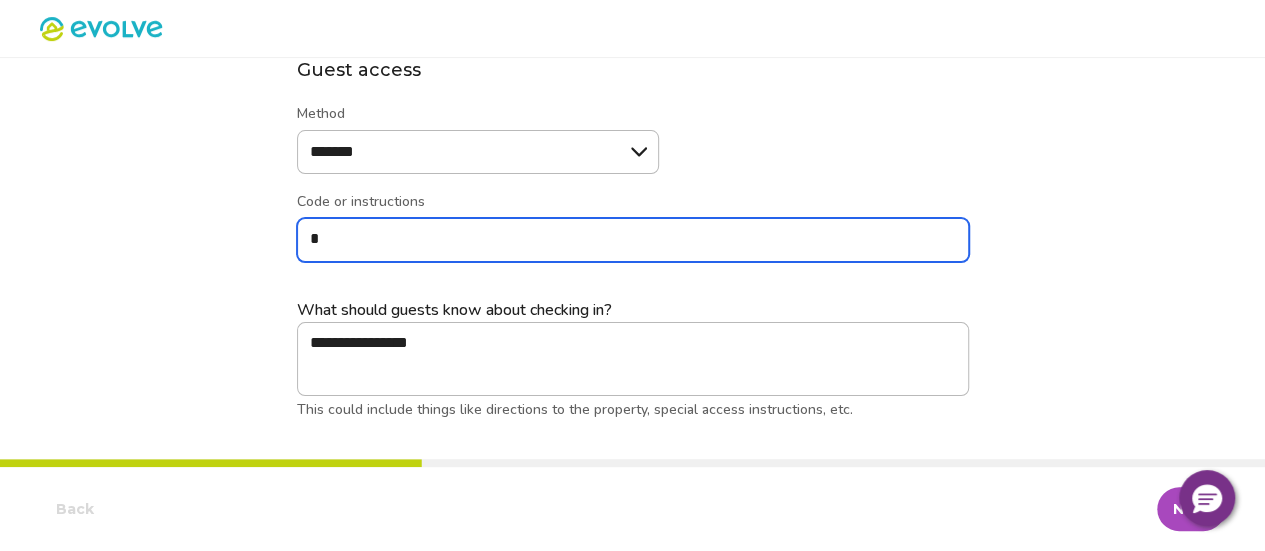 type on "*" 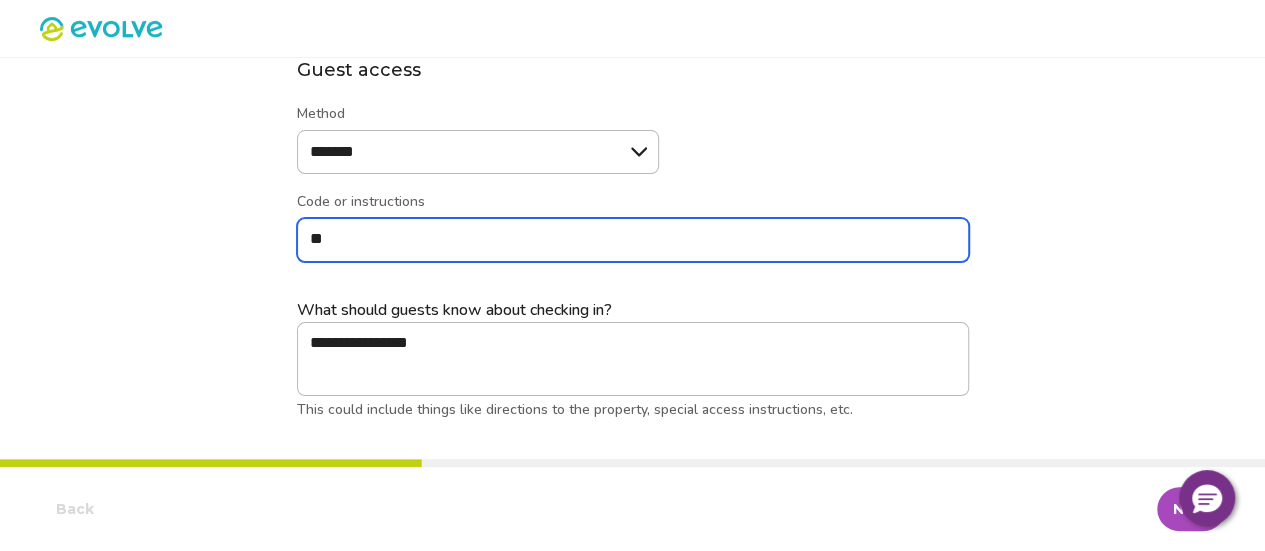 type on "*" 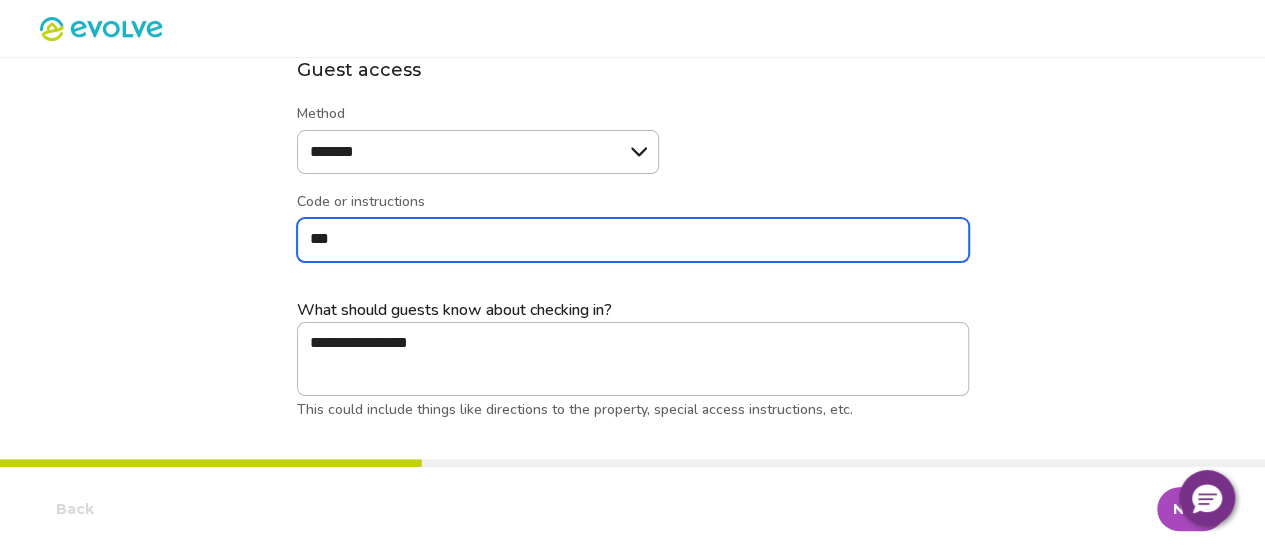 type on "*" 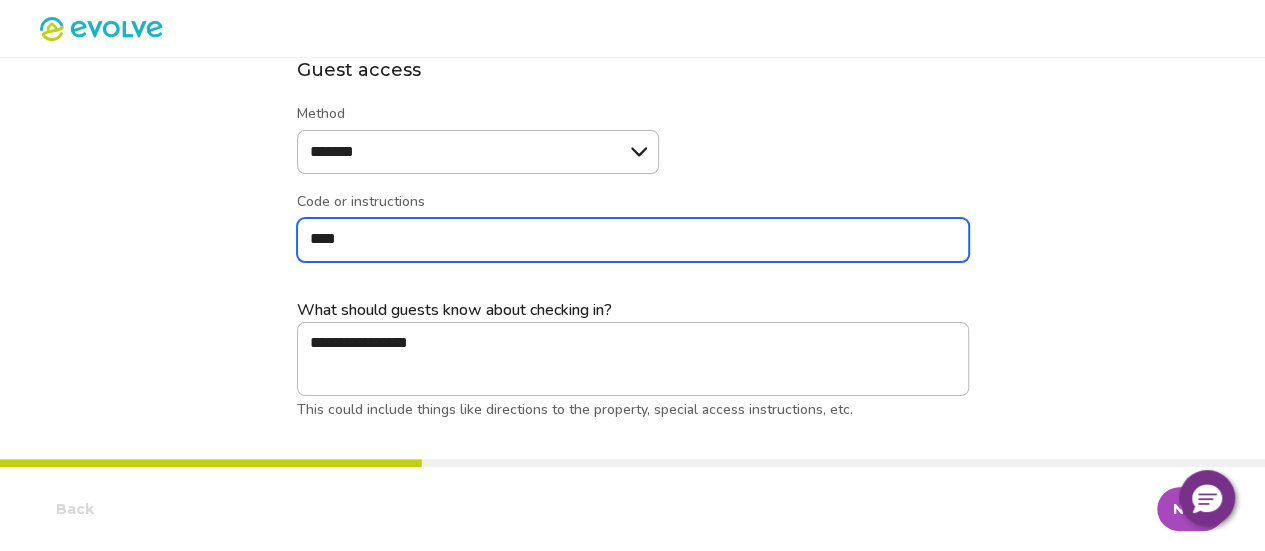 type on "*" 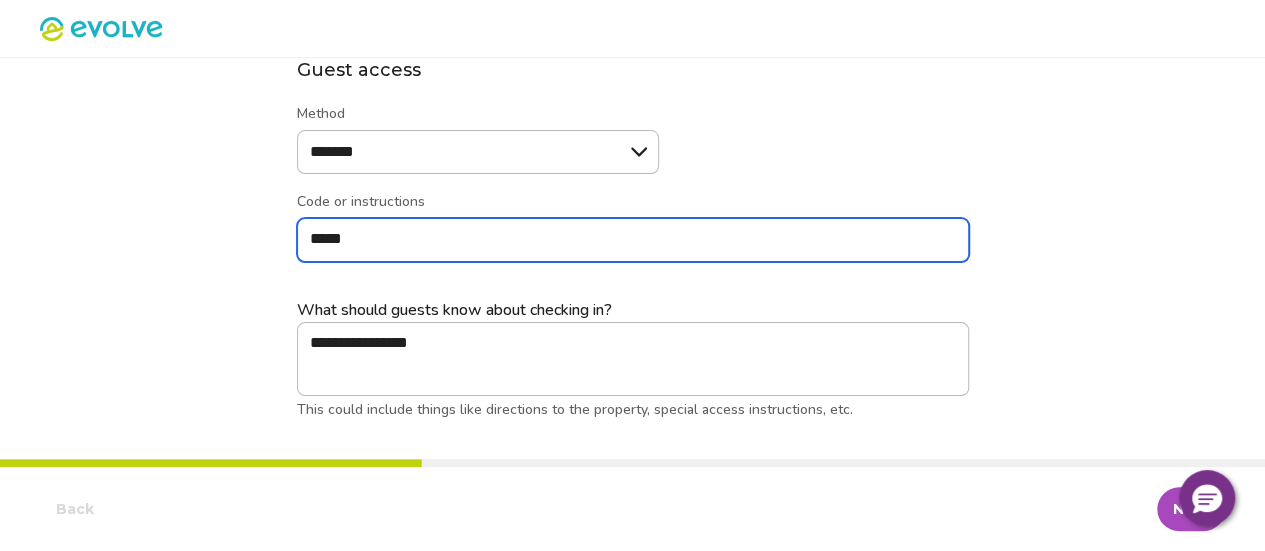type on "*****" 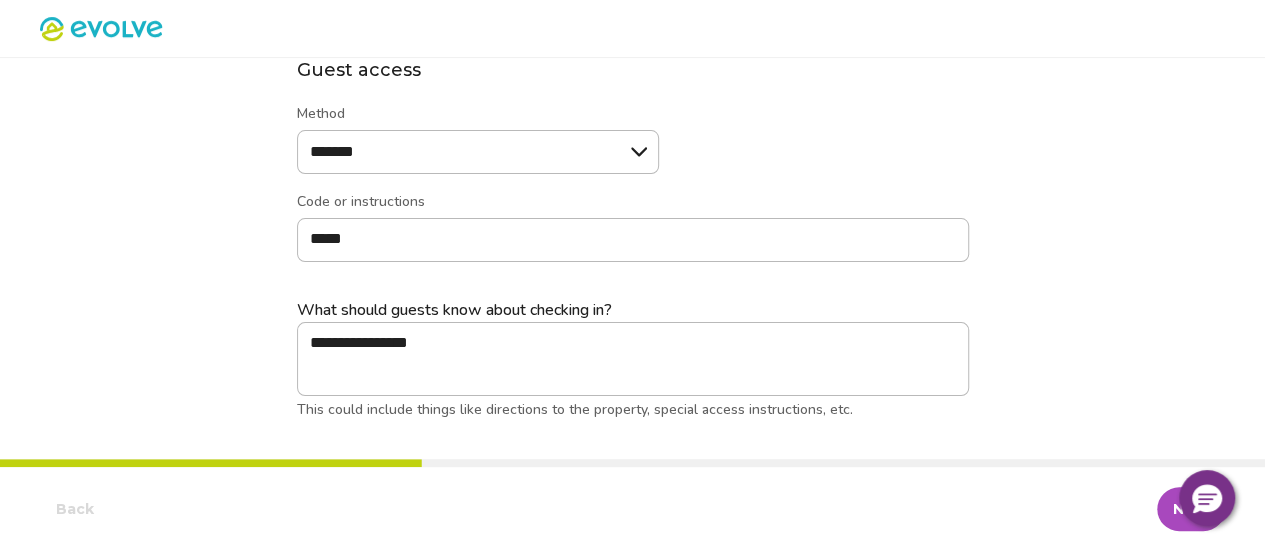 click on "Next" at bounding box center [1191, 509] 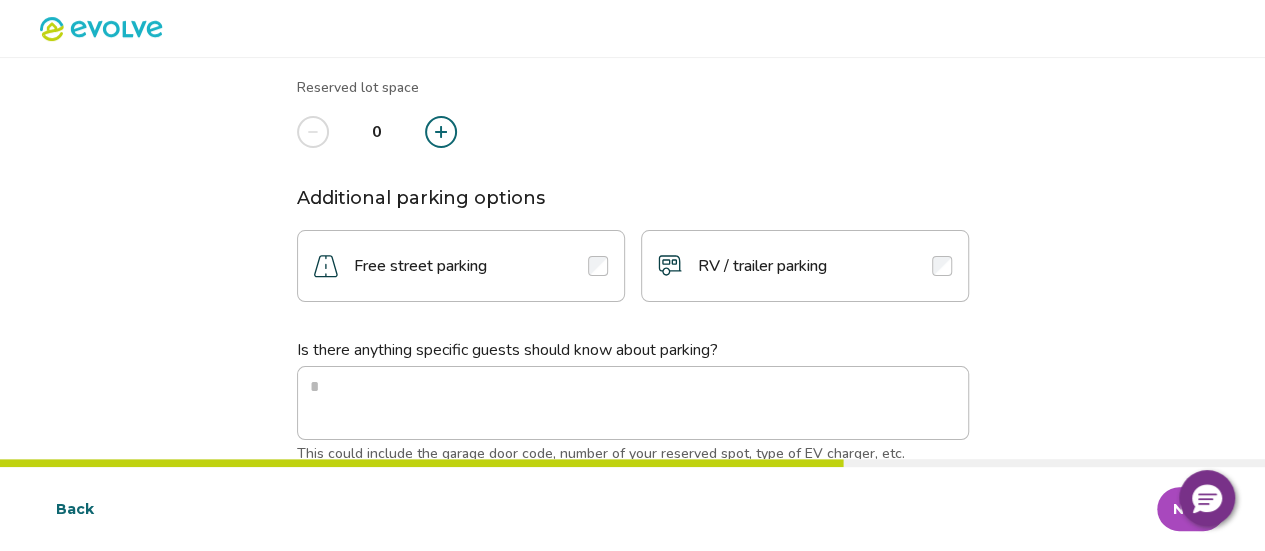 scroll, scrollTop: 0, scrollLeft: 0, axis: both 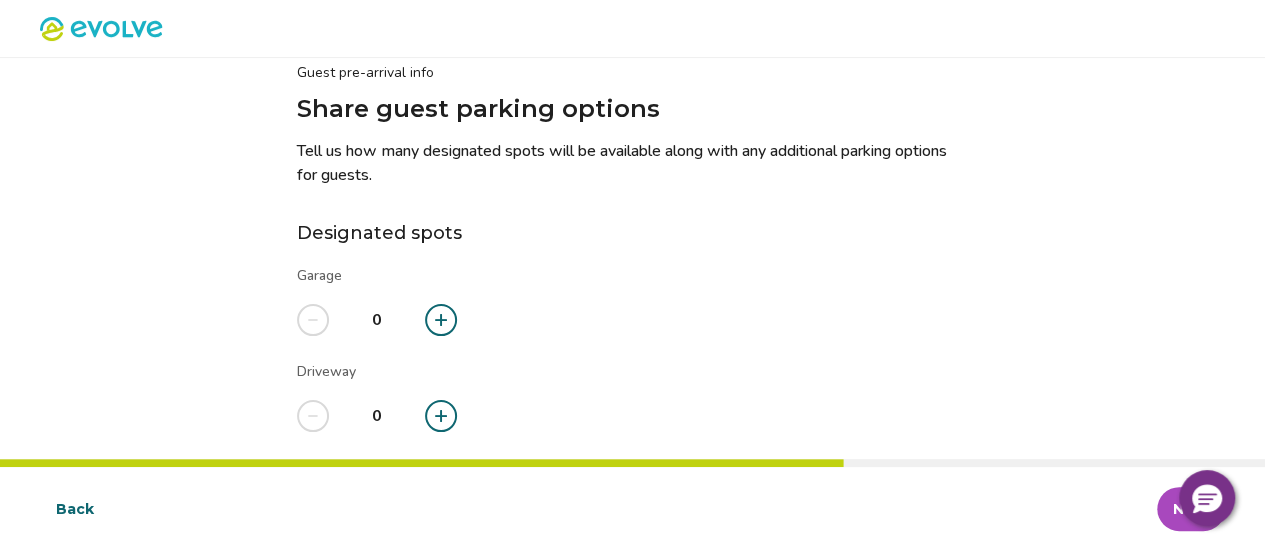 click 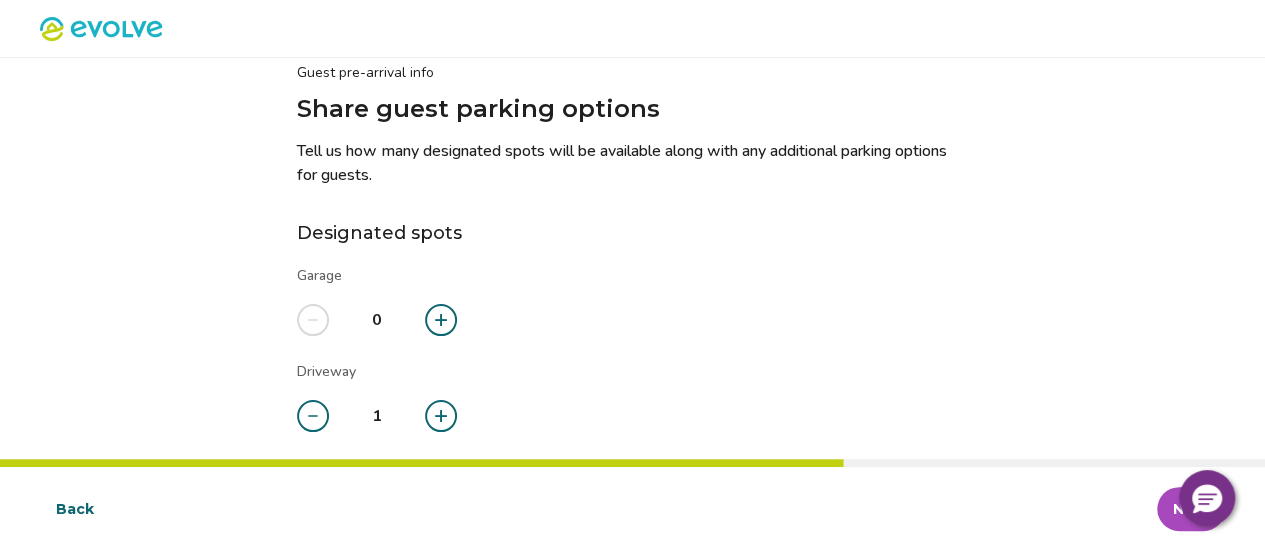 click 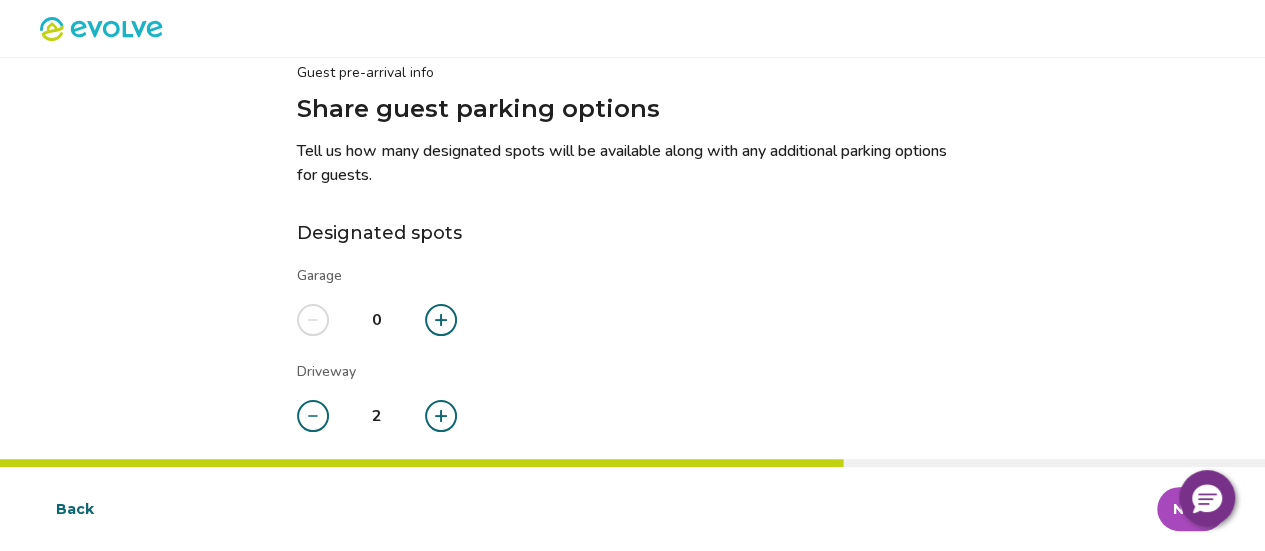 click 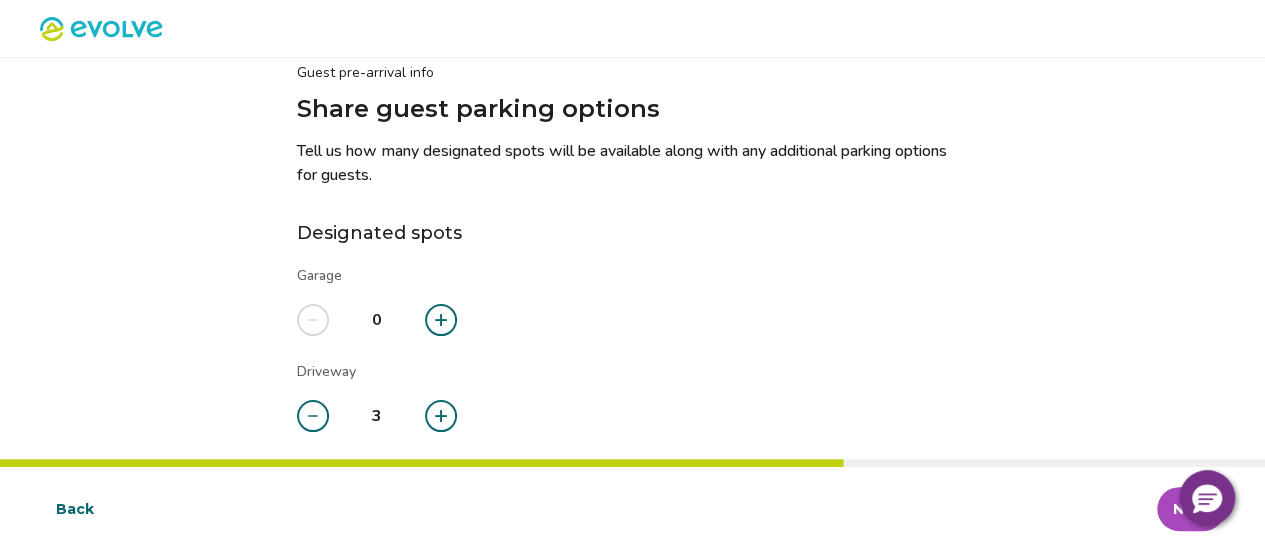 click 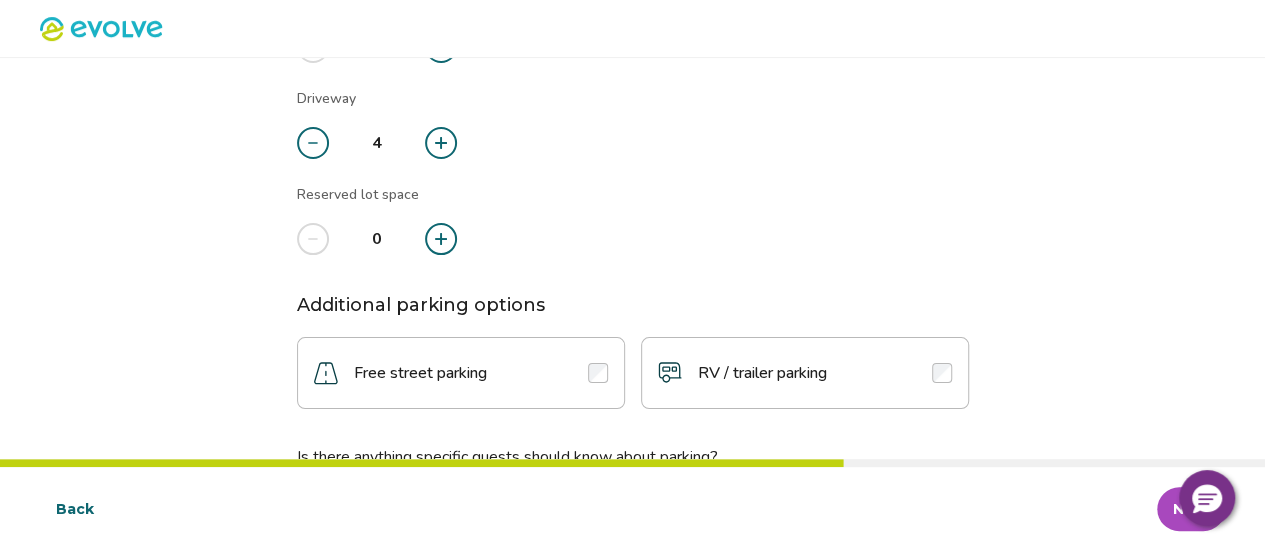 scroll, scrollTop: 332, scrollLeft: 0, axis: vertical 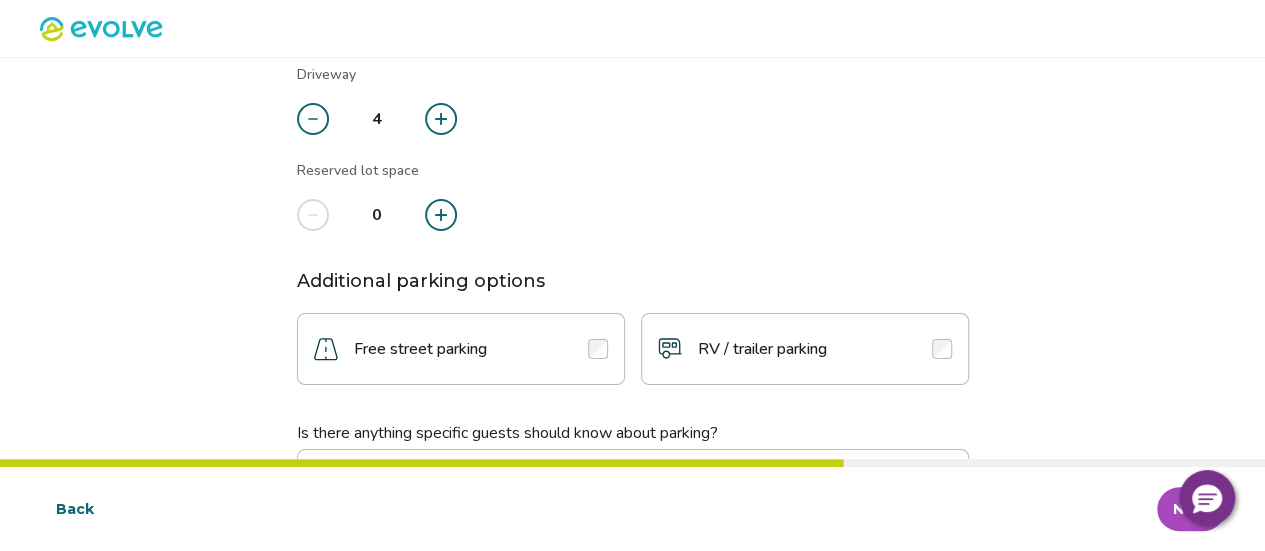 click on "Free street parking" at bounding box center (461, 349) 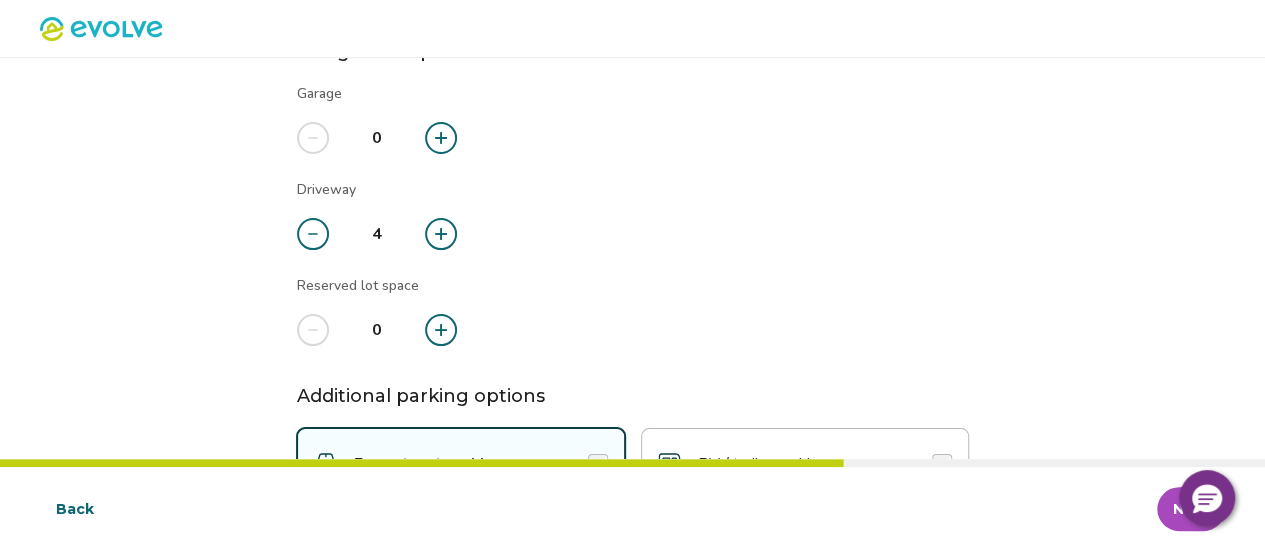 scroll, scrollTop: 213, scrollLeft: 0, axis: vertical 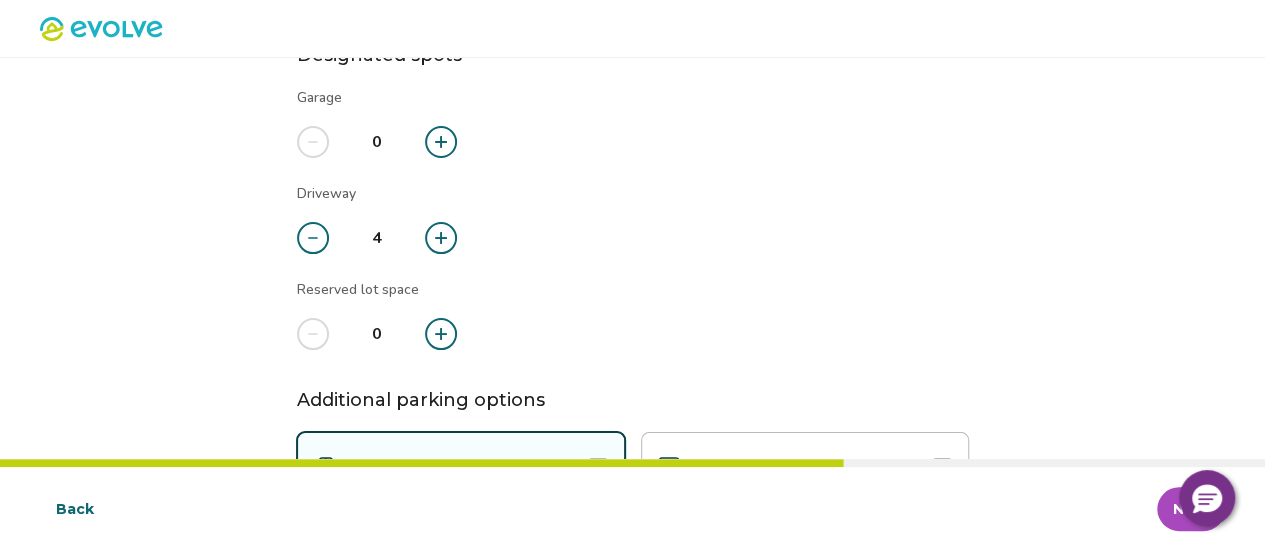 click at bounding box center (441, 238) 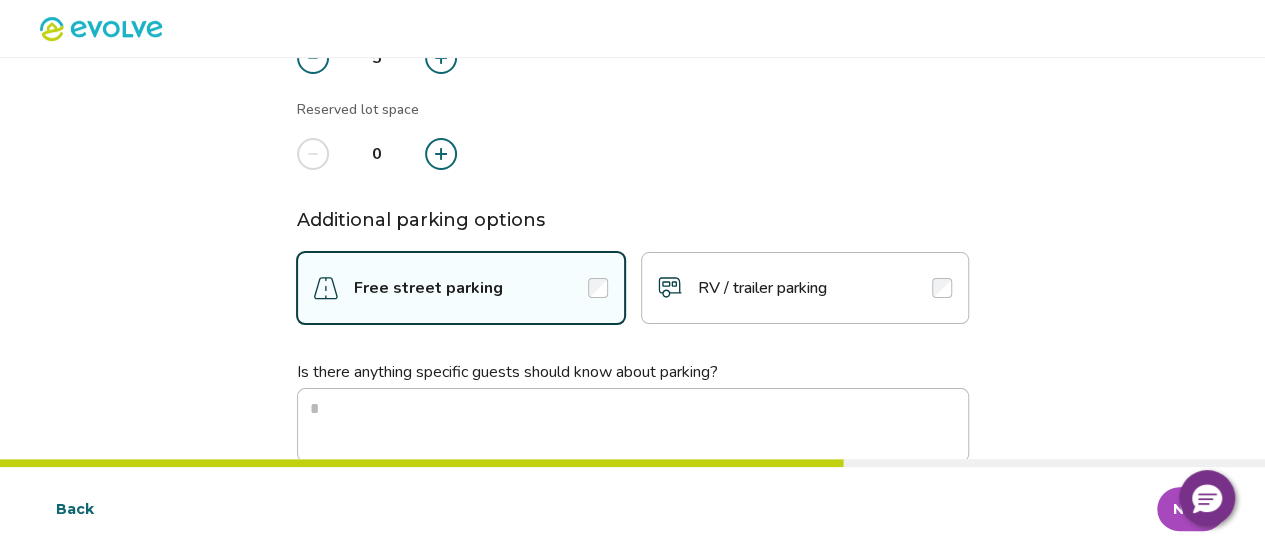 scroll, scrollTop: 398, scrollLeft: 0, axis: vertical 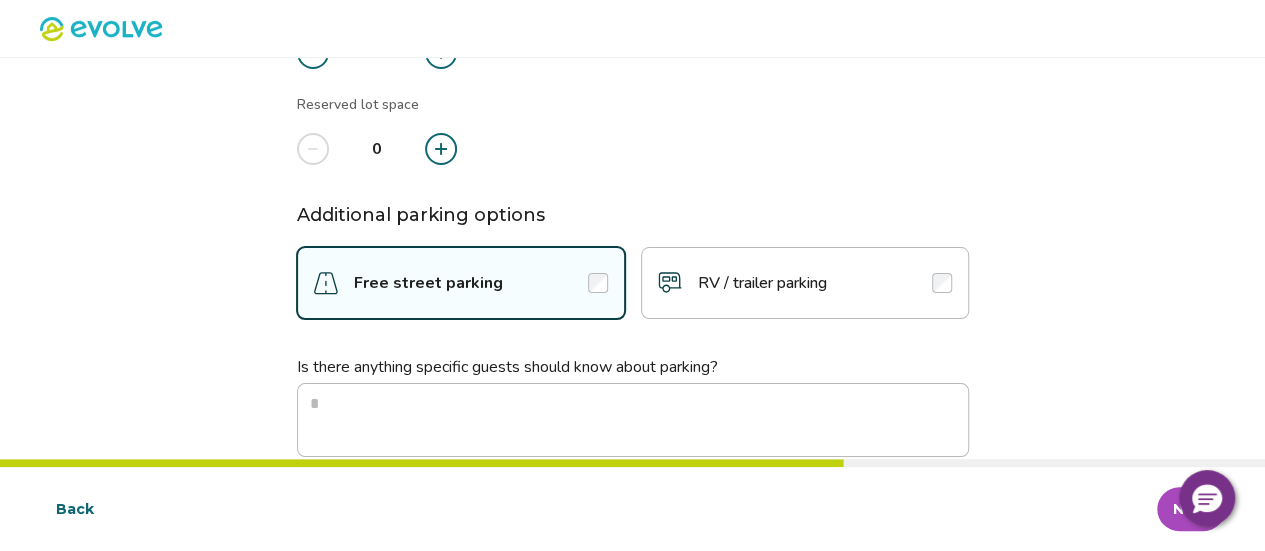 click at bounding box center [313, 53] 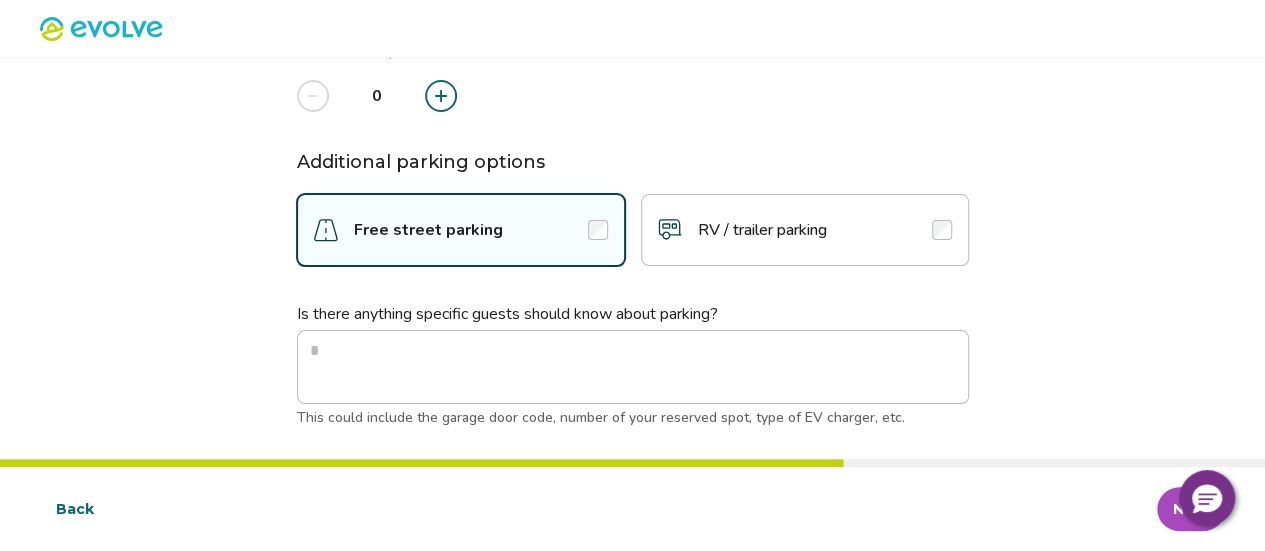 scroll, scrollTop: 459, scrollLeft: 0, axis: vertical 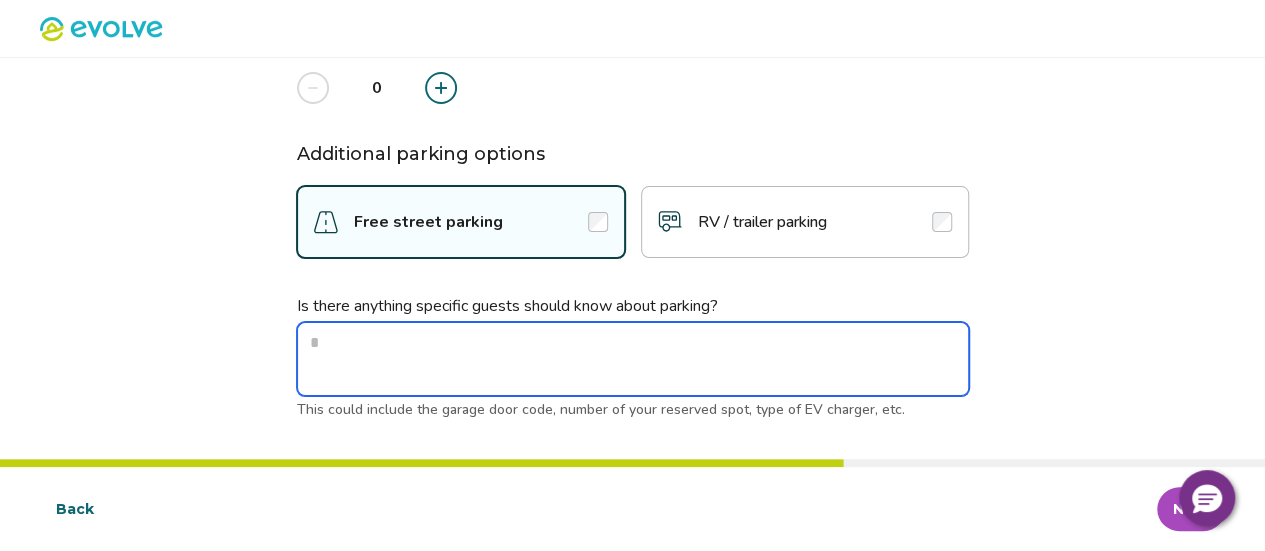 click at bounding box center [633, 359] 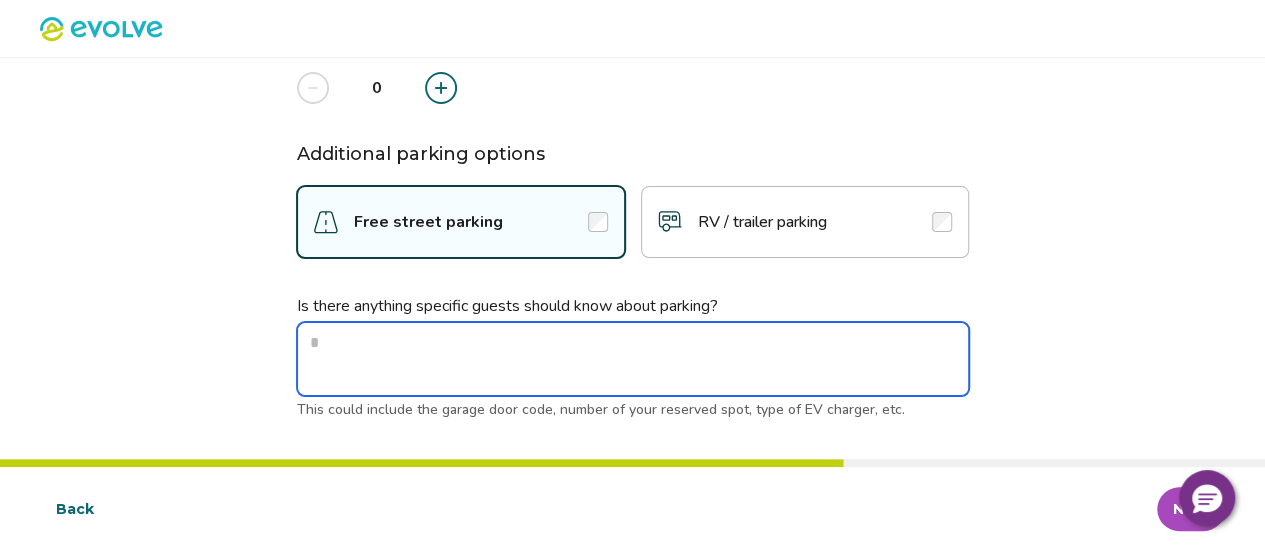 type on "*" 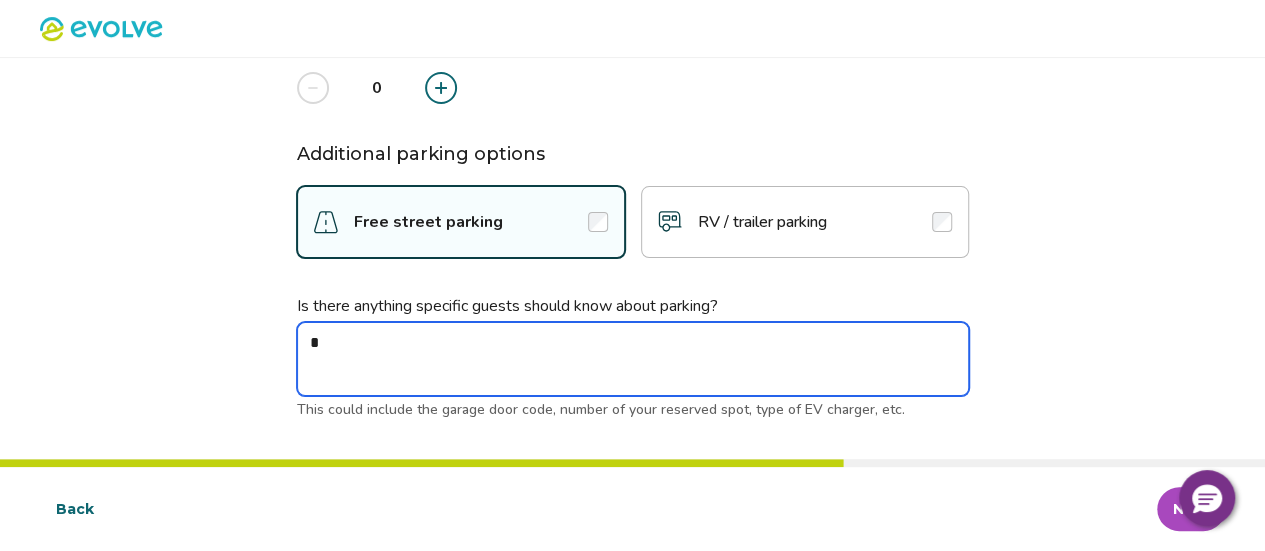 type on "*" 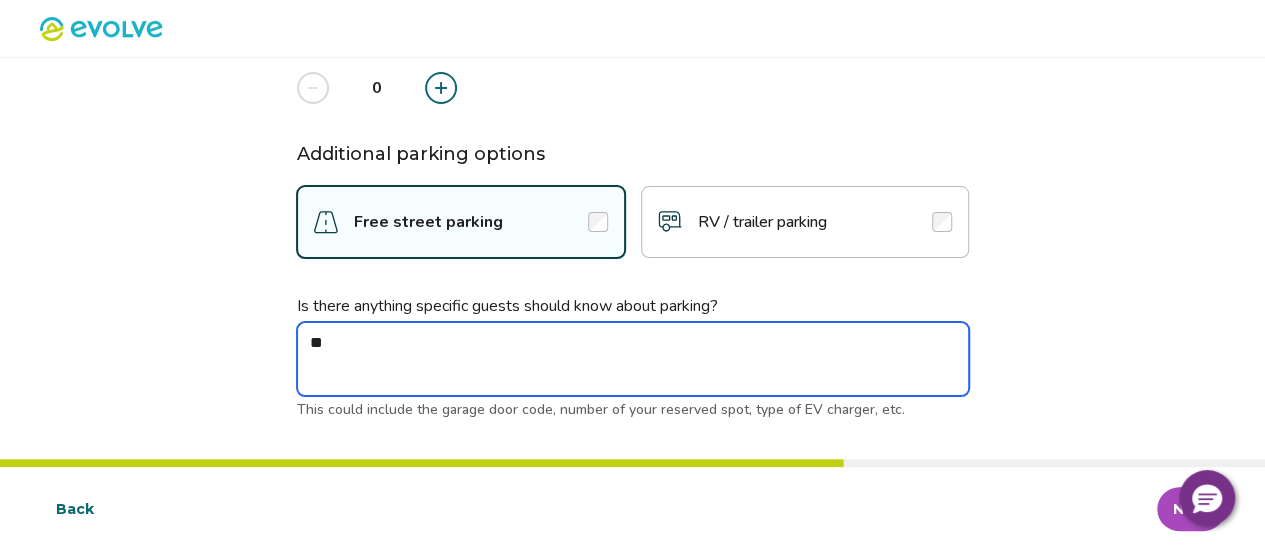 type on "*" 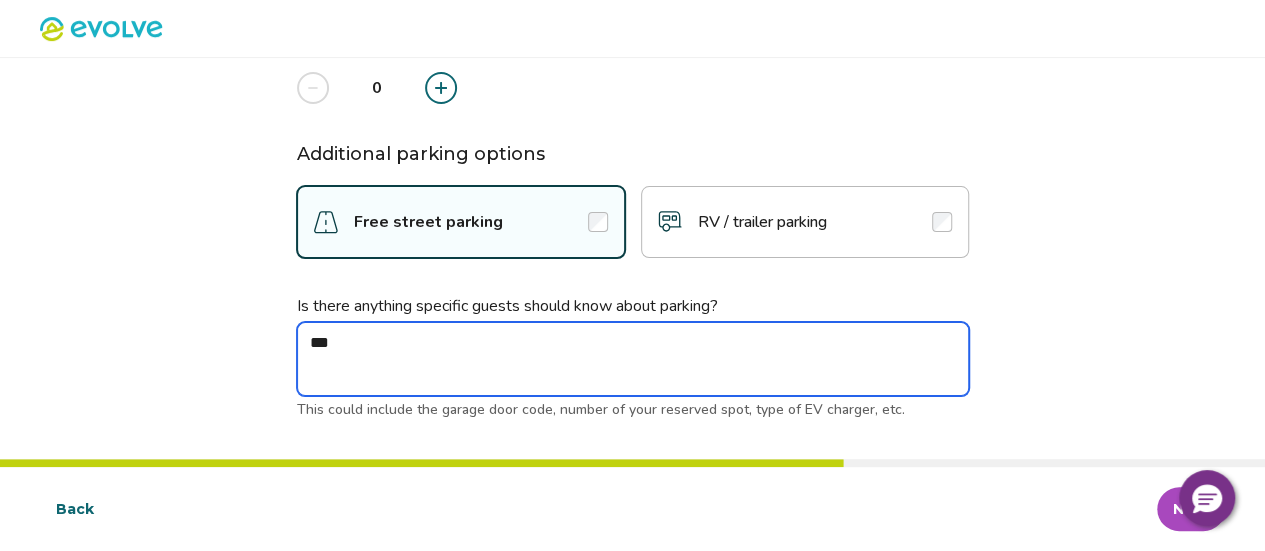 type on "*" 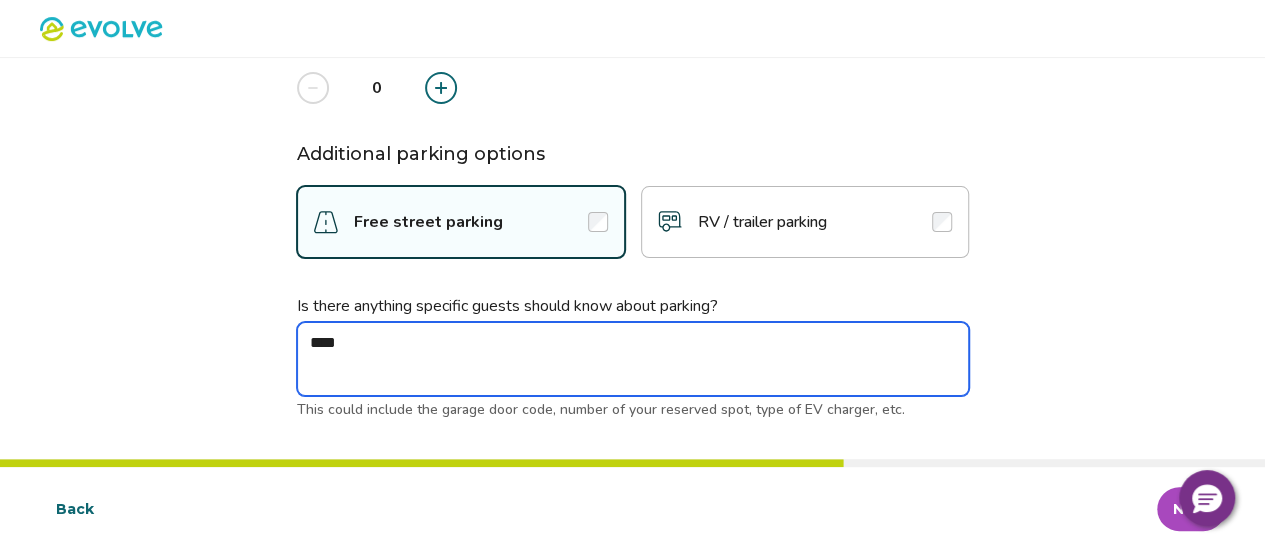 type on "*" 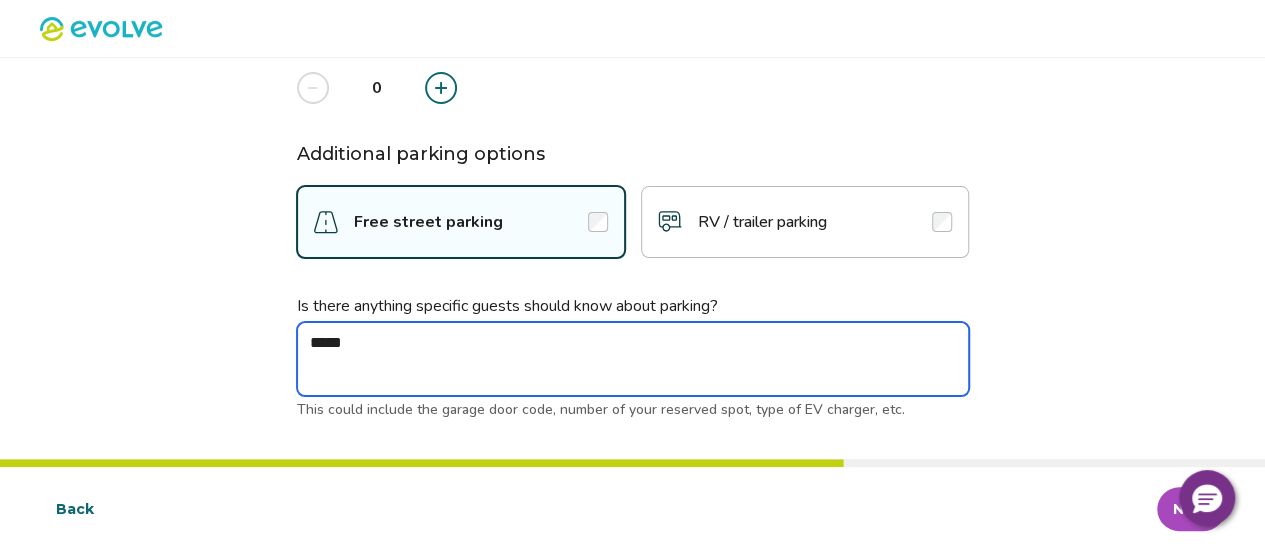 type on "*" 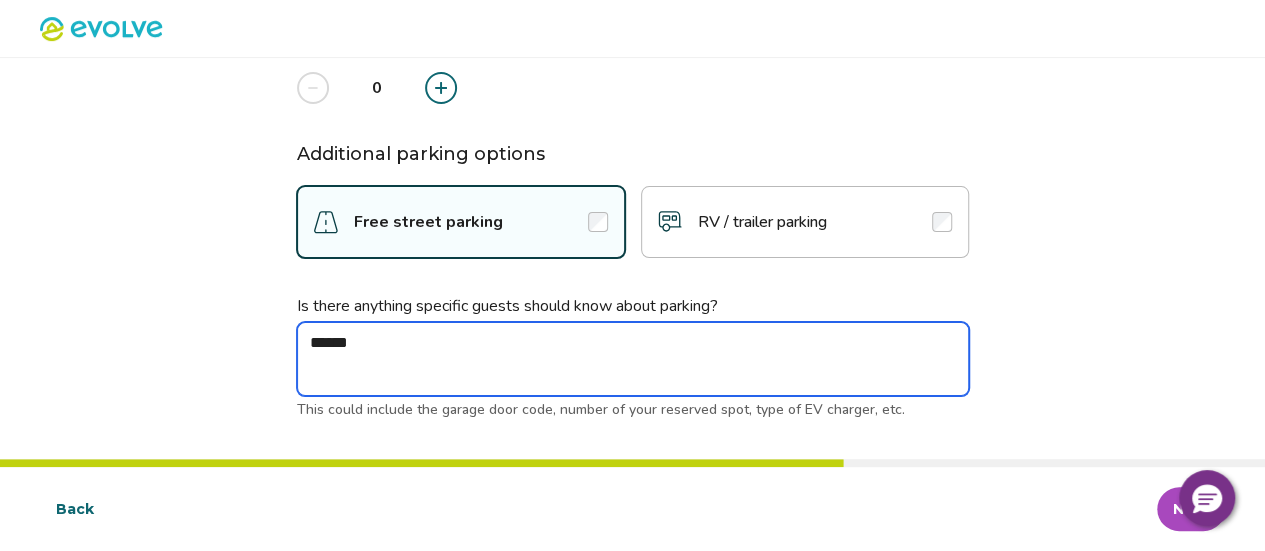type on "*" 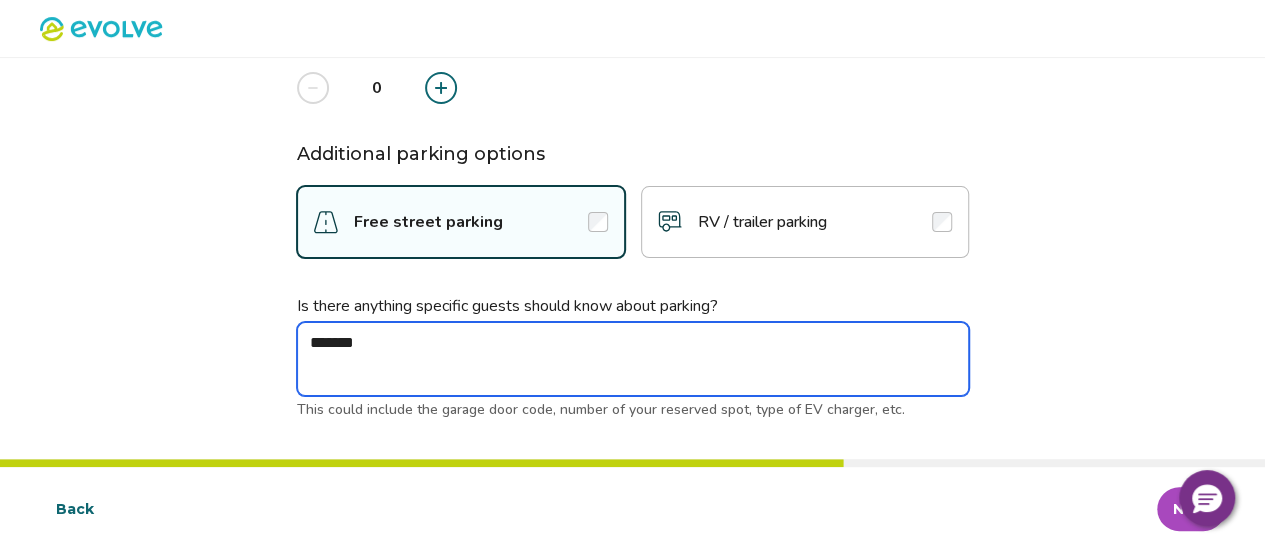 type on "*" 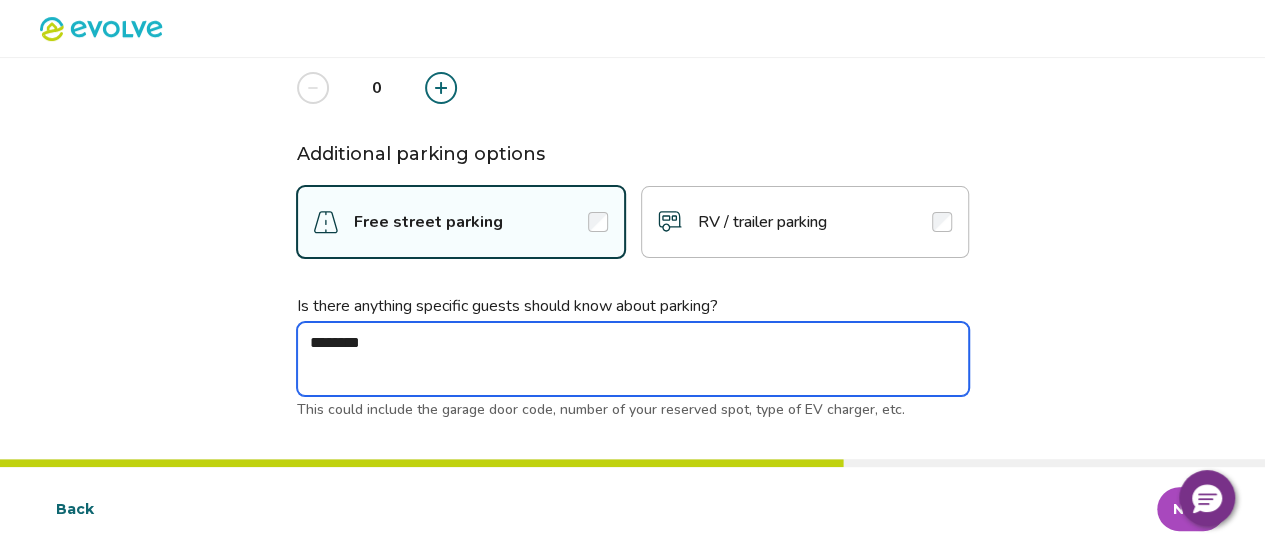 type on "*********" 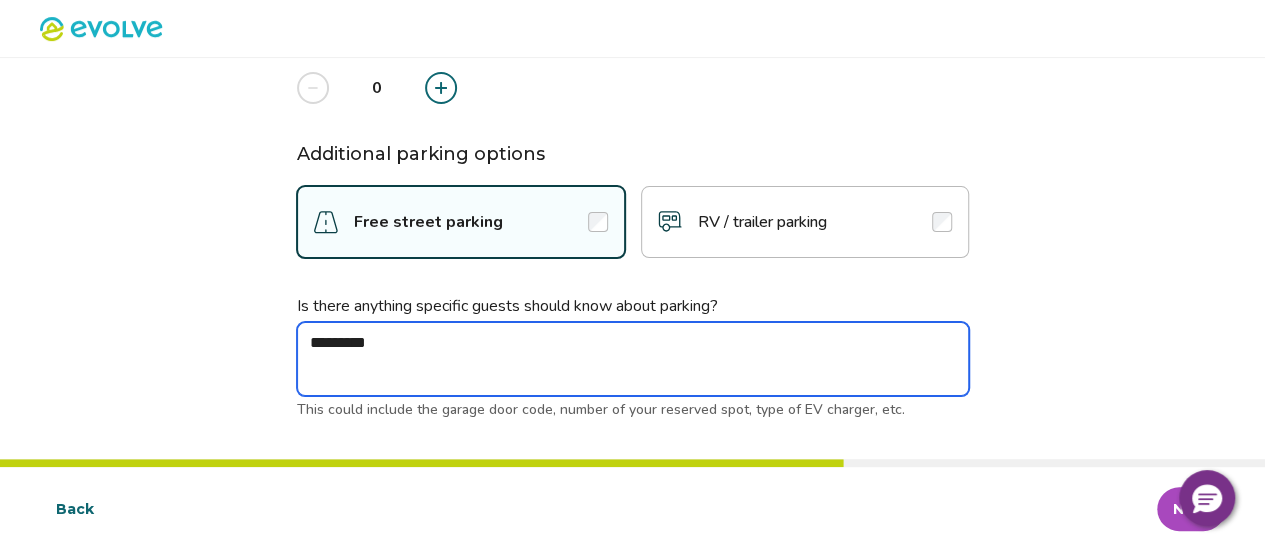 type on "*" 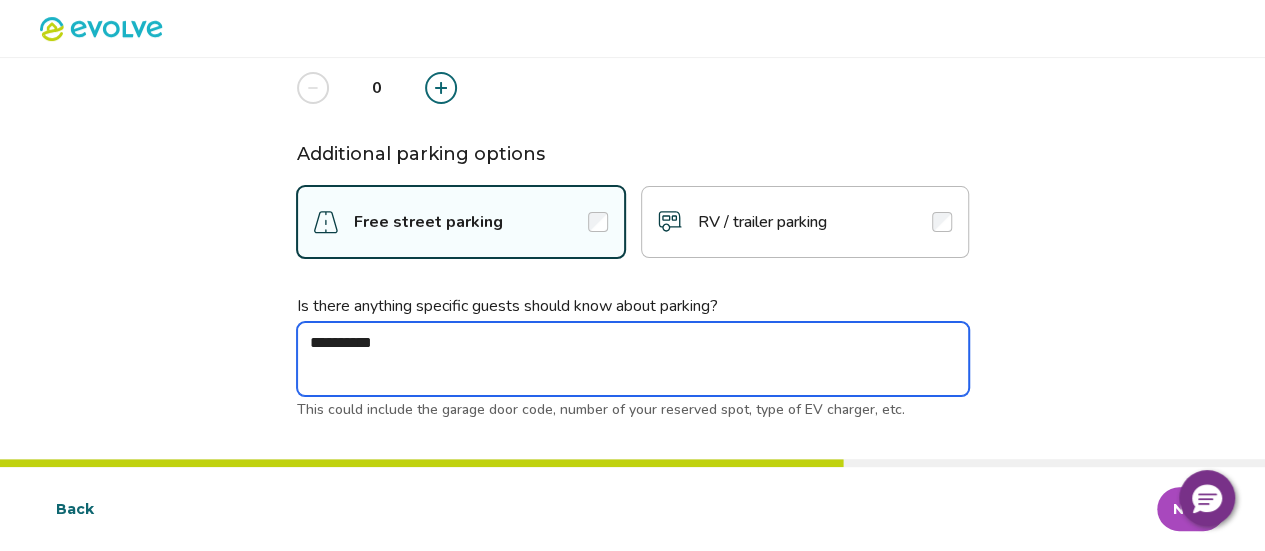 type on "*" 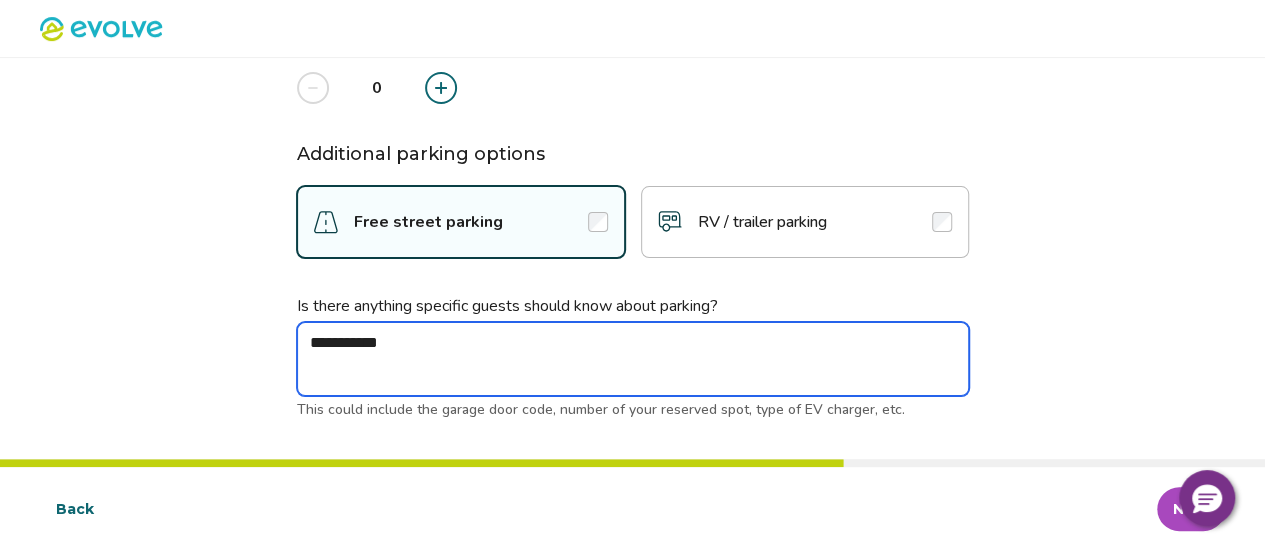 type on "*" 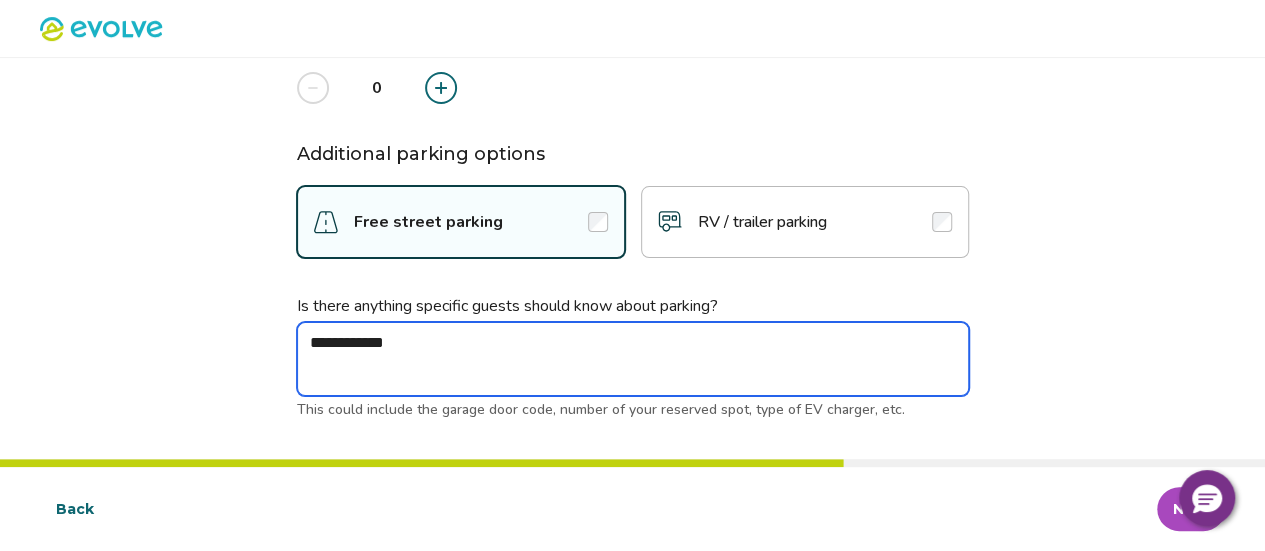 type on "*" 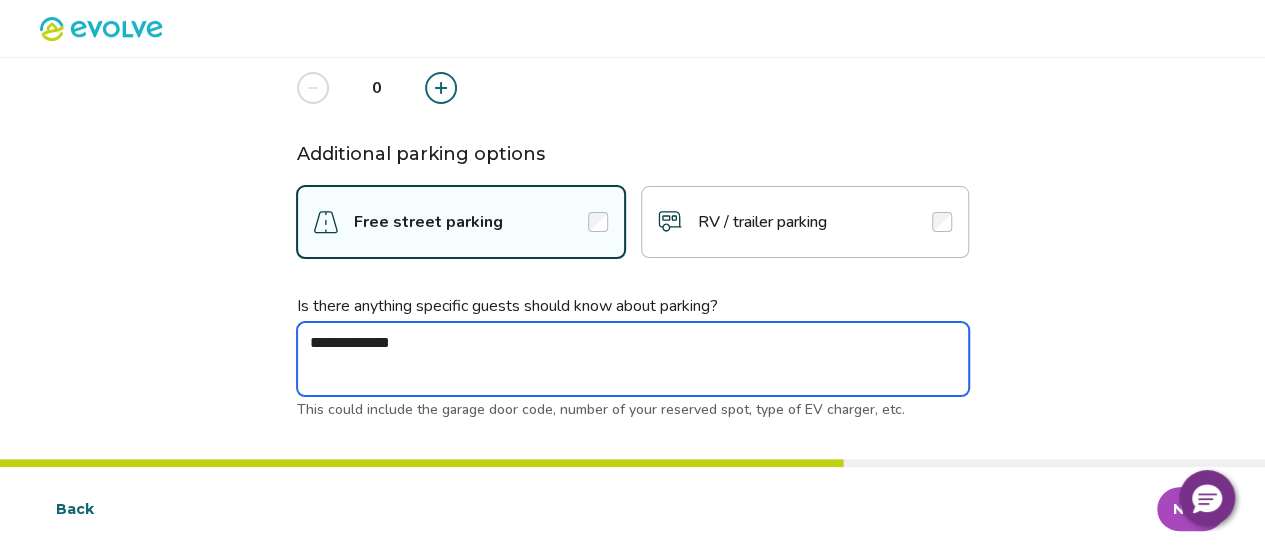 type on "*" 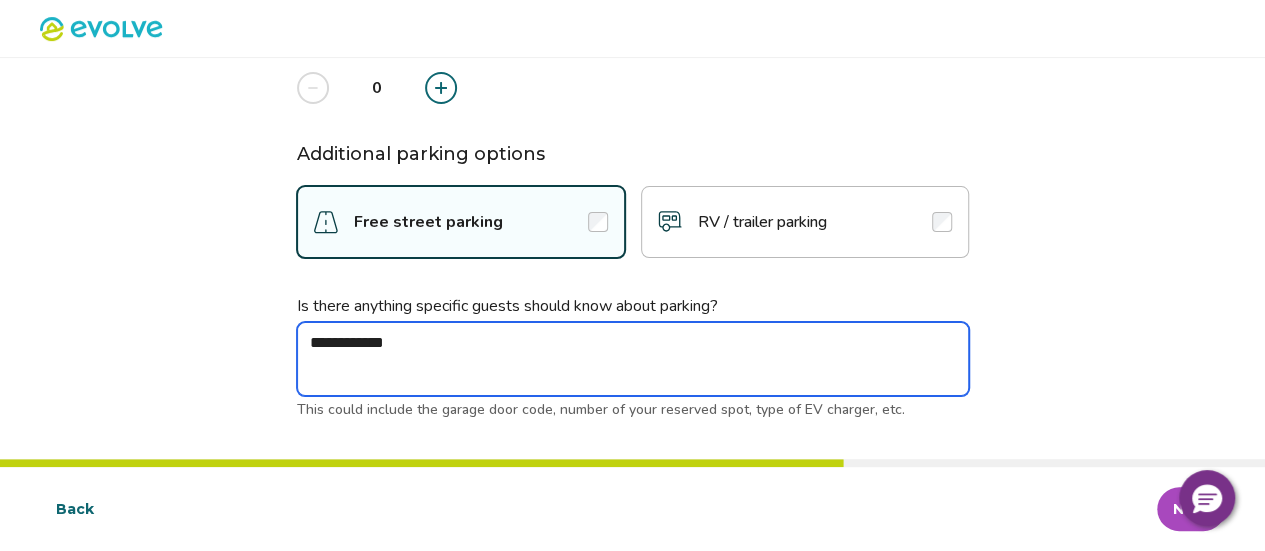 type on "*" 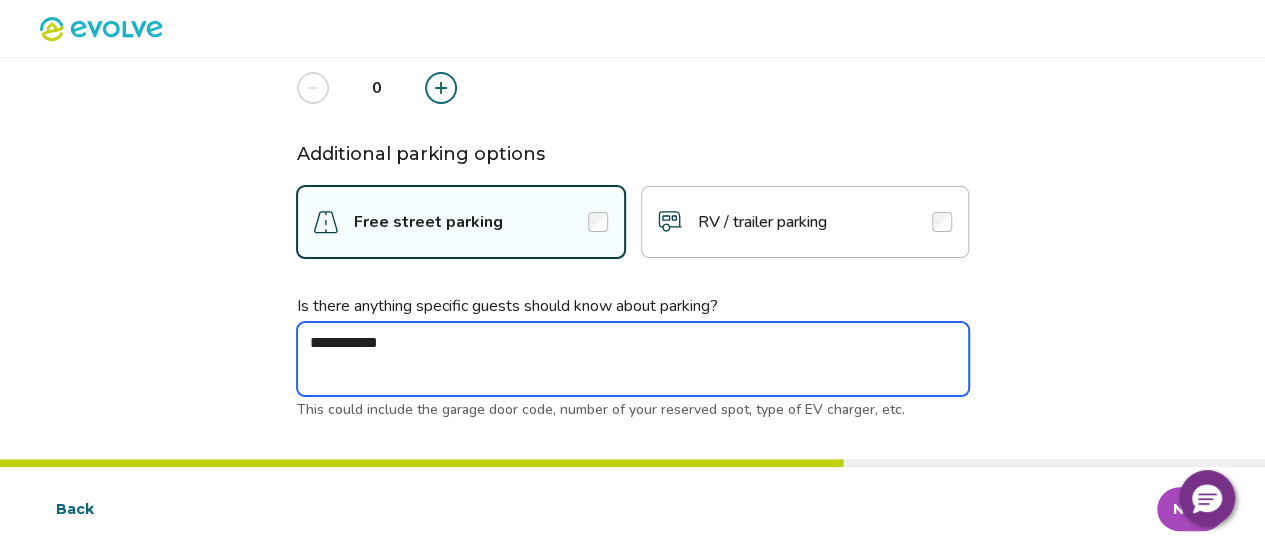 type on "*" 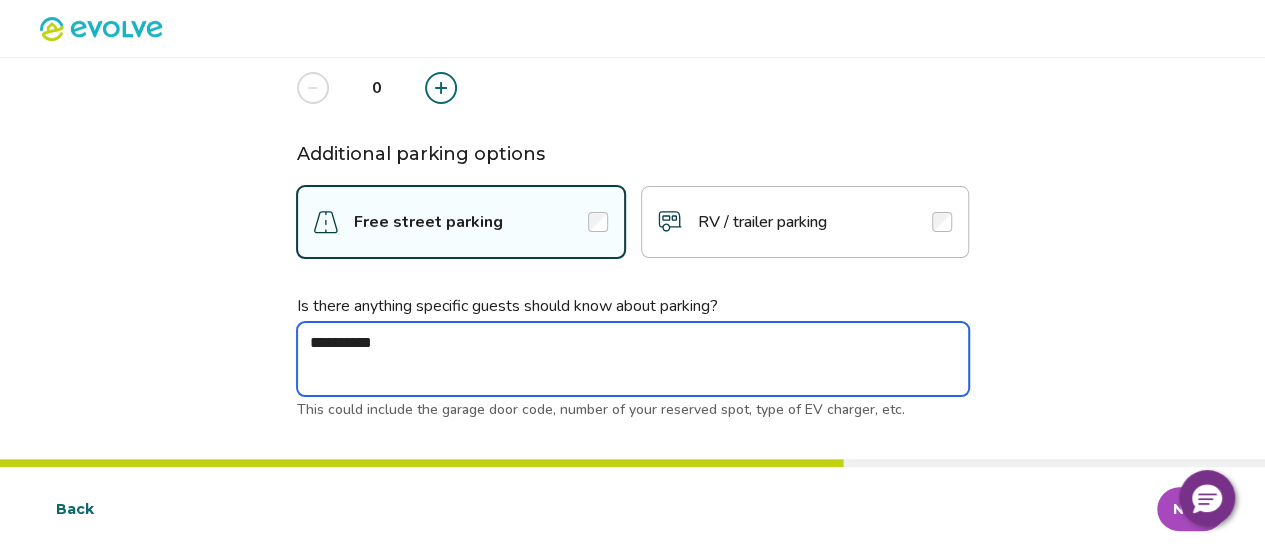 type on "*" 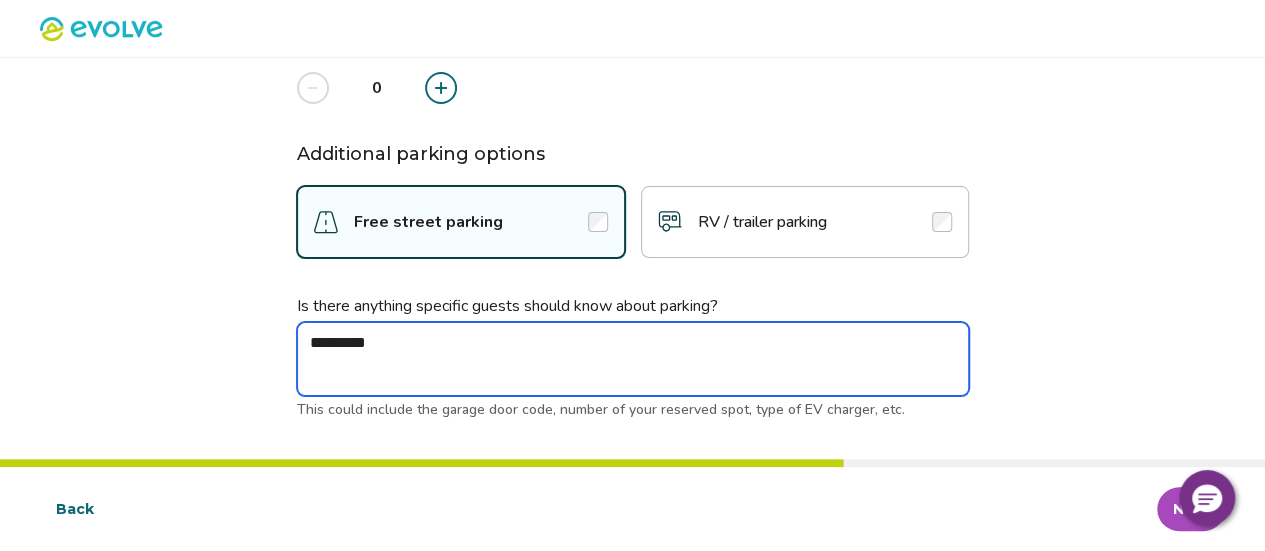 type on "*" 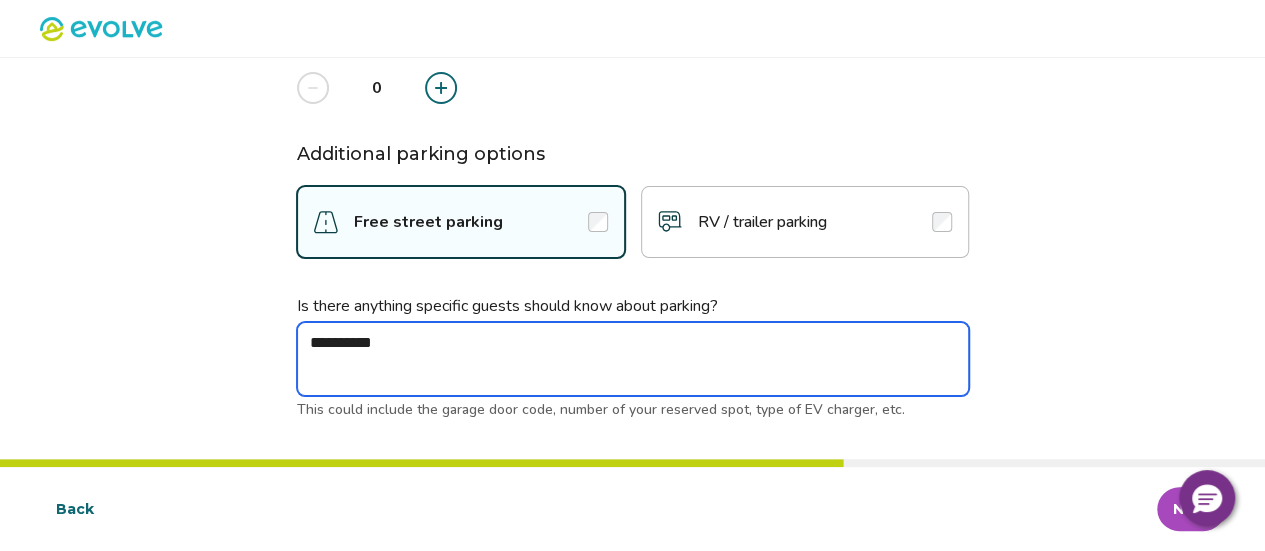 type on "*" 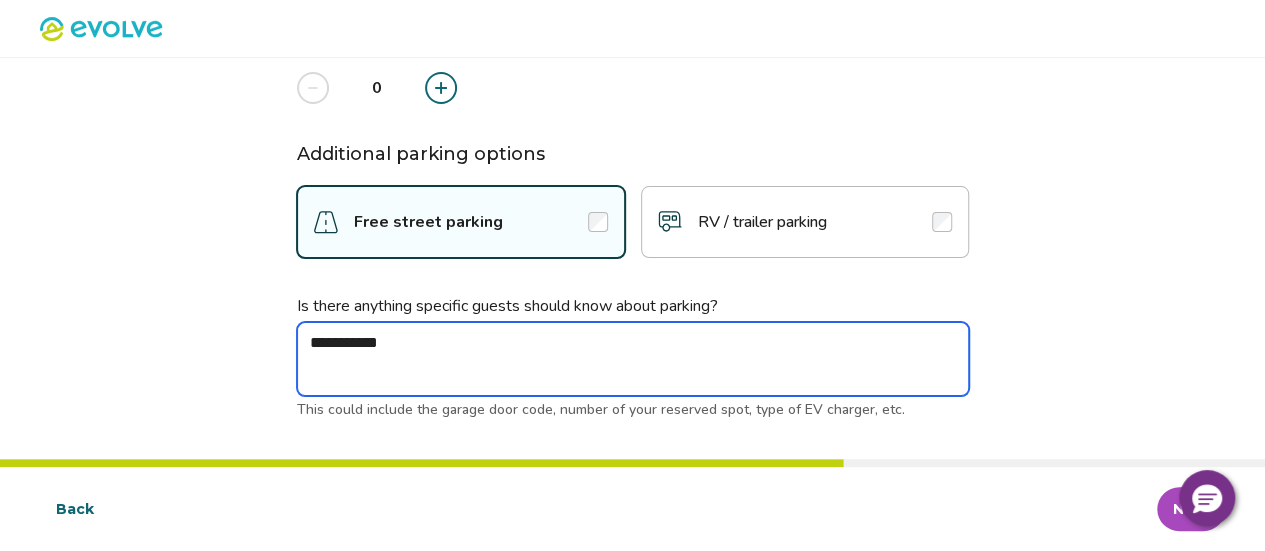 type on "*" 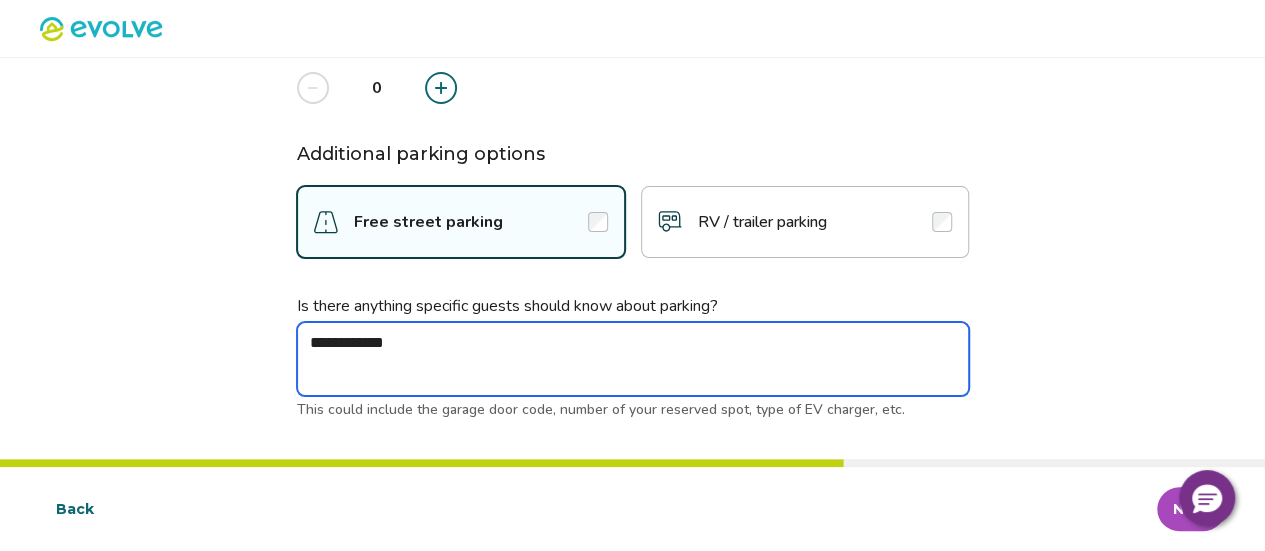 type on "*" 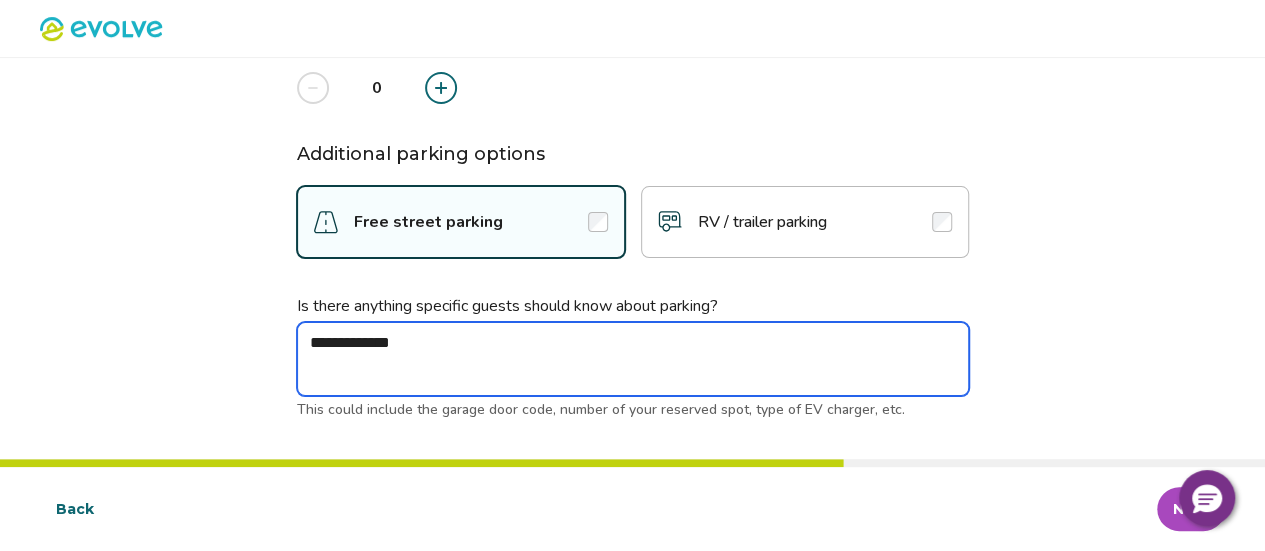 type on "*" 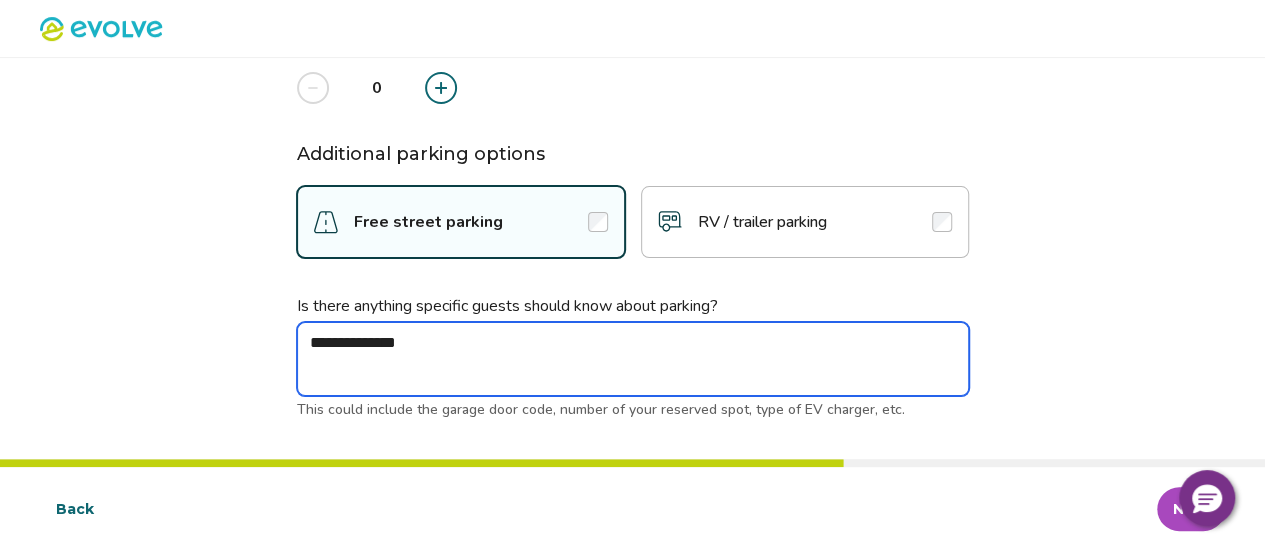 type on "*" 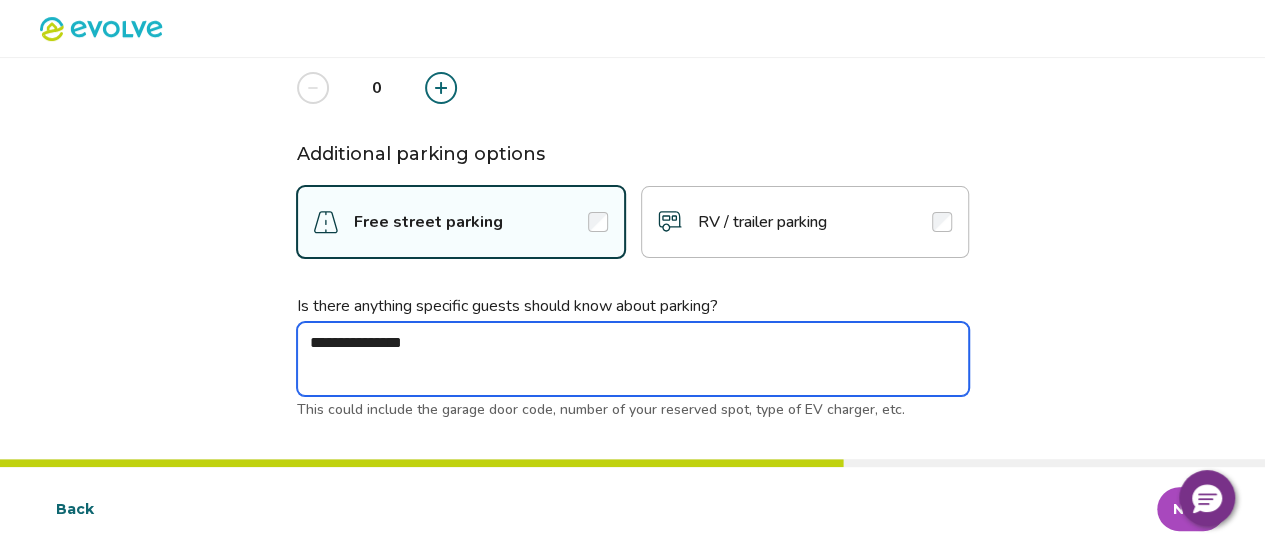 type on "*" 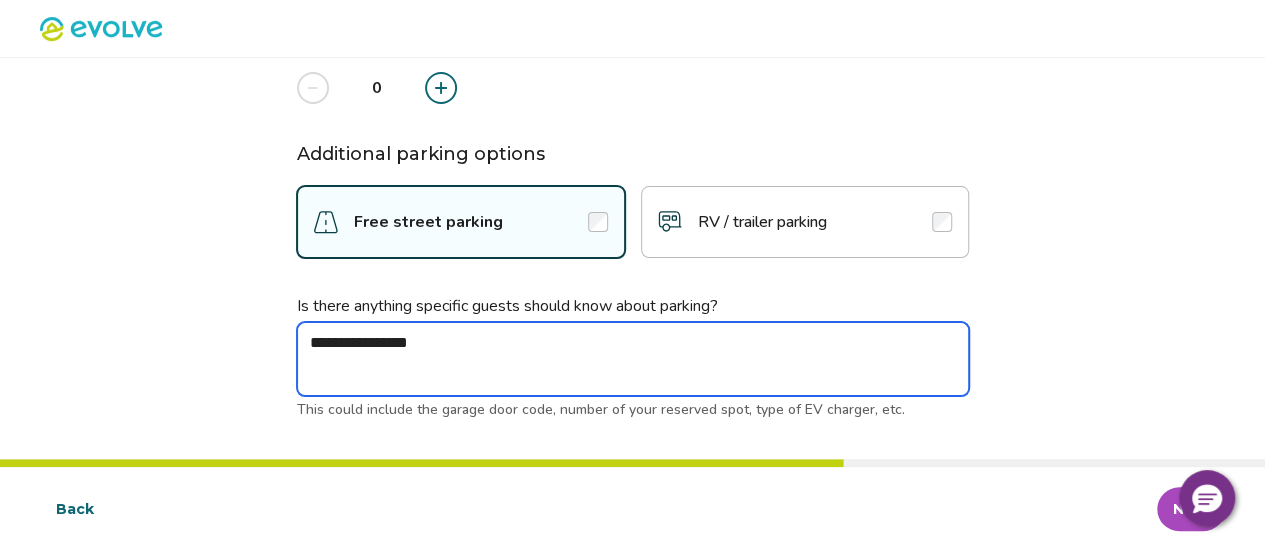 type on "*" 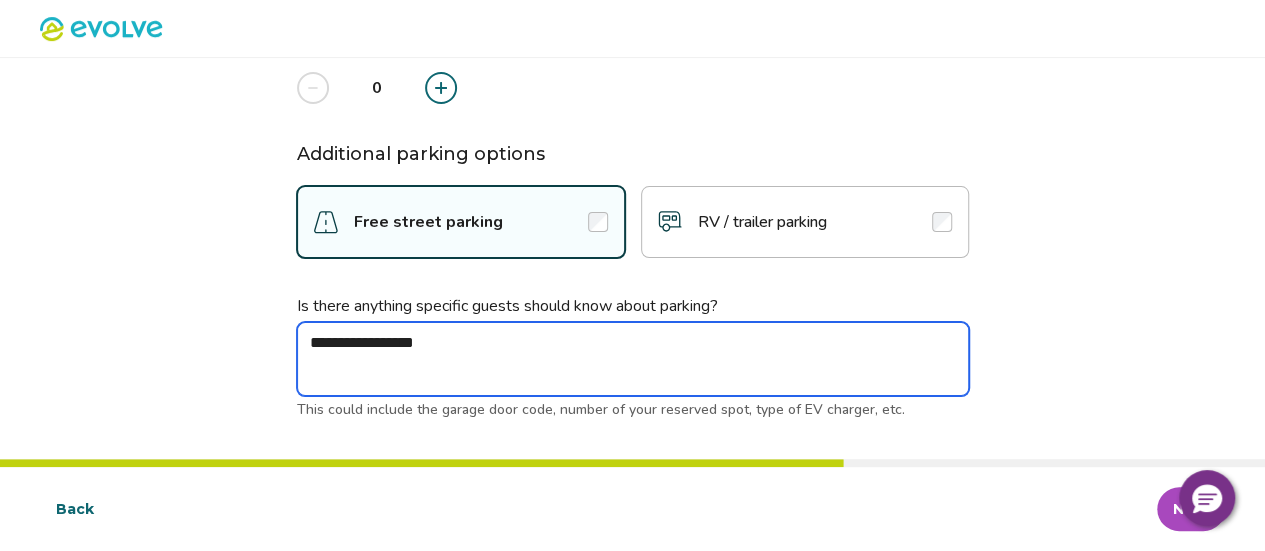 type on "*" 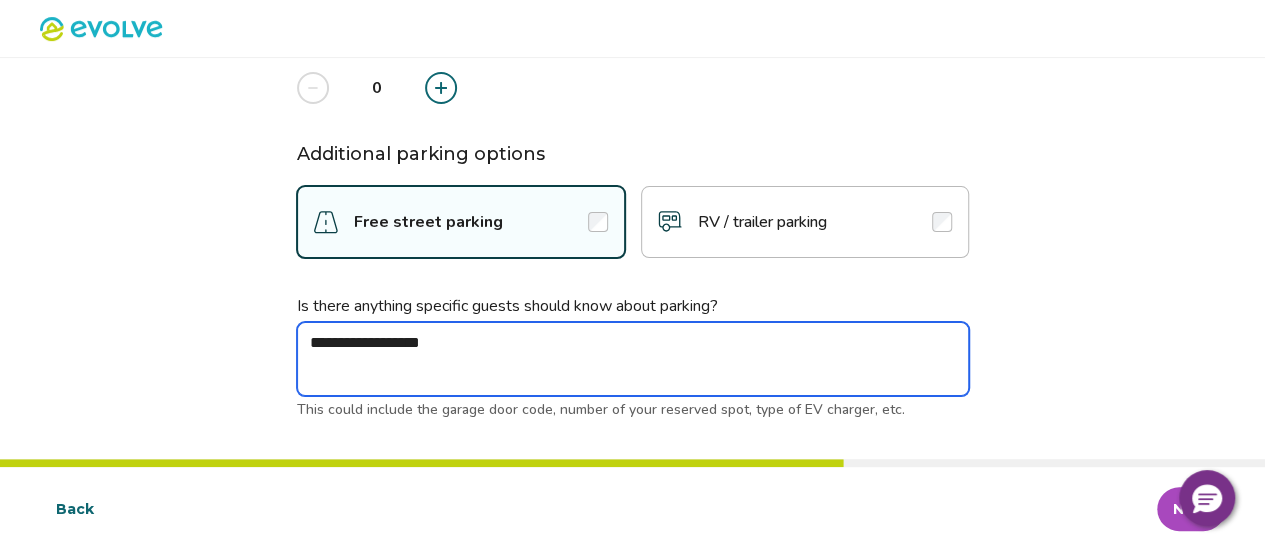 type on "*" 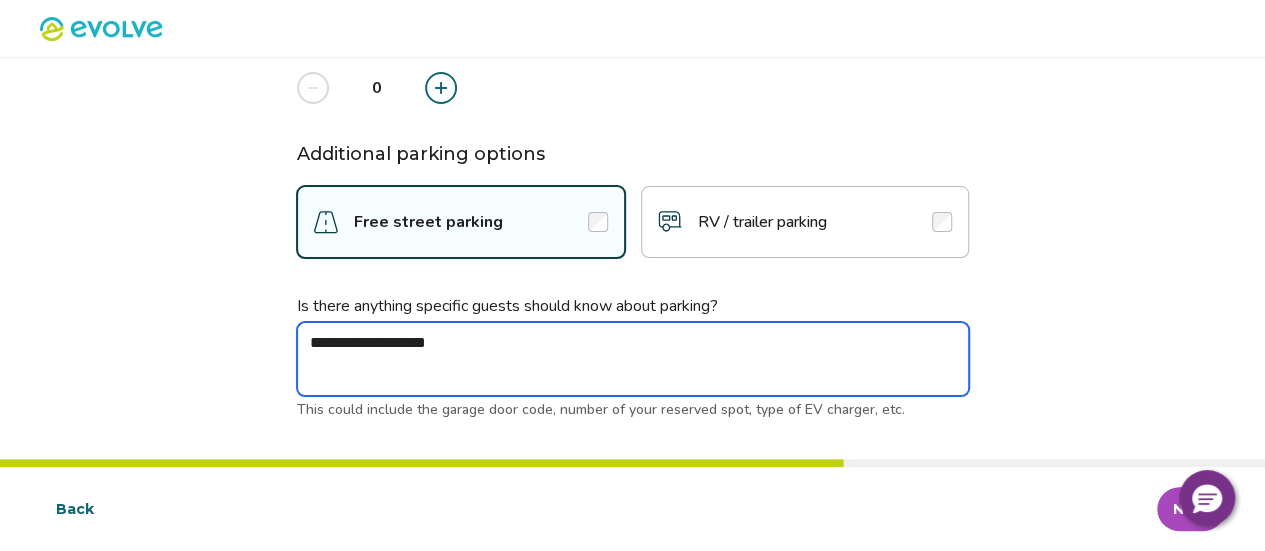 type on "*" 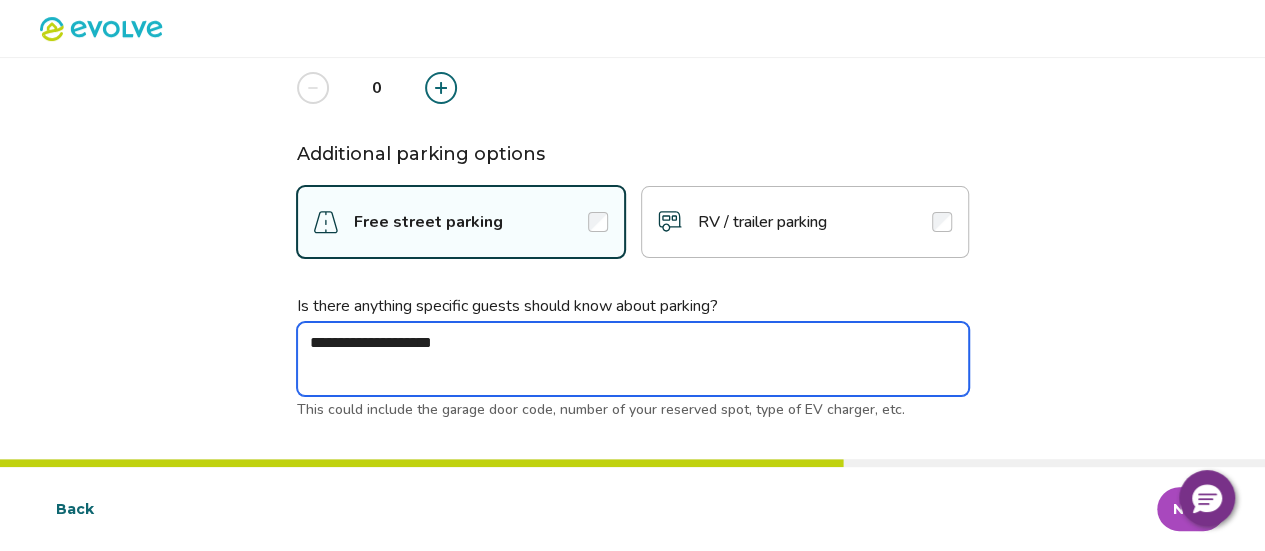 type on "*" 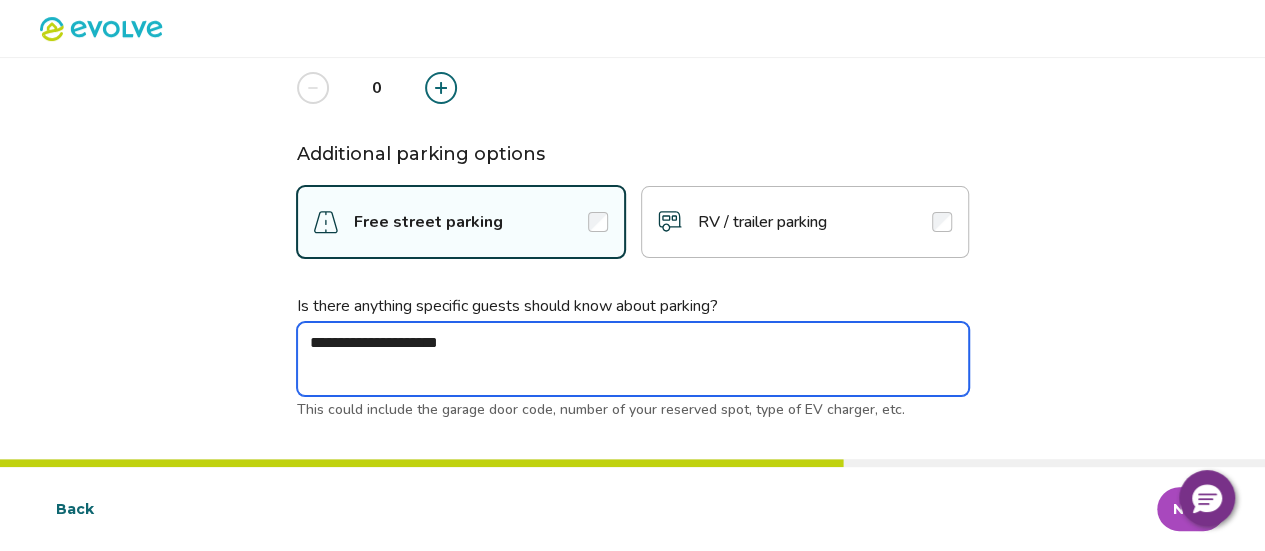 type on "*" 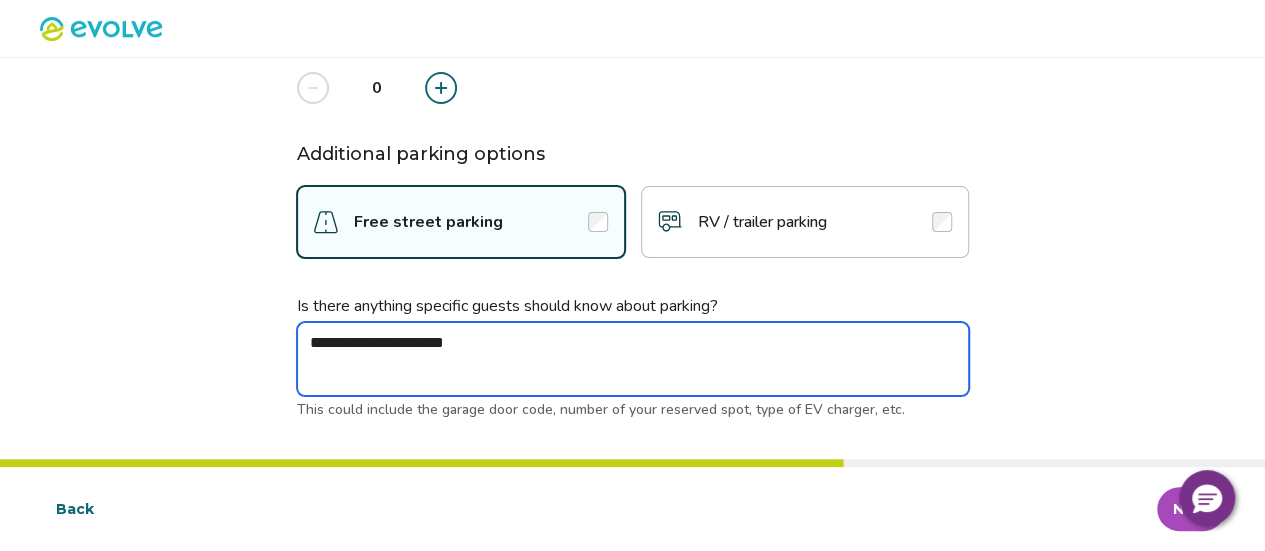 type on "*" 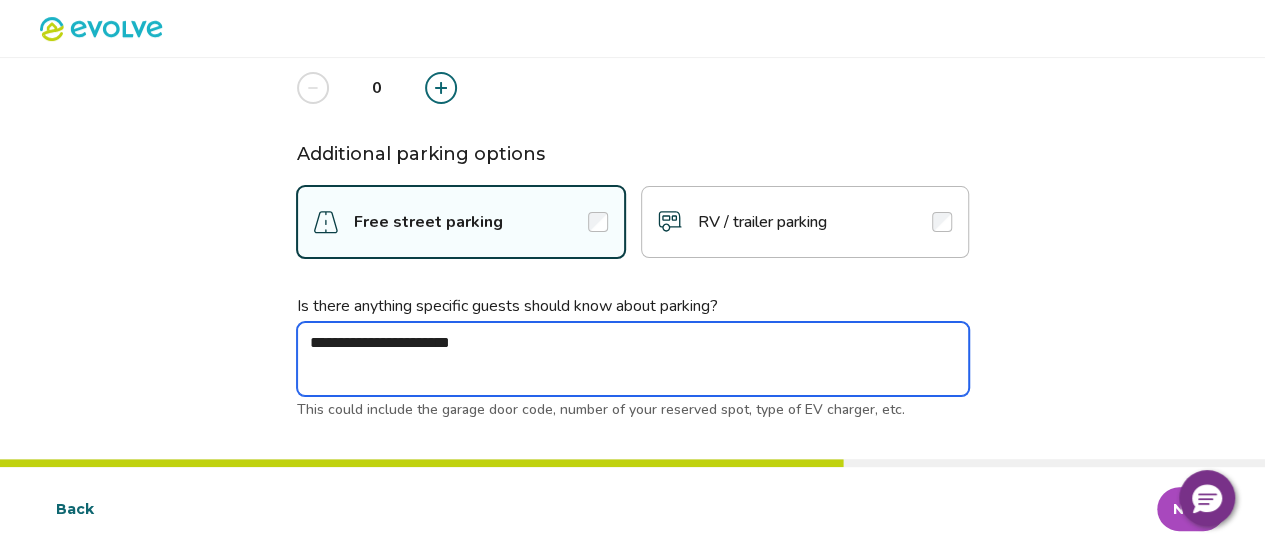 type on "*" 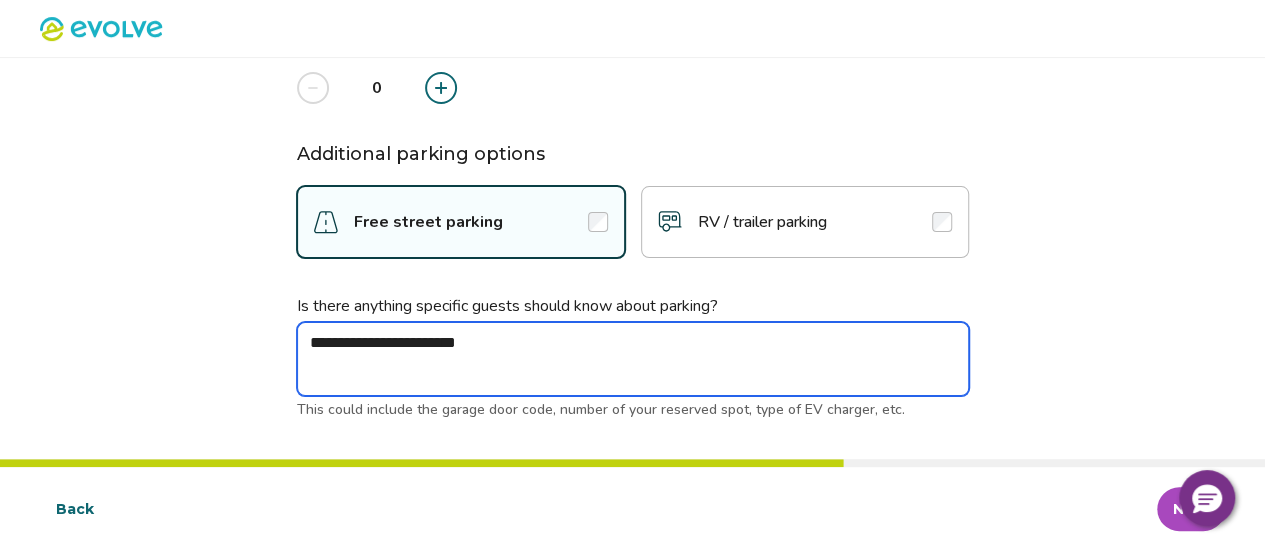 type on "*" 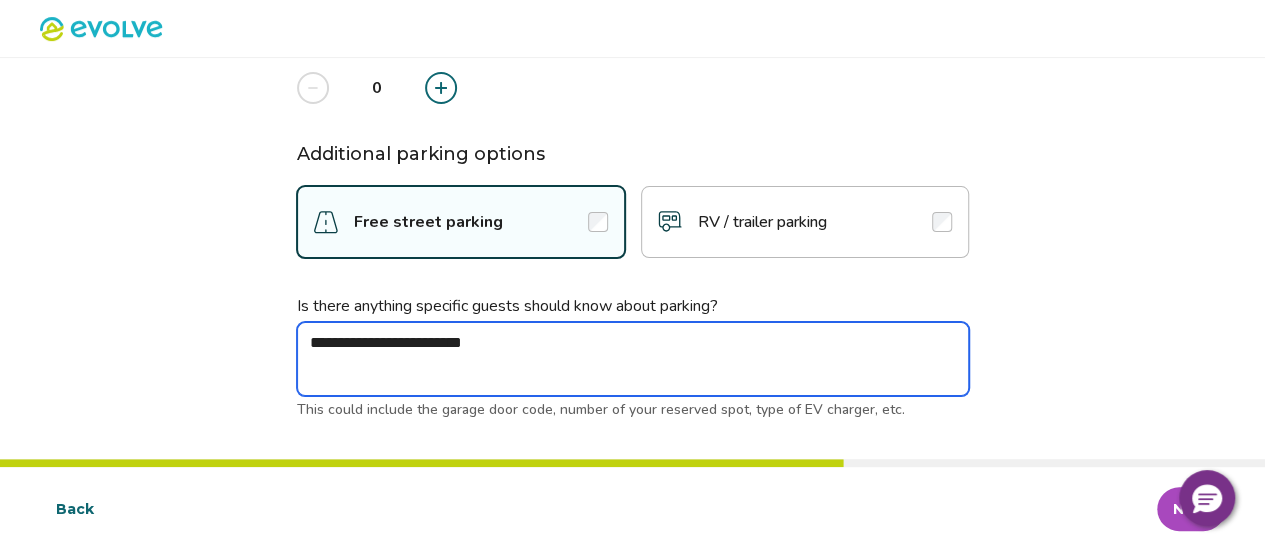 type on "*" 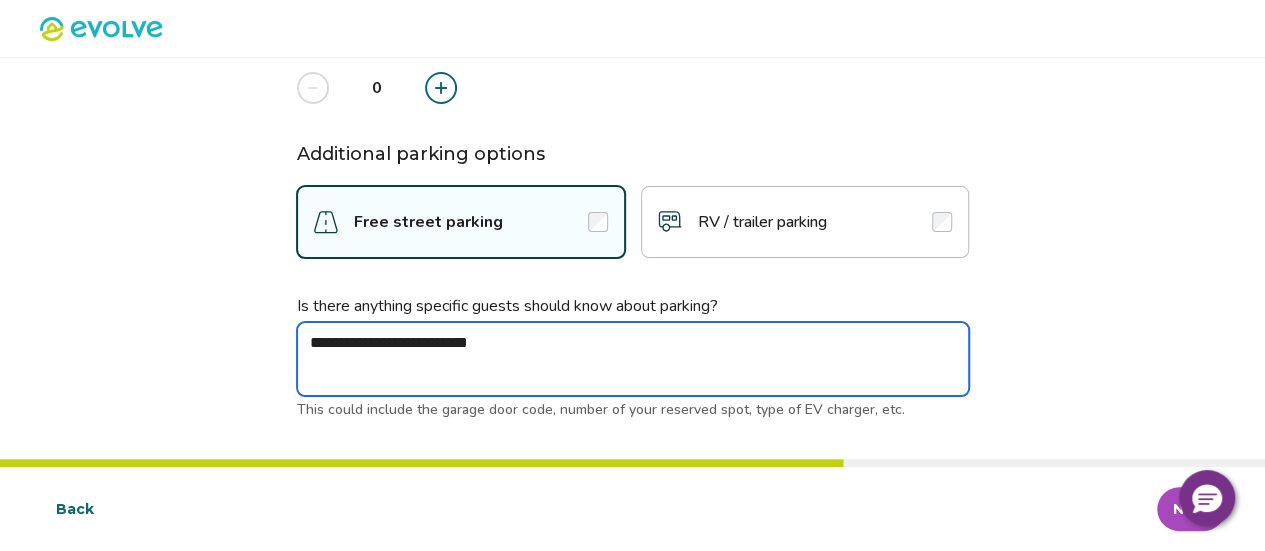 type on "*" 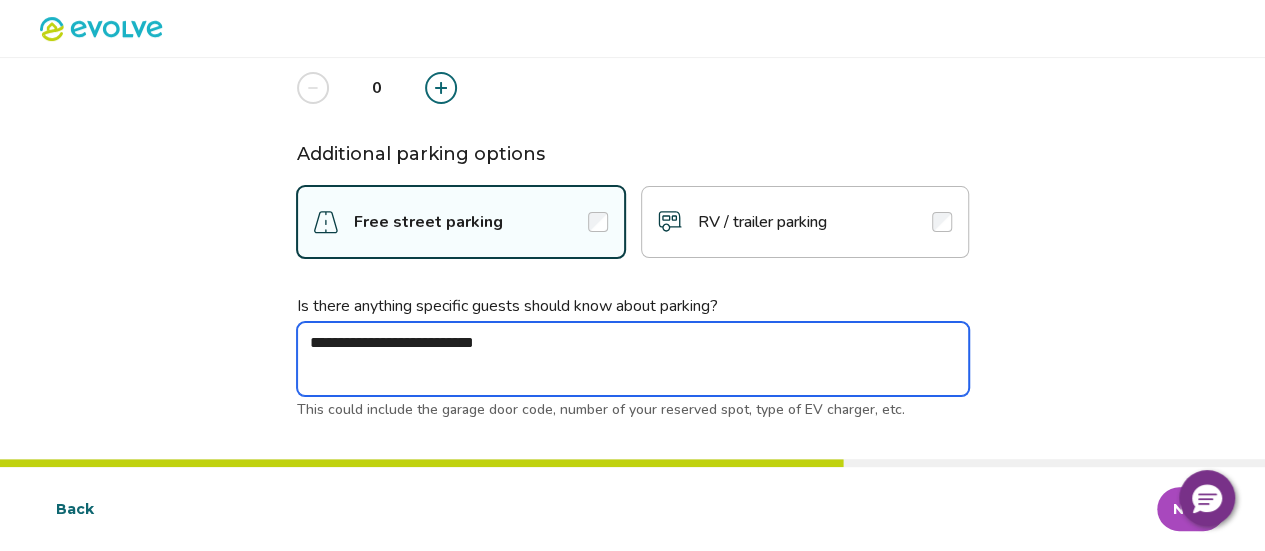 type on "*" 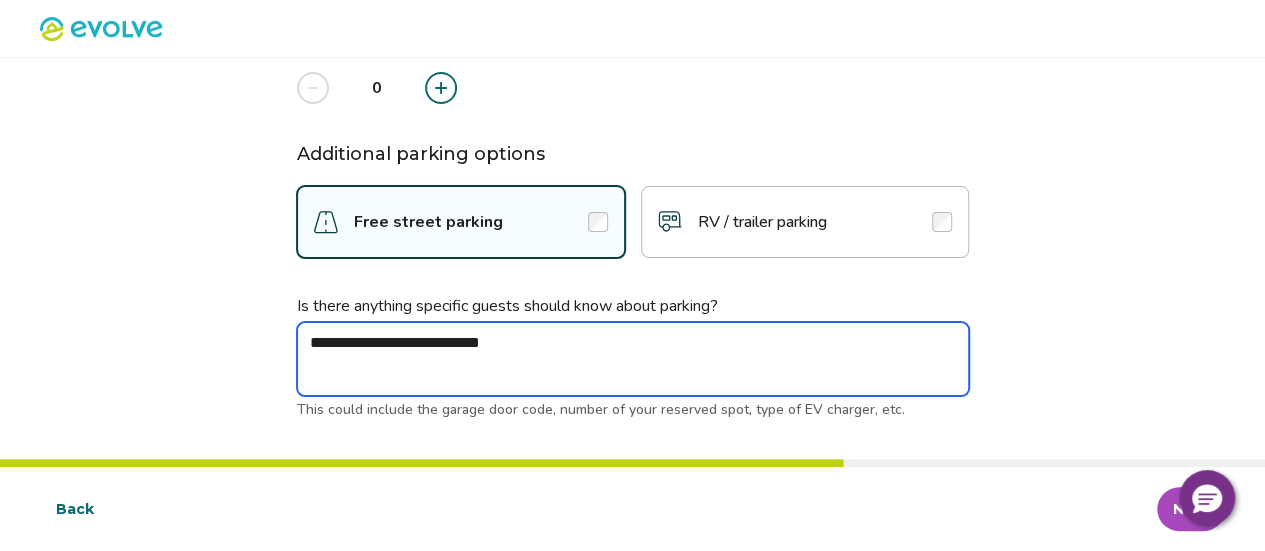 type on "*" 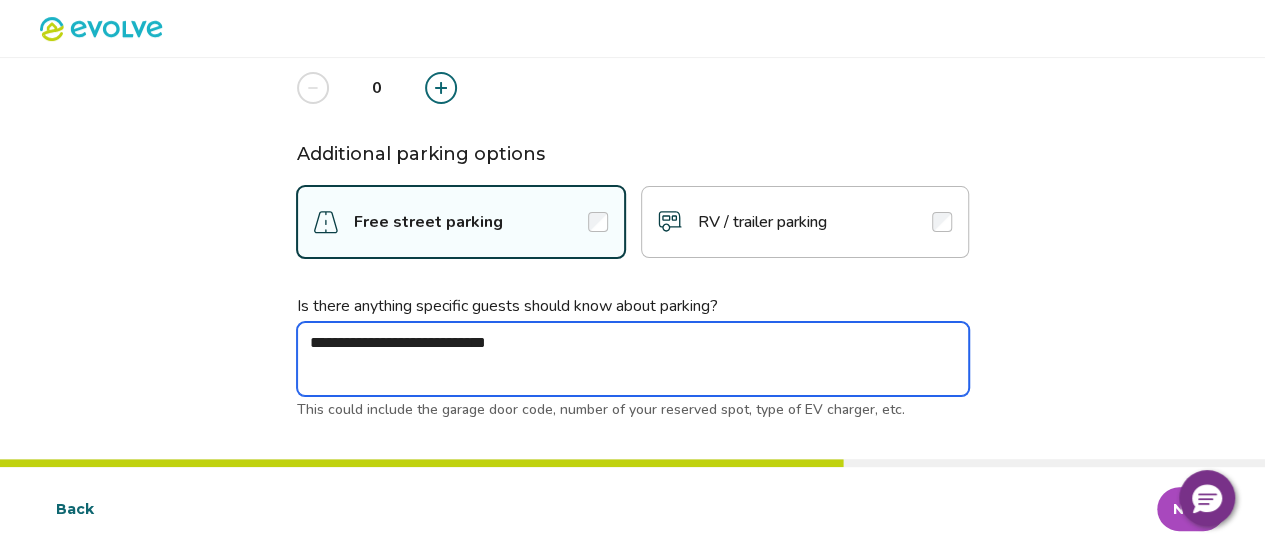 type on "*" 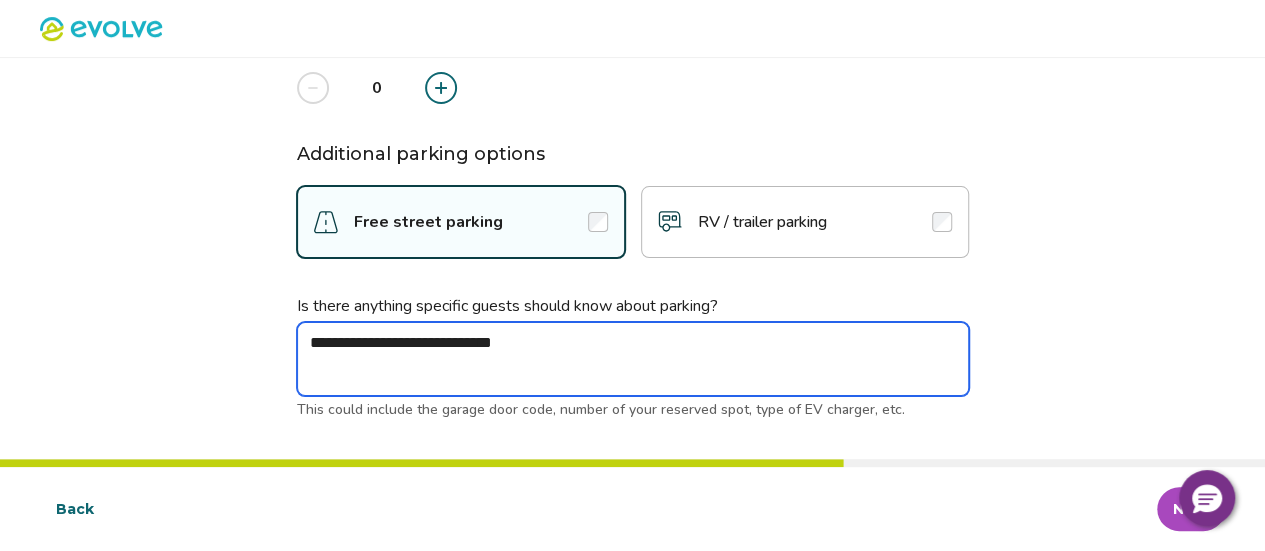 type on "*" 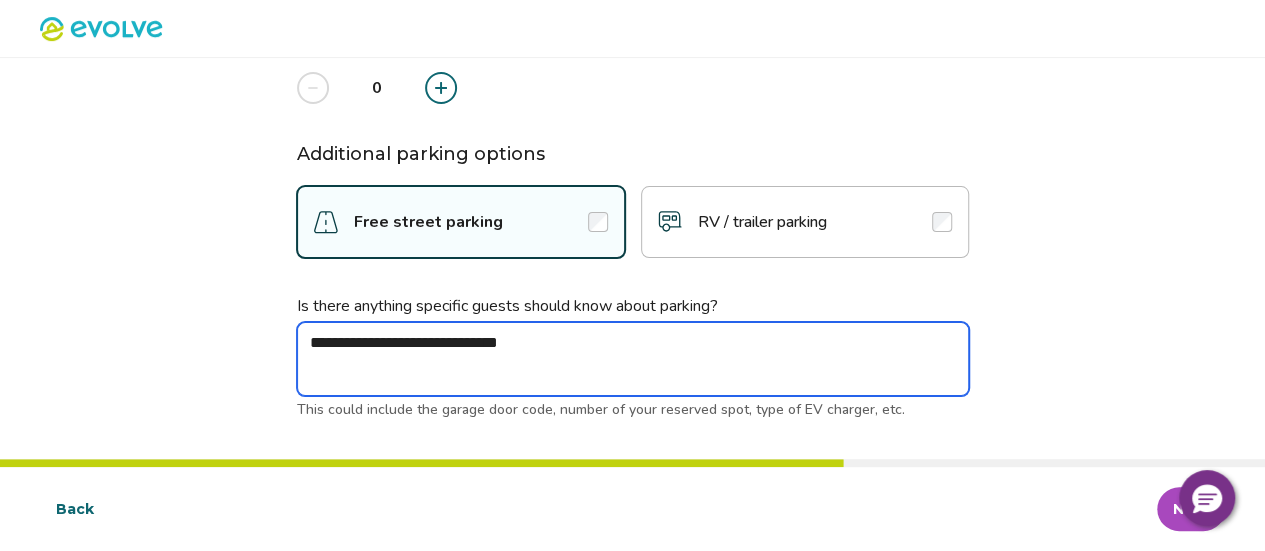 type on "**********" 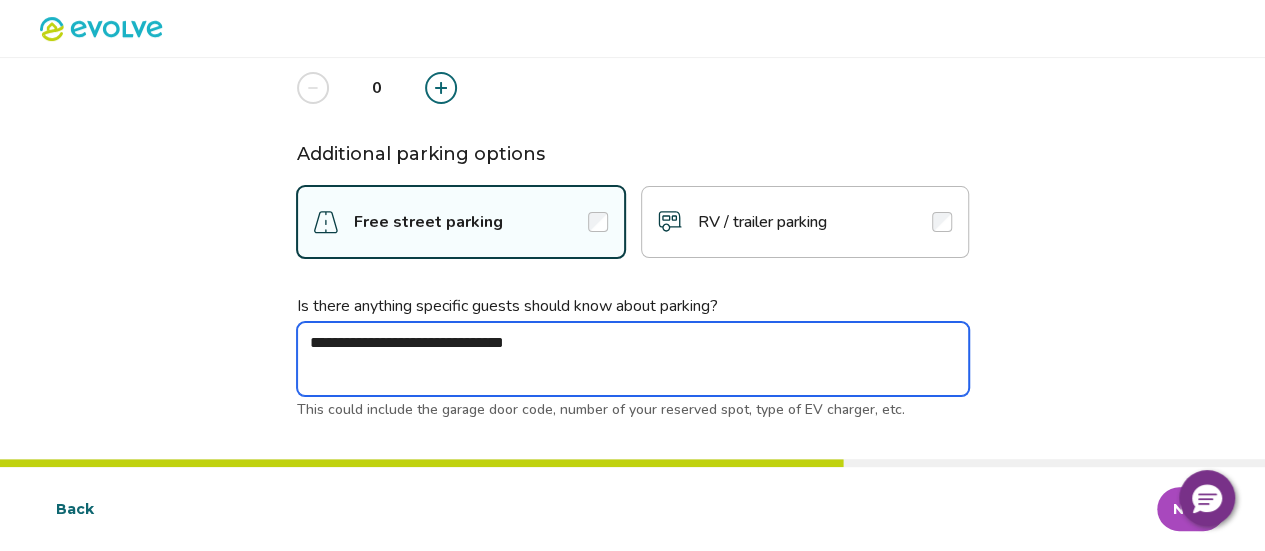 type on "*" 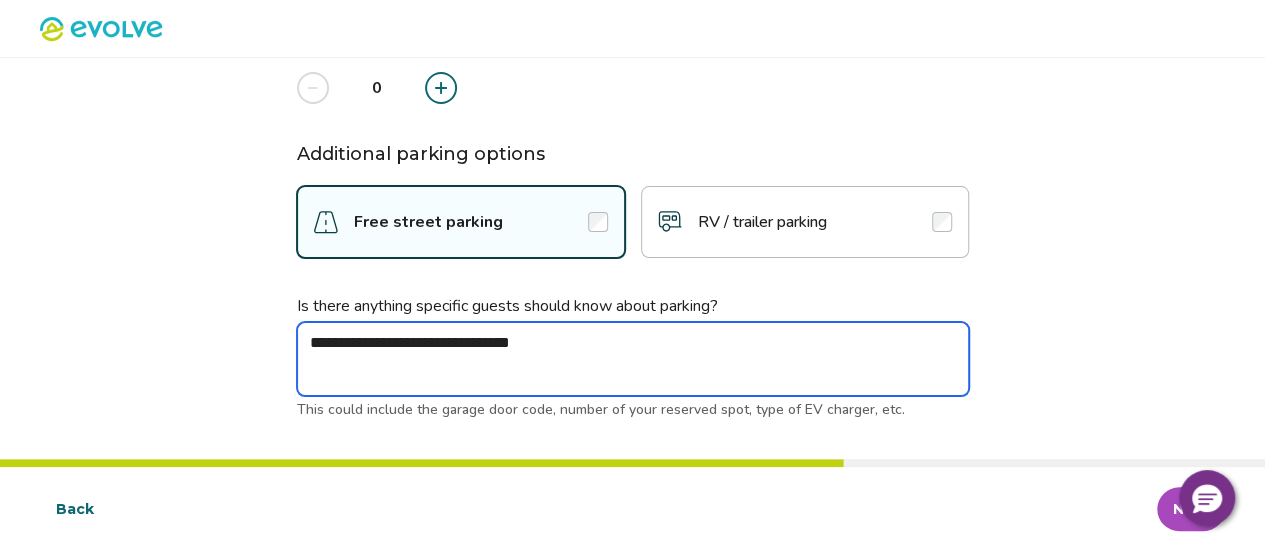 type on "*" 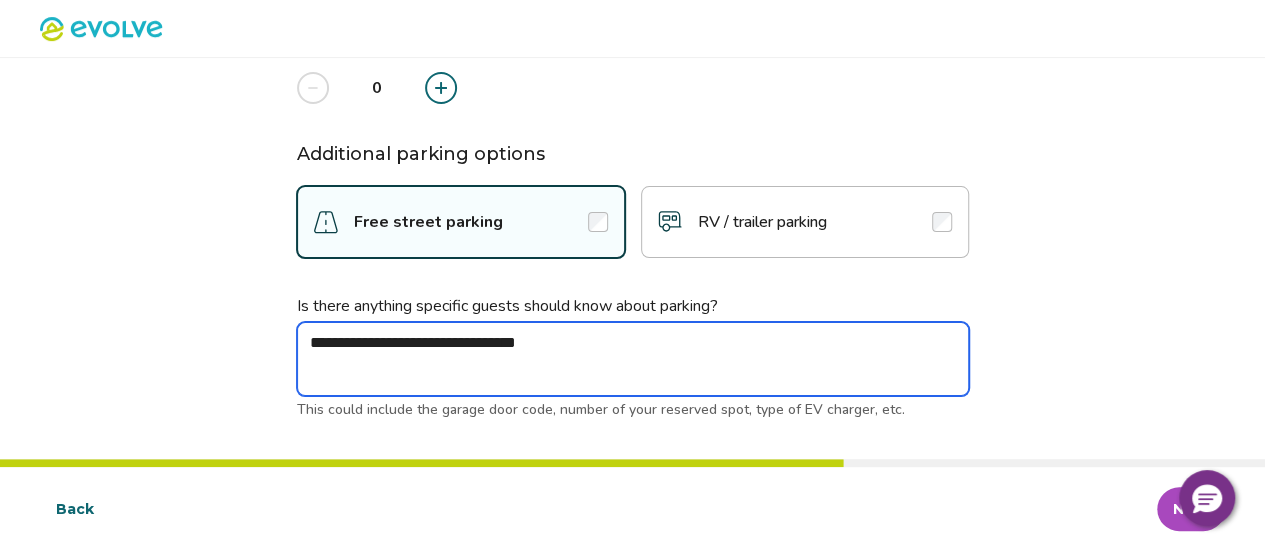 type on "*" 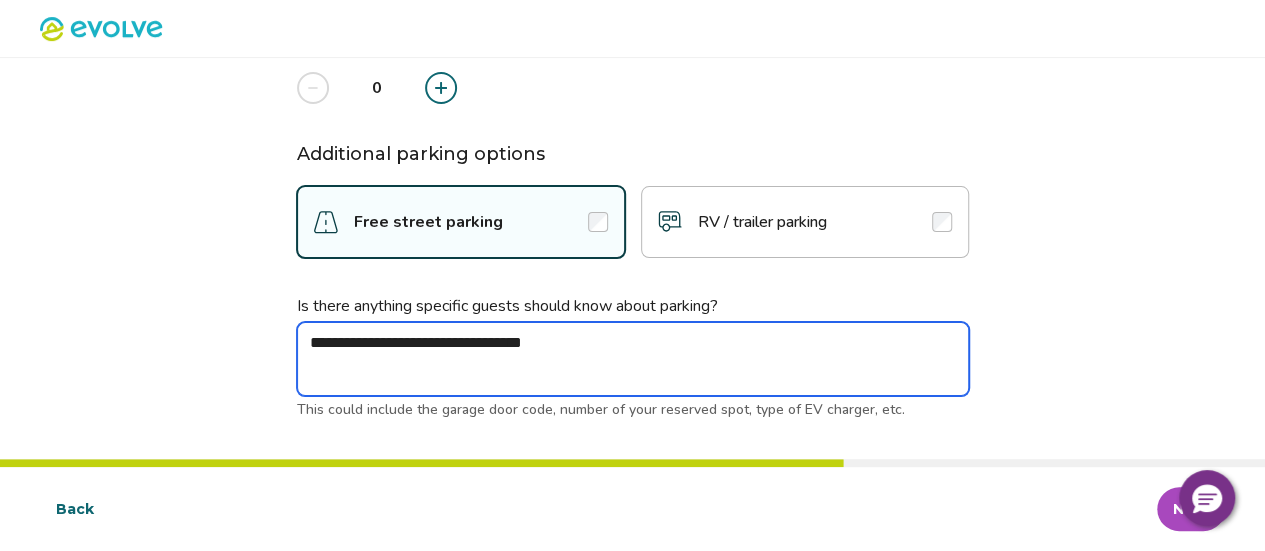 type on "*" 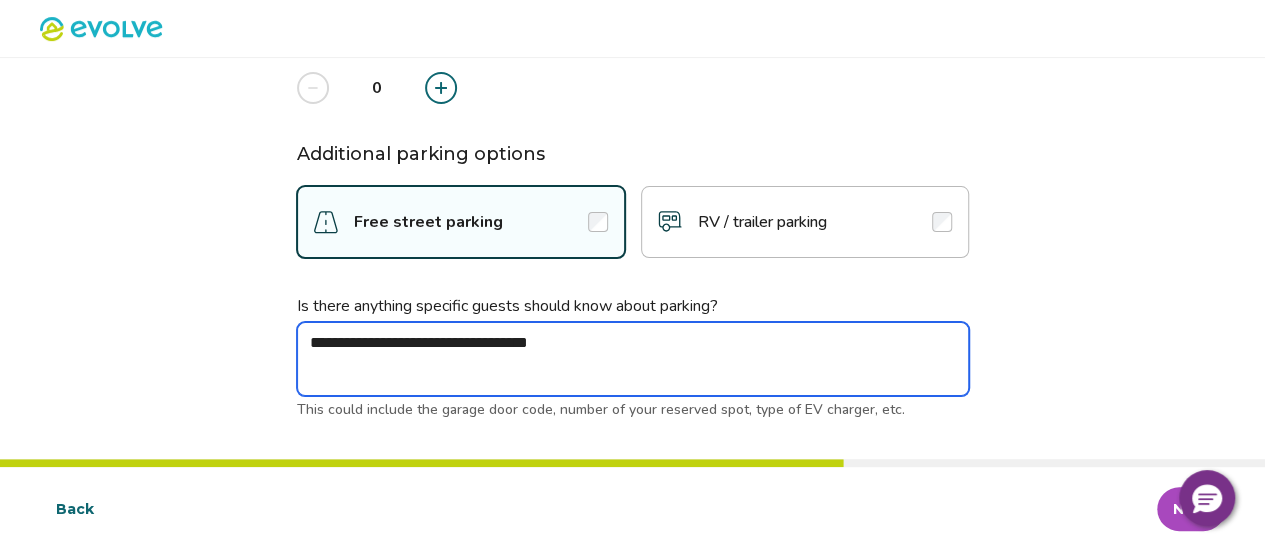 type on "*" 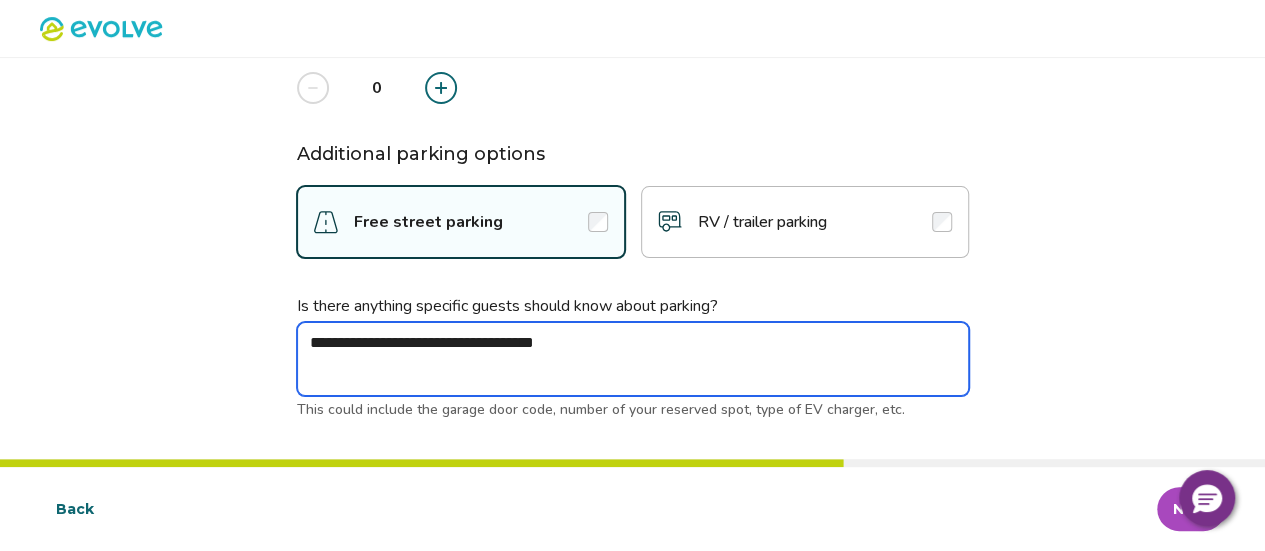 type on "*" 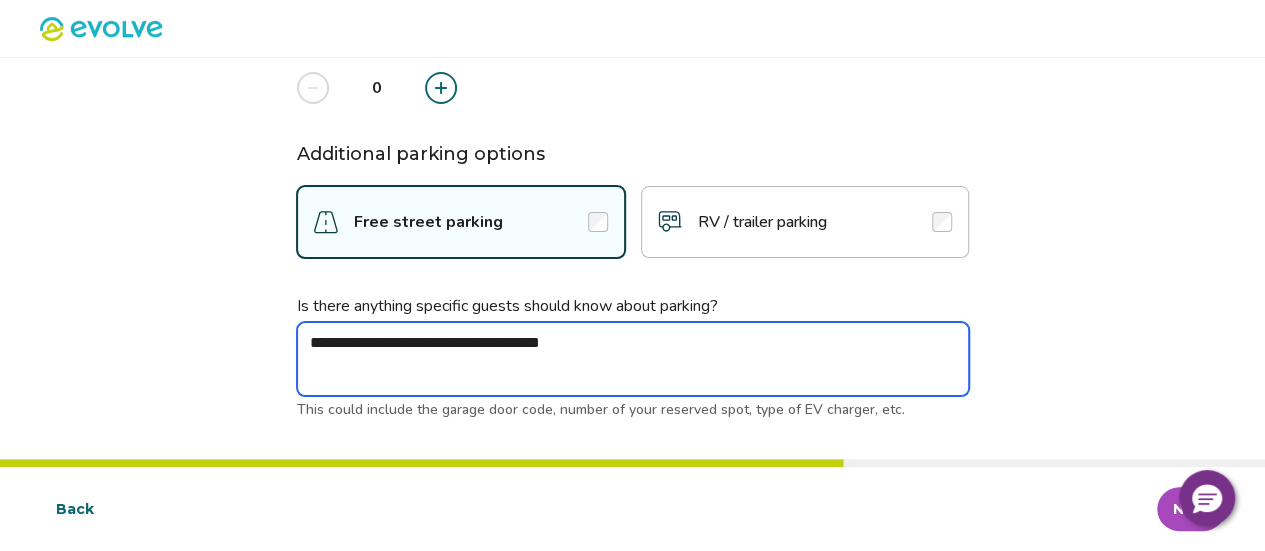 type on "*" 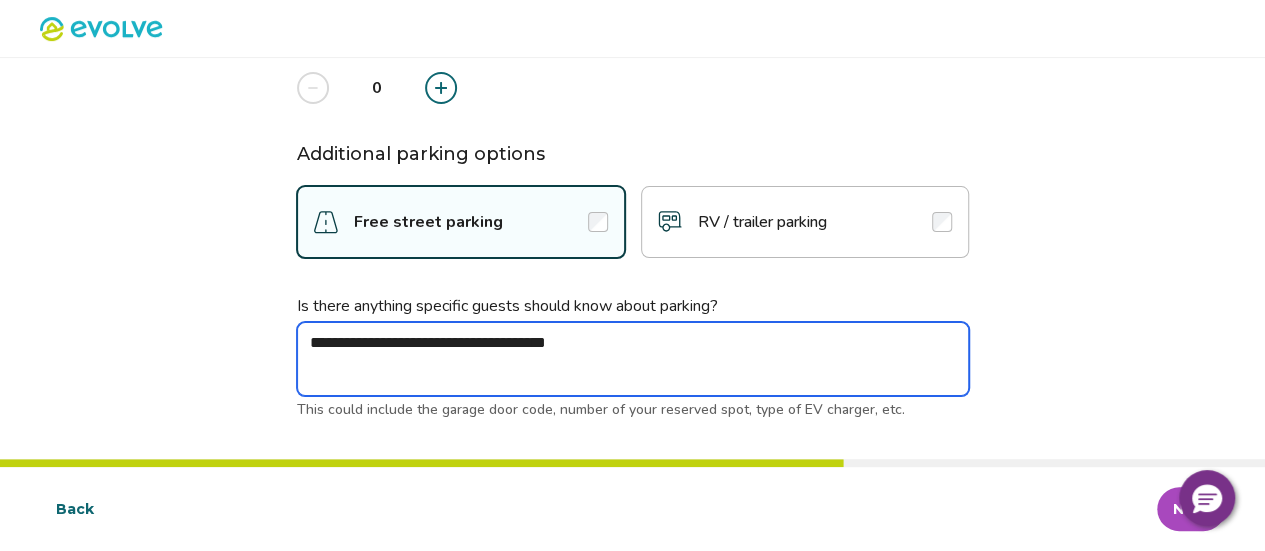 type on "*" 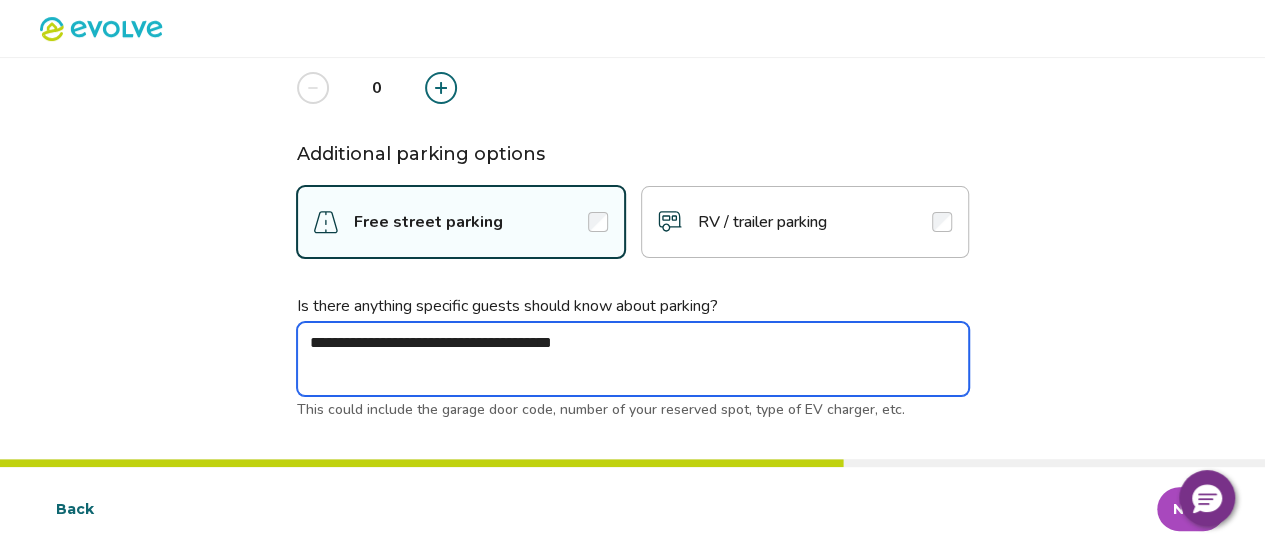 type on "*" 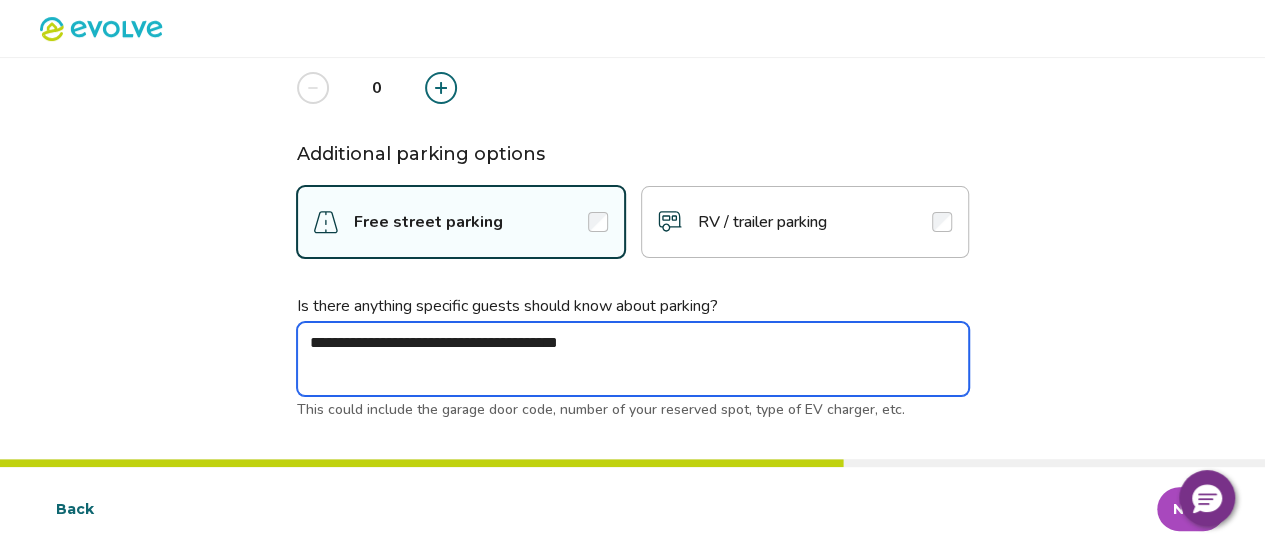 type on "*" 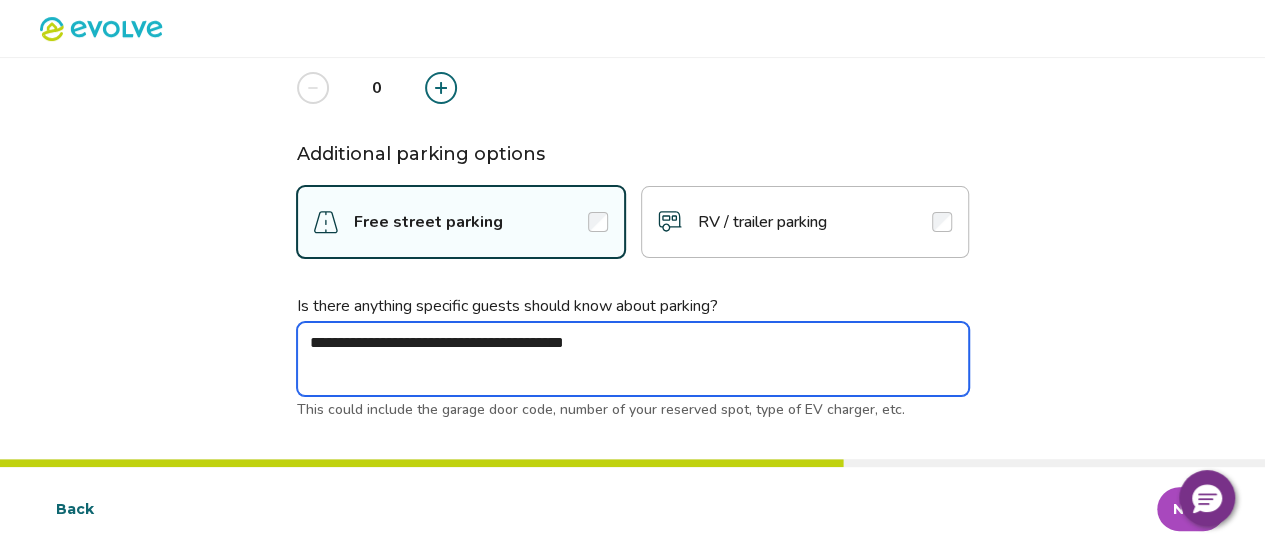 type on "*" 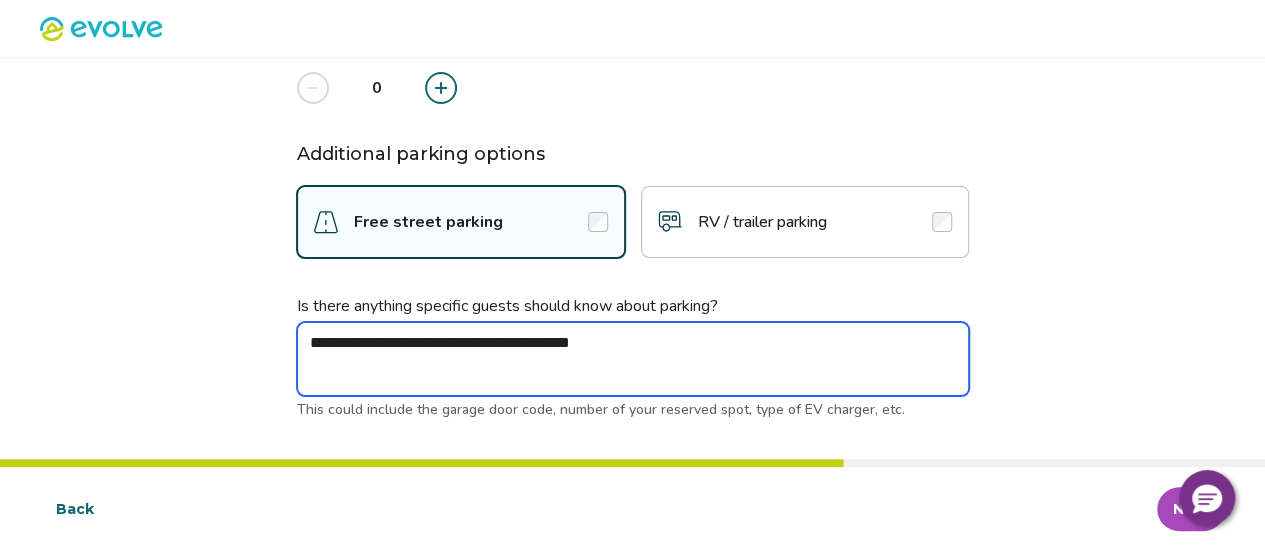 type on "*" 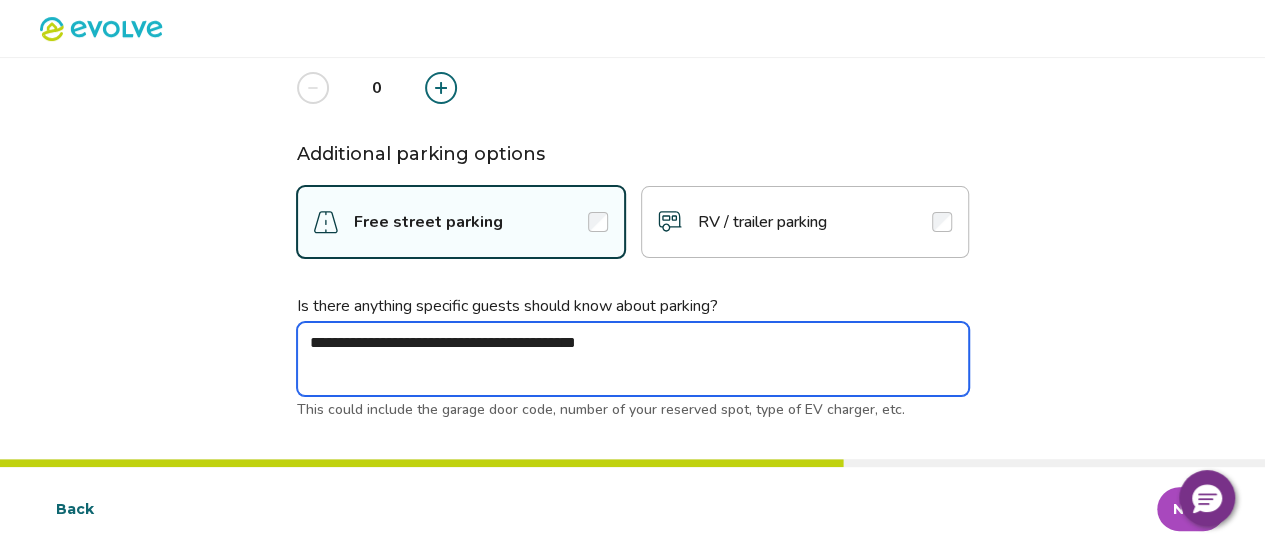 type on "*" 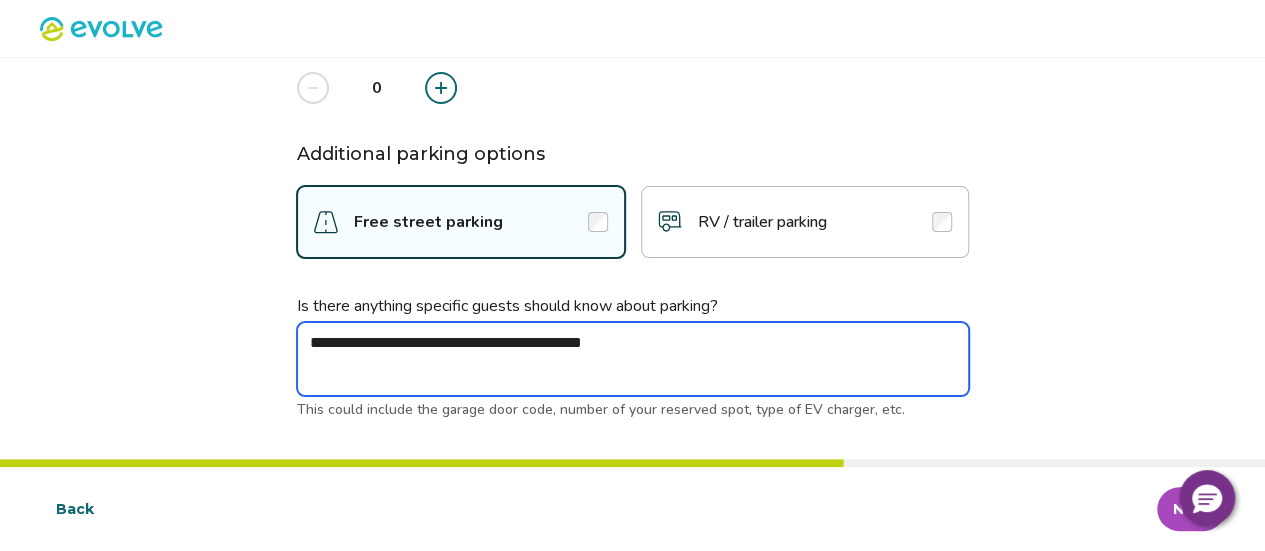 type on "*" 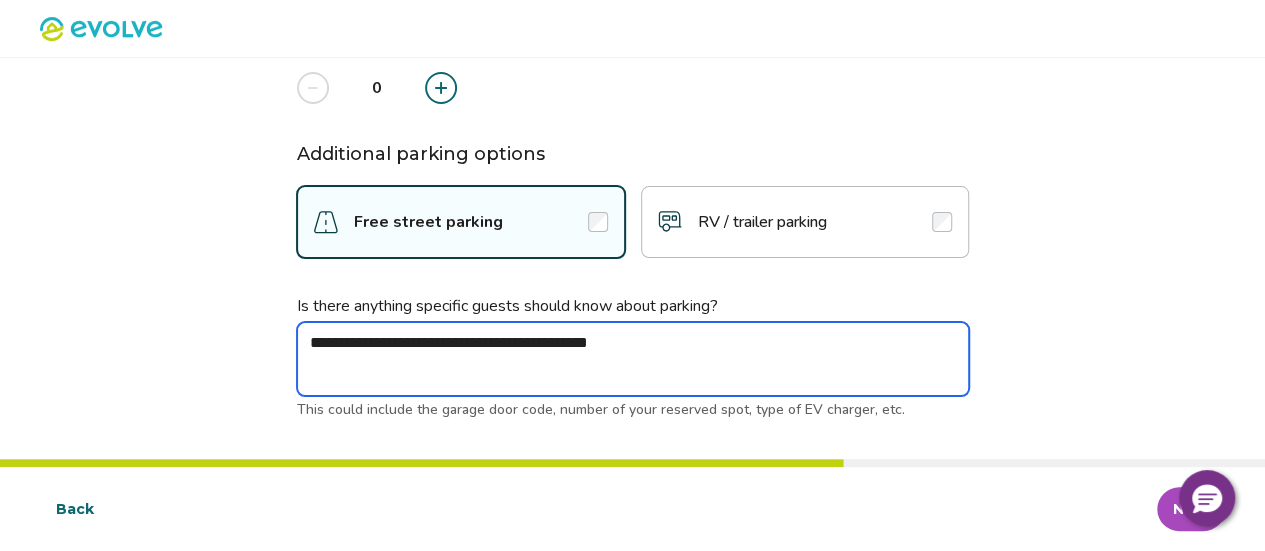 type on "**********" 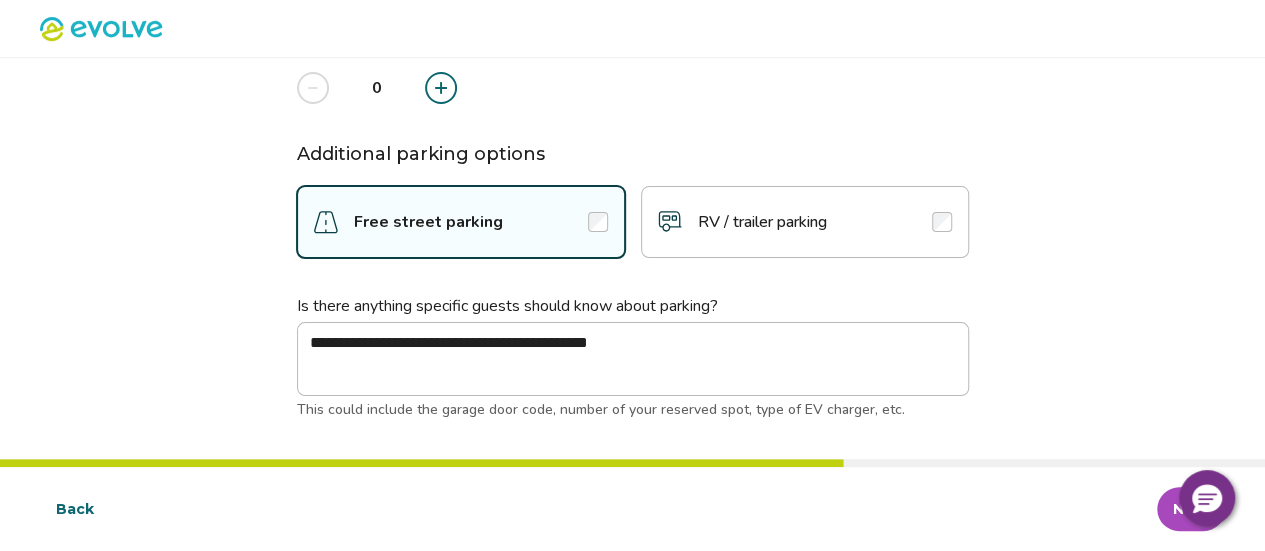 click on "Next" at bounding box center [1191, 509] 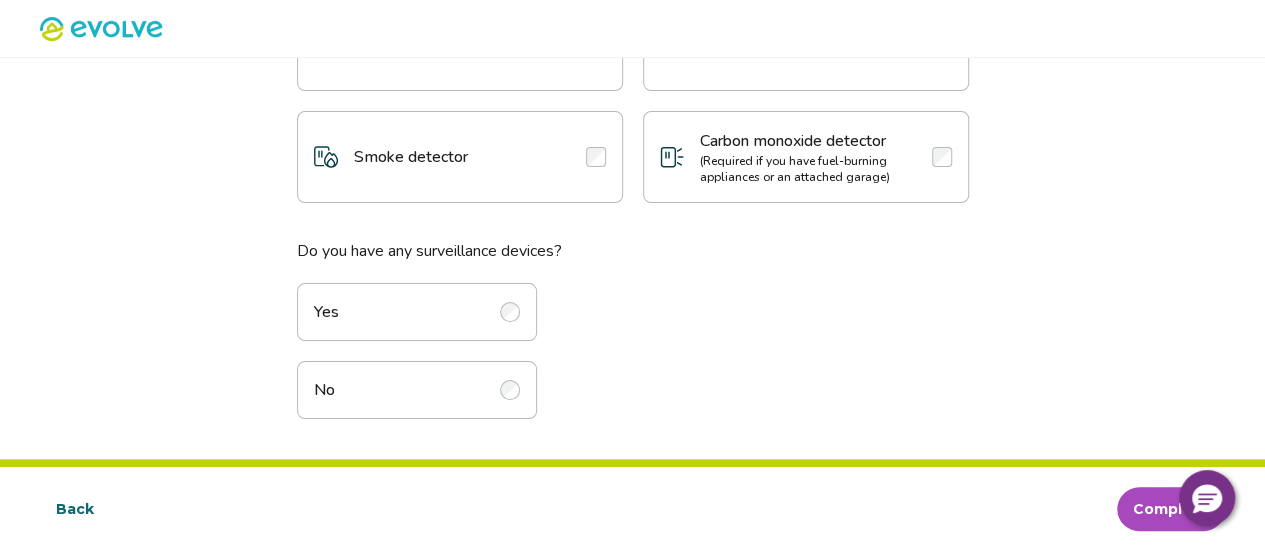 scroll, scrollTop: 0, scrollLeft: 0, axis: both 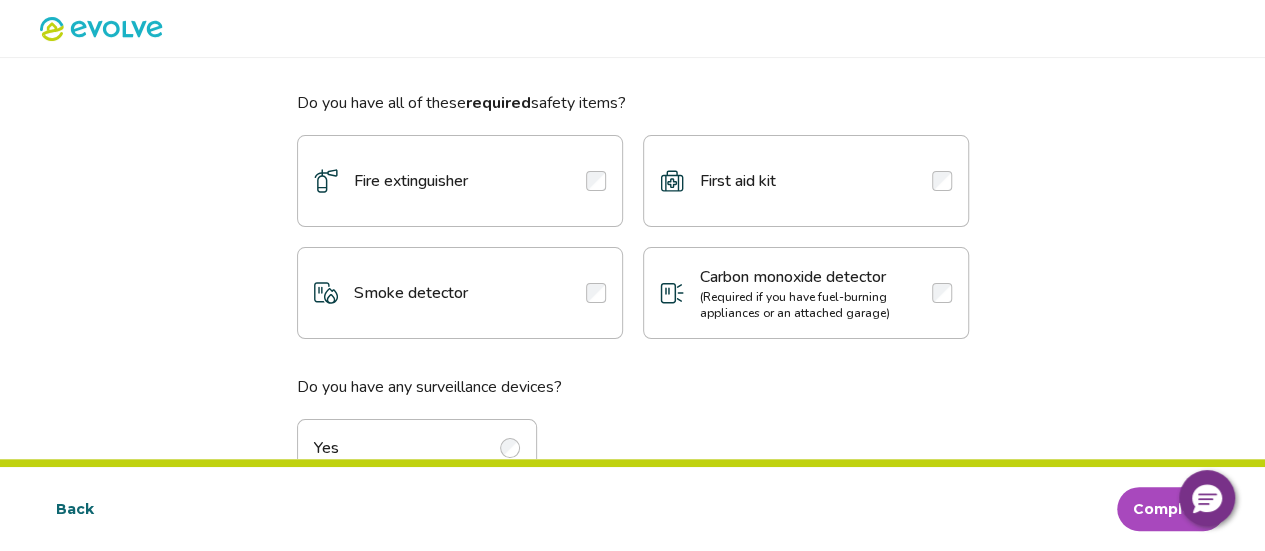 click on "Fire extinguisher" at bounding box center [460, 181] 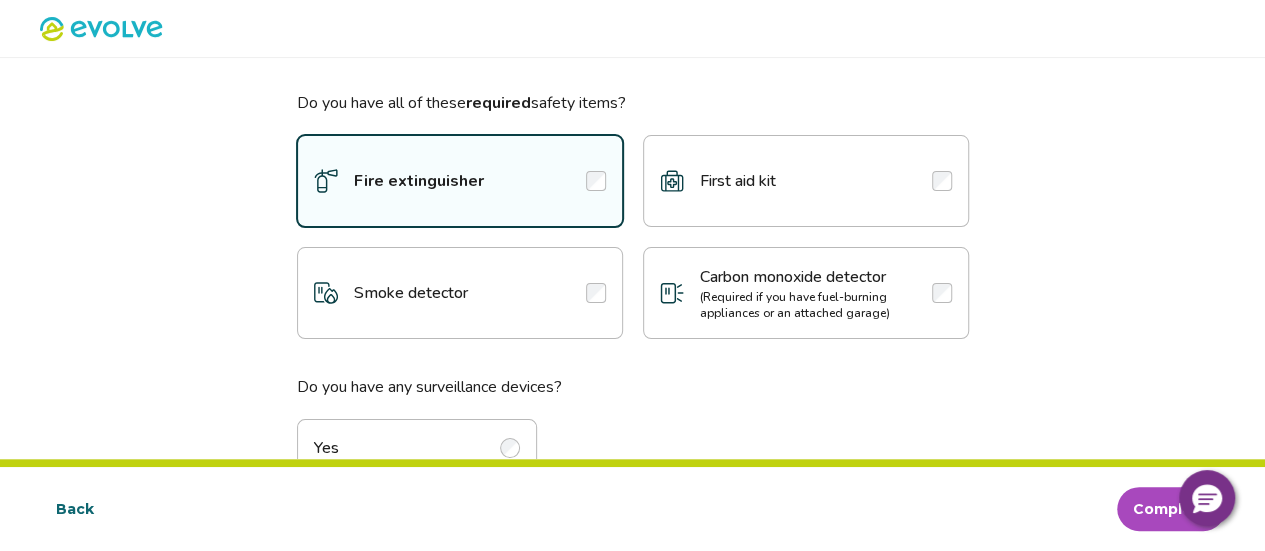 click on "First aid kit" at bounding box center (806, 181) 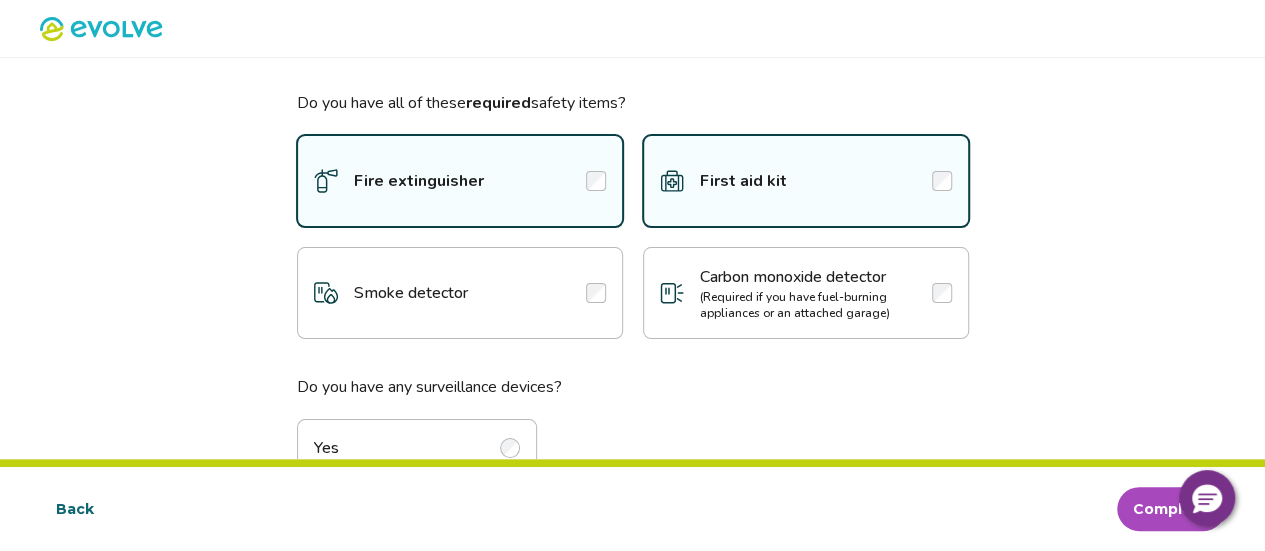 click on "Smoke detector" at bounding box center [460, 293] 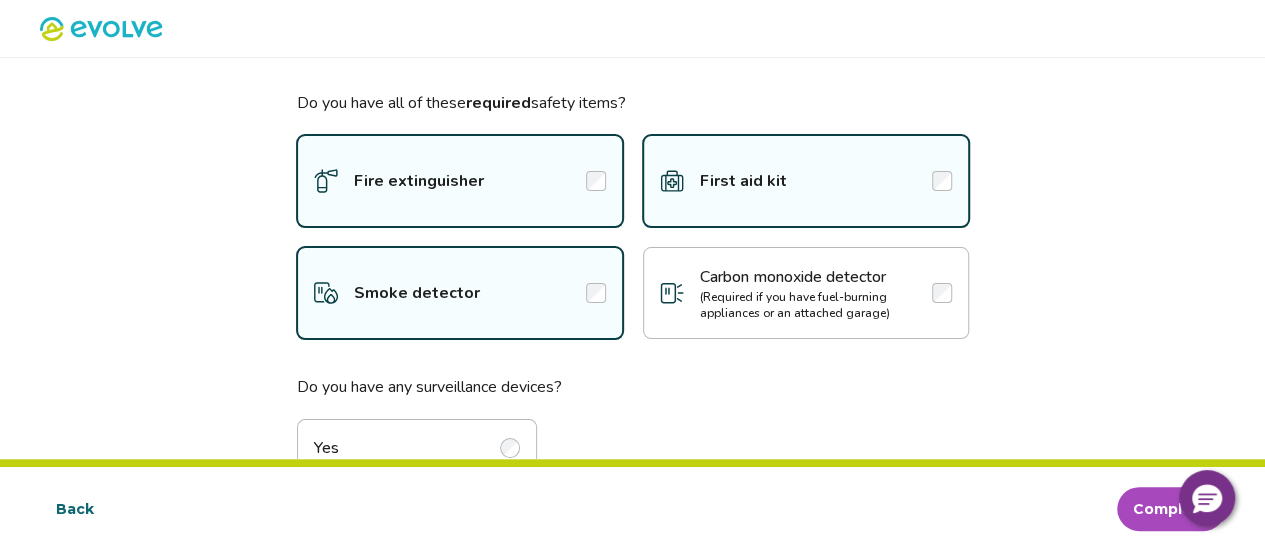 click on "(Required if you have fuel-burning appliances or an attached garage)" at bounding box center (808, 305) 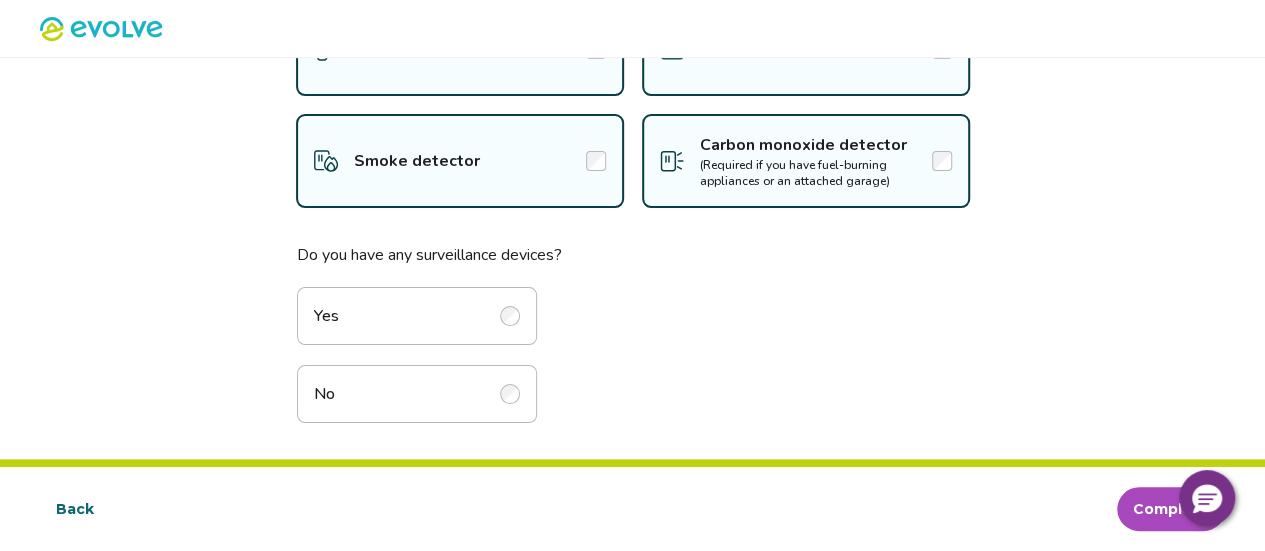scroll, scrollTop: 273, scrollLeft: 0, axis: vertical 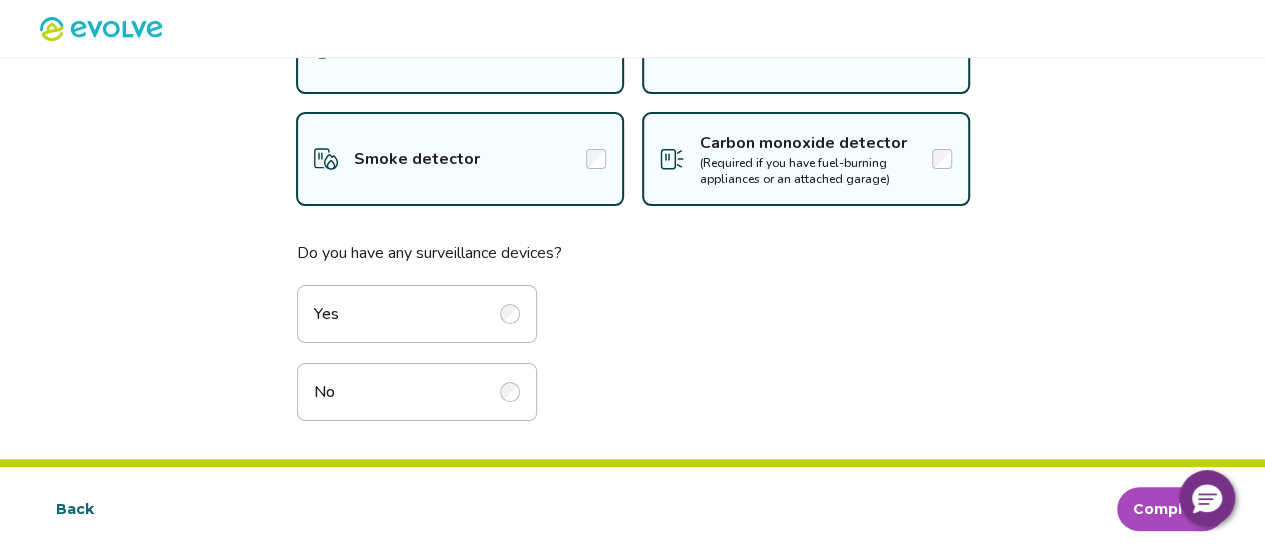 click on "No" at bounding box center (417, 392) 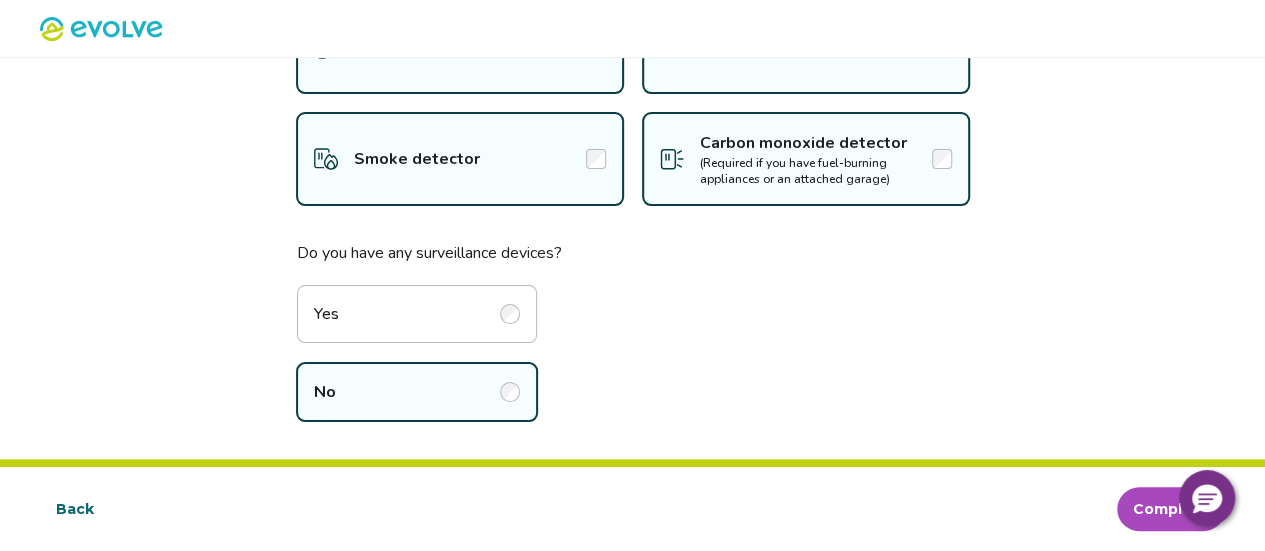 click on "Complete" at bounding box center (1171, 509) 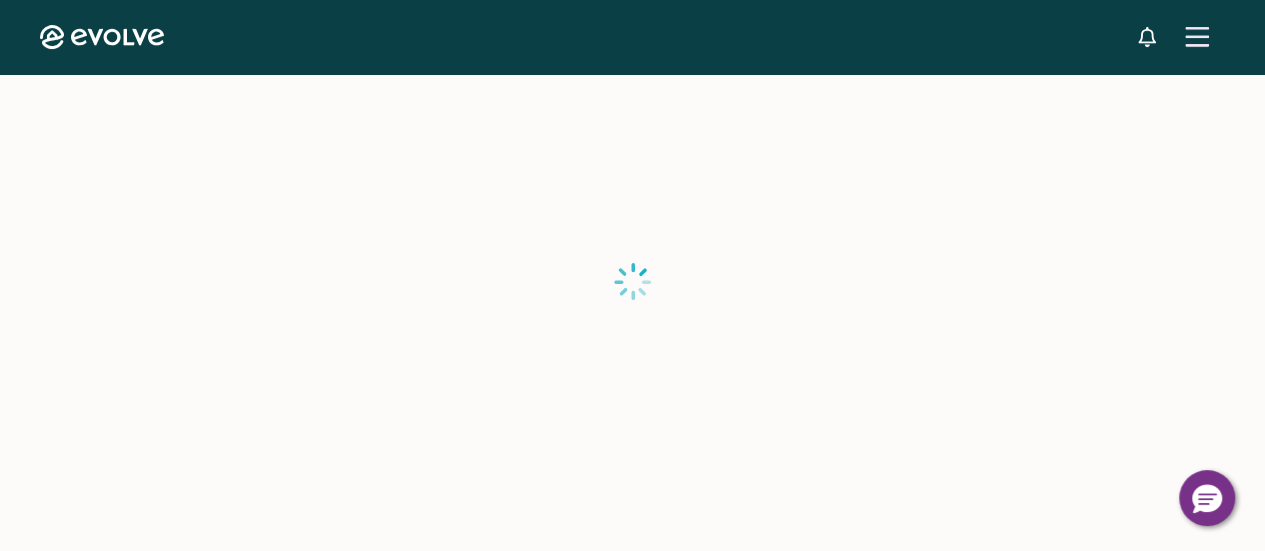 scroll, scrollTop: 0, scrollLeft: 0, axis: both 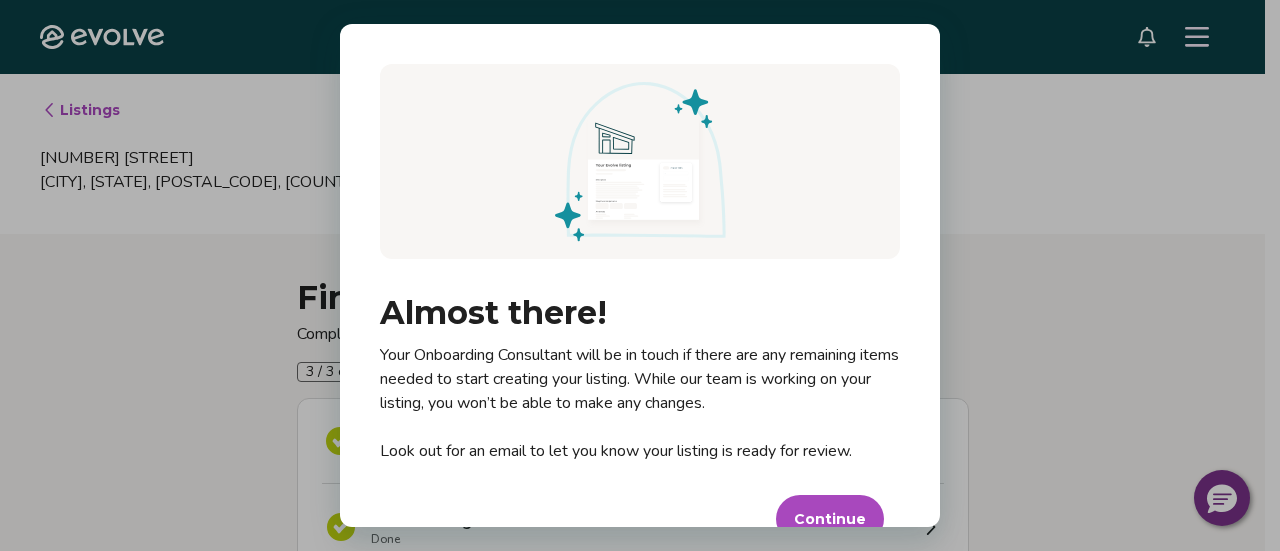 click on "Continue" at bounding box center (830, 519) 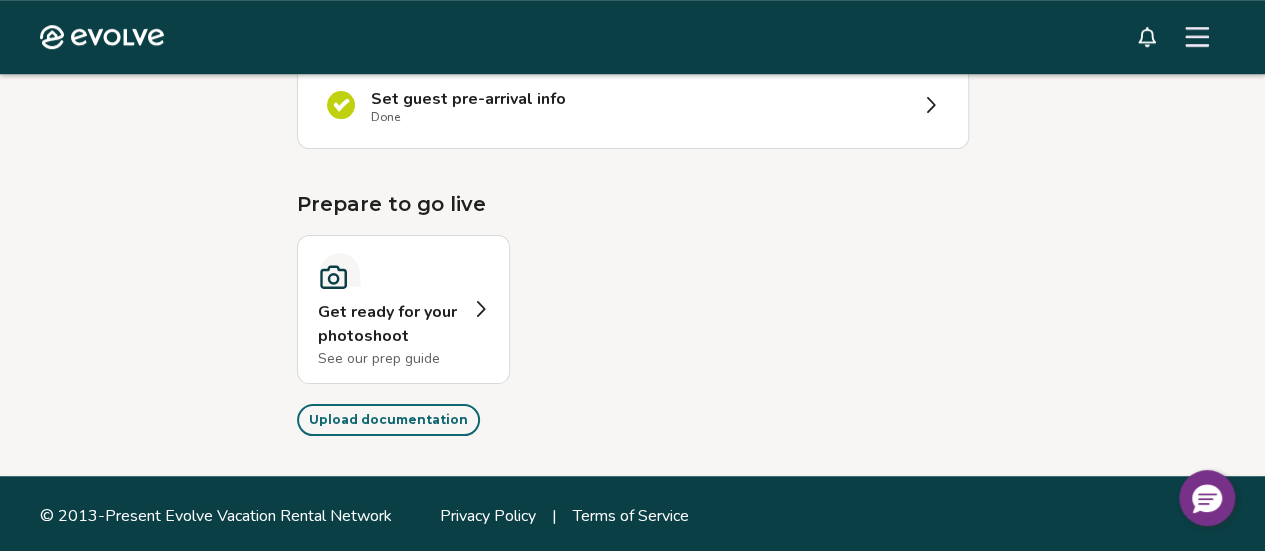 scroll, scrollTop: 510, scrollLeft: 0, axis: vertical 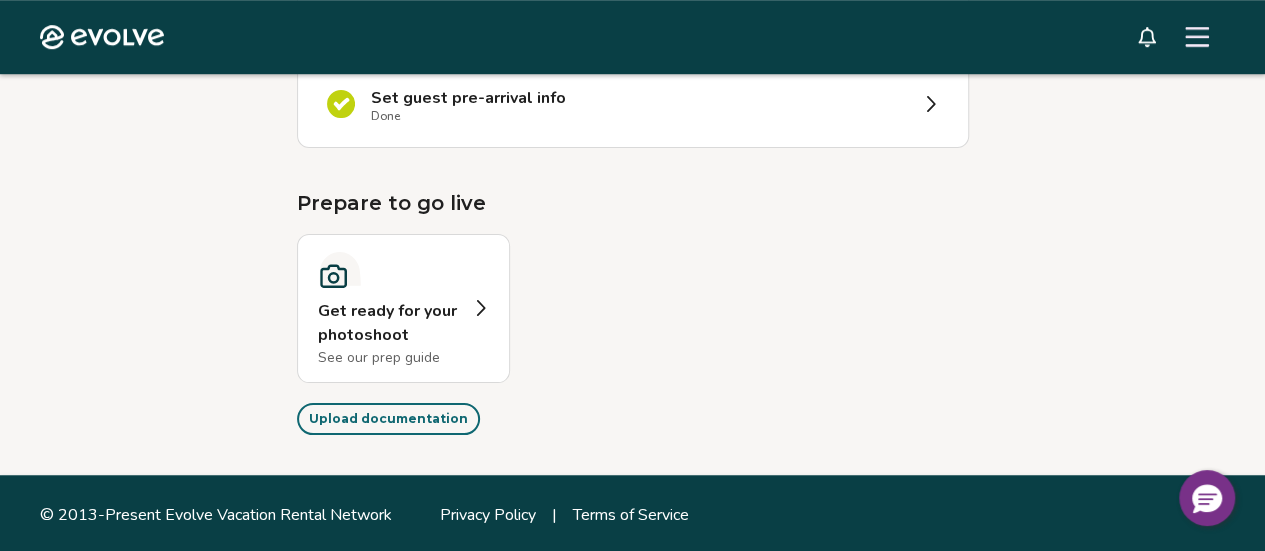 click on "Get ready for your photoshoot" at bounding box center (389, 323) 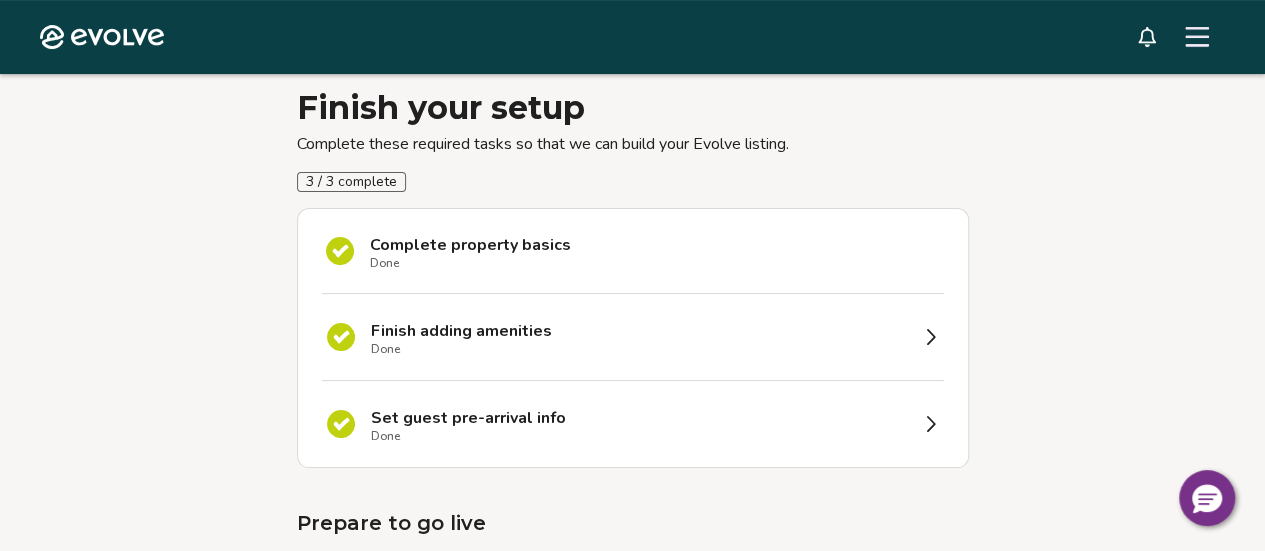 scroll, scrollTop: 0, scrollLeft: 0, axis: both 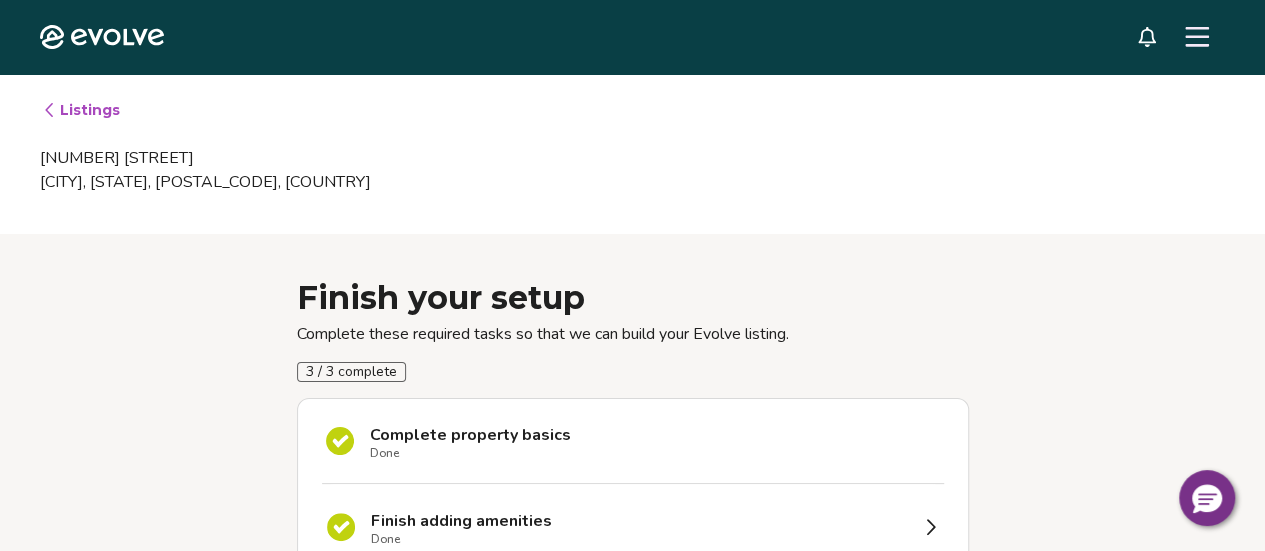 click on "Listings" at bounding box center (81, 110) 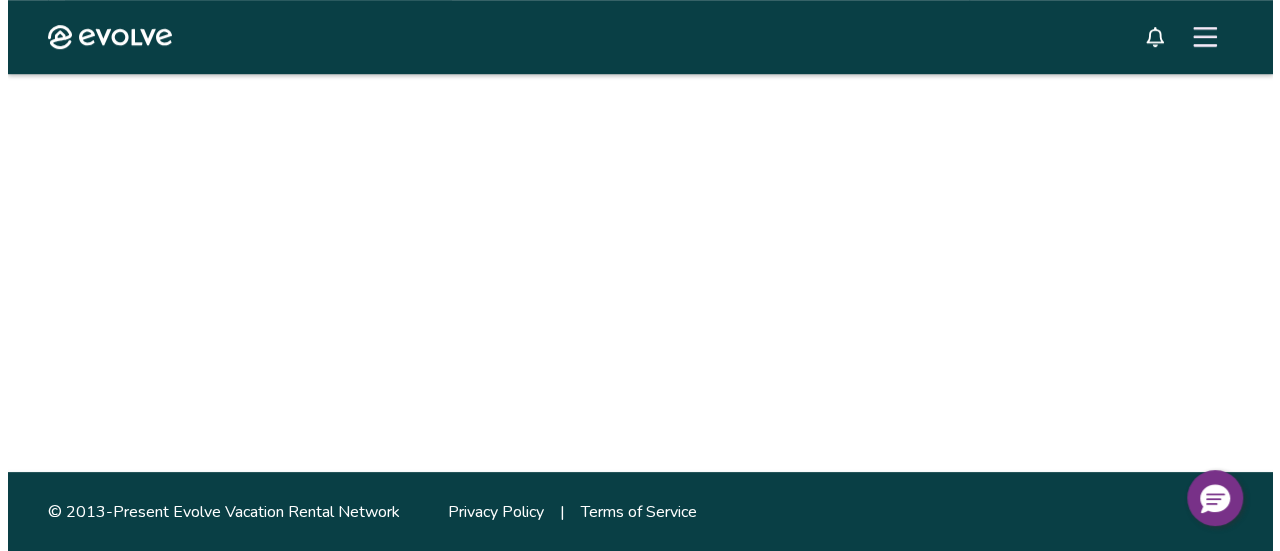 scroll, scrollTop: 0, scrollLeft: 0, axis: both 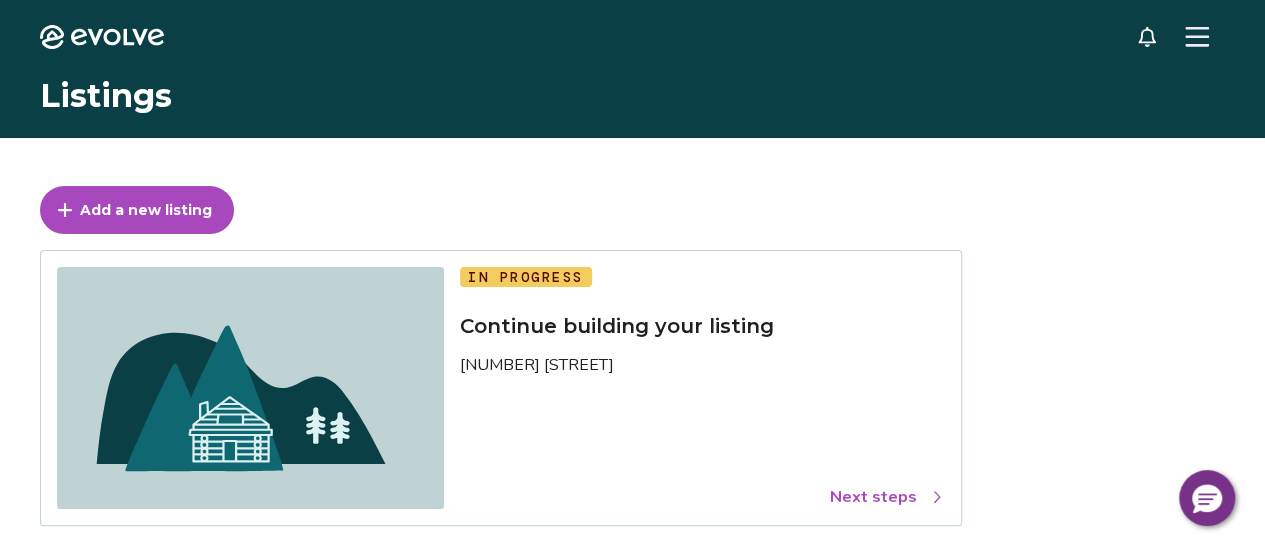 click at bounding box center (1197, 37) 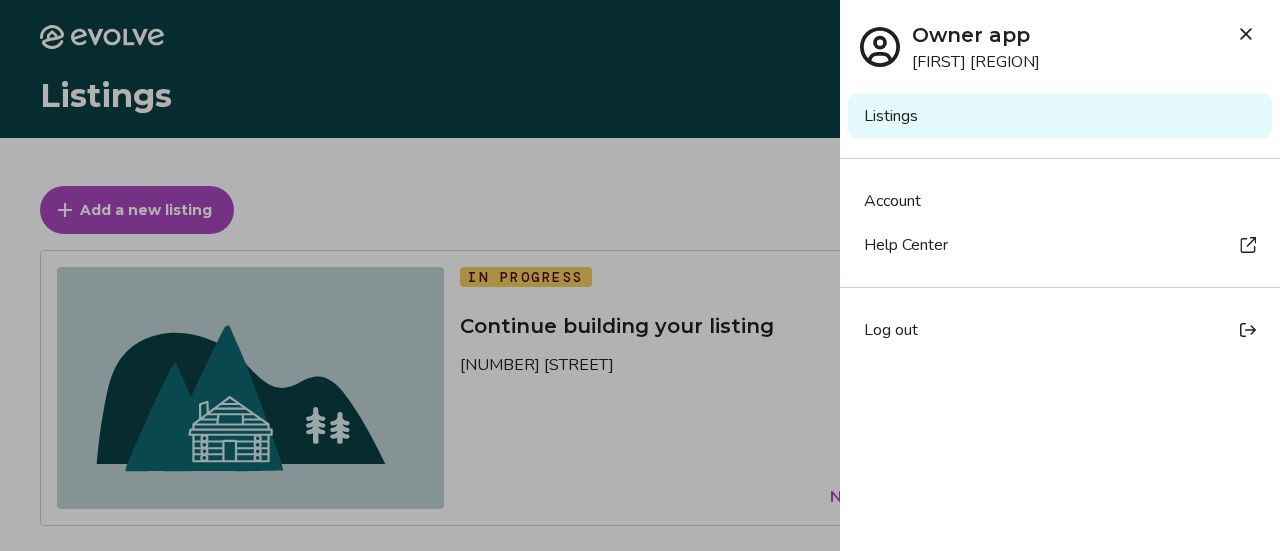 click on "Listings" at bounding box center [1060, 116] 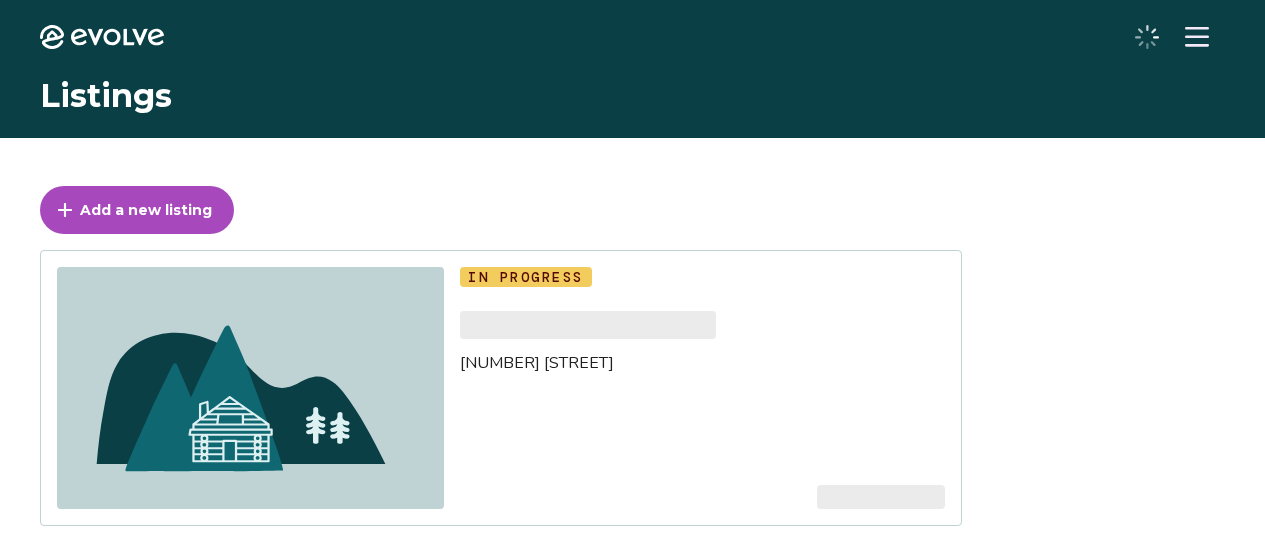 scroll, scrollTop: 0, scrollLeft: 0, axis: both 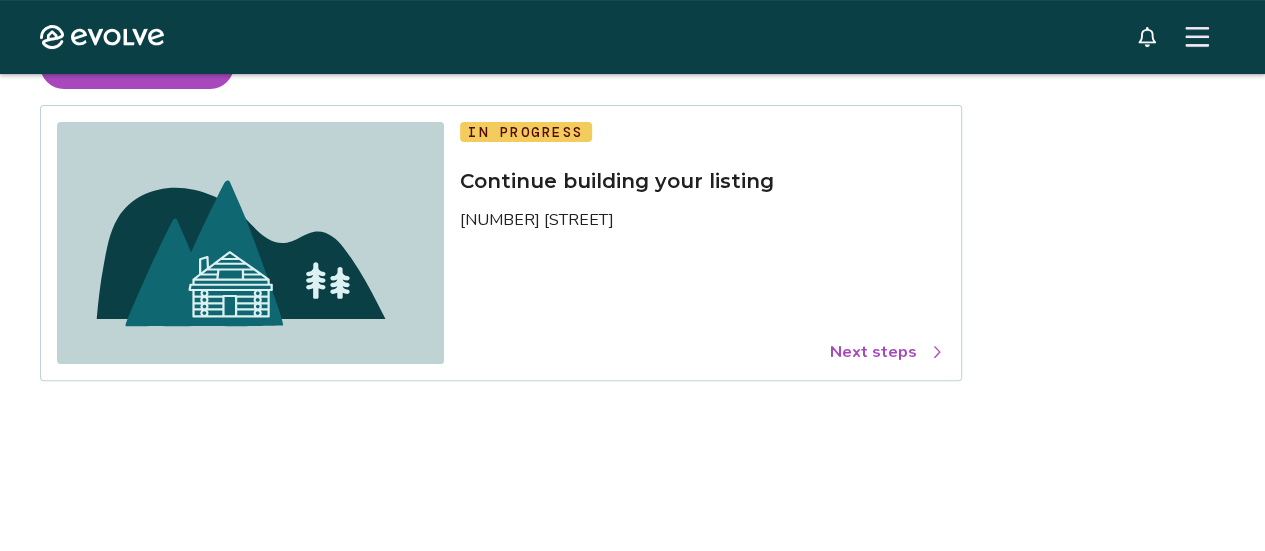 drag, startPoint x: 1279, startPoint y: 137, endPoint x: 1224, endPoint y: 209, distance: 90.60353 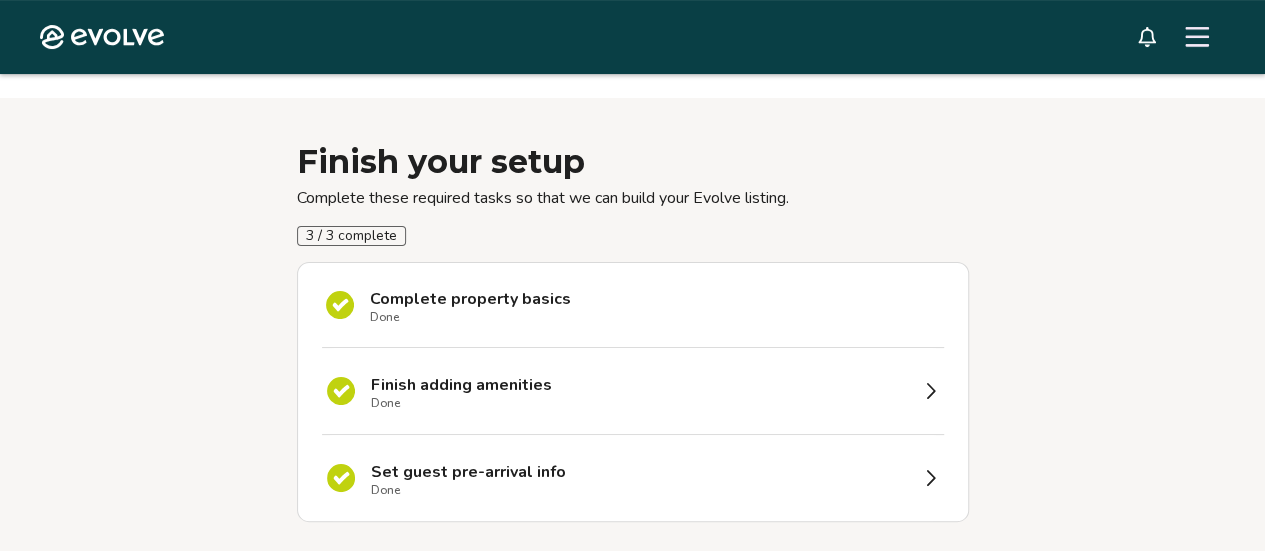 scroll, scrollTop: 0, scrollLeft: 0, axis: both 